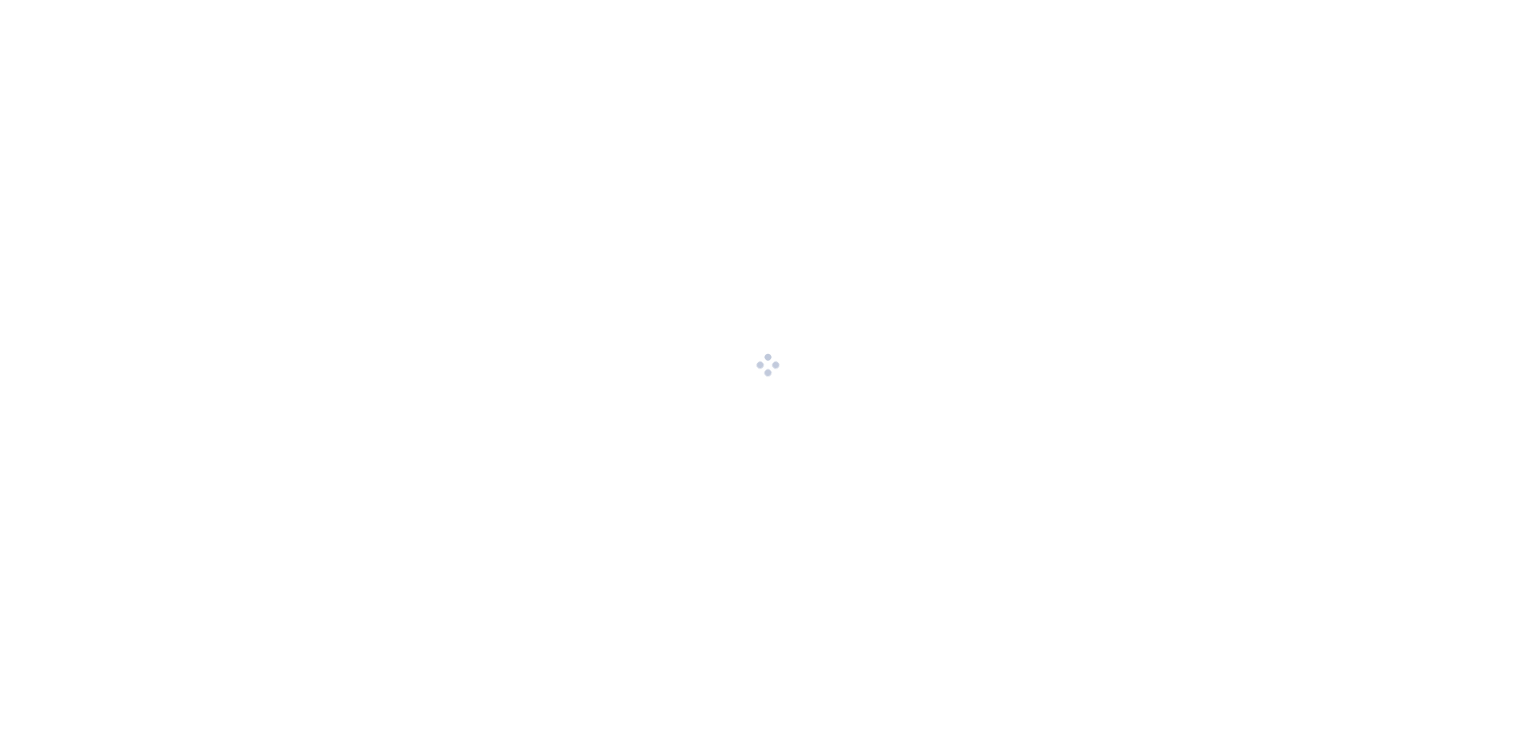 scroll, scrollTop: 0, scrollLeft: 0, axis: both 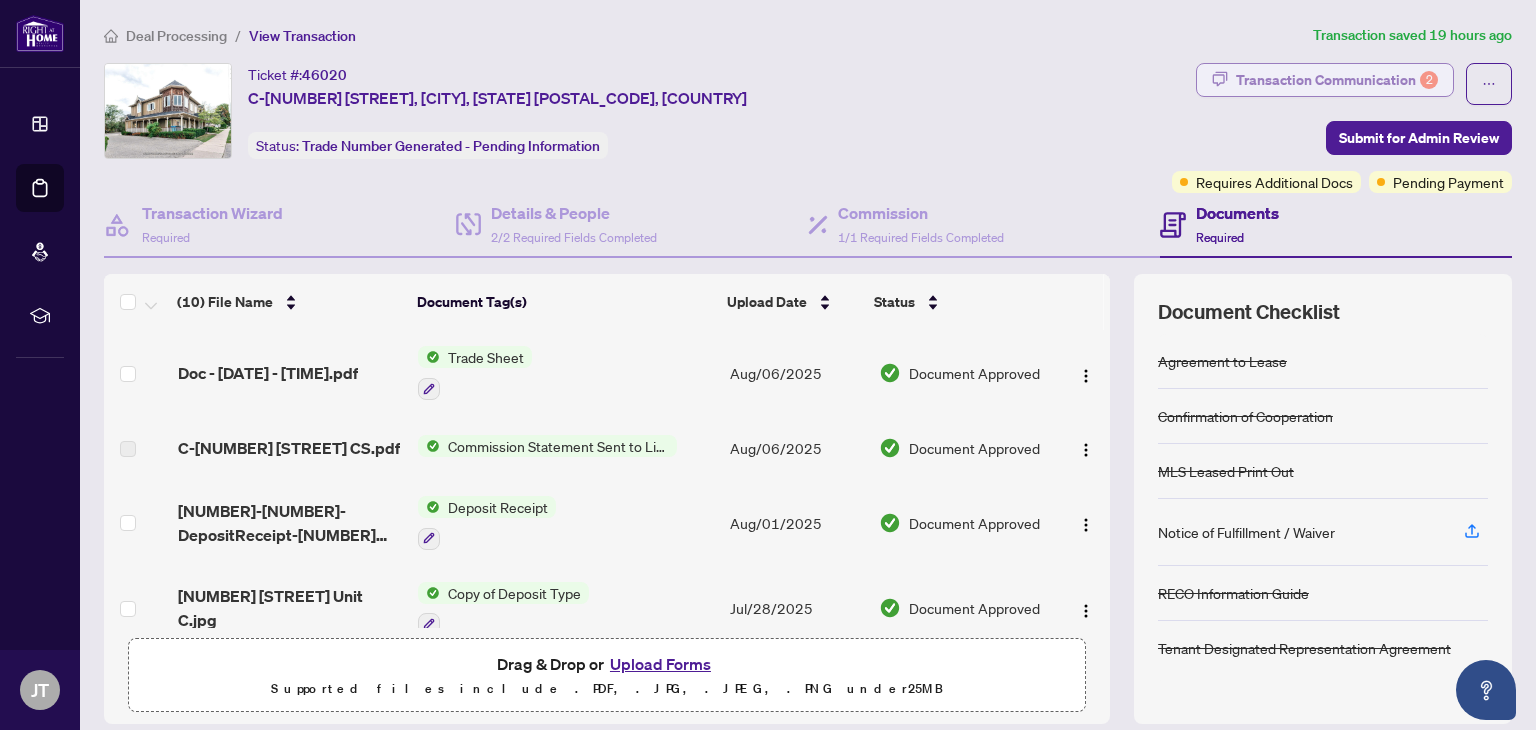 click on "Transaction Communication 2" at bounding box center [1337, 80] 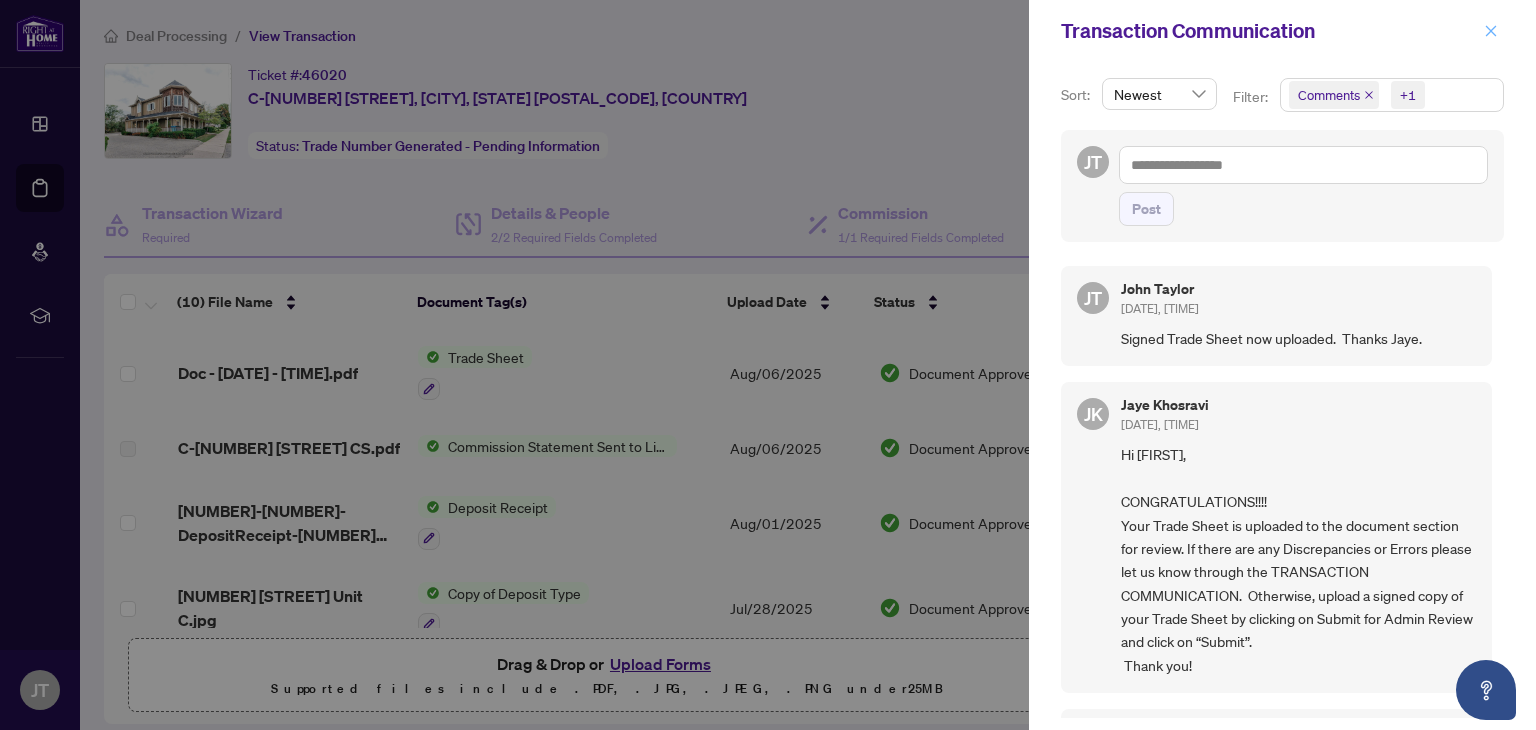 click at bounding box center [1491, 31] 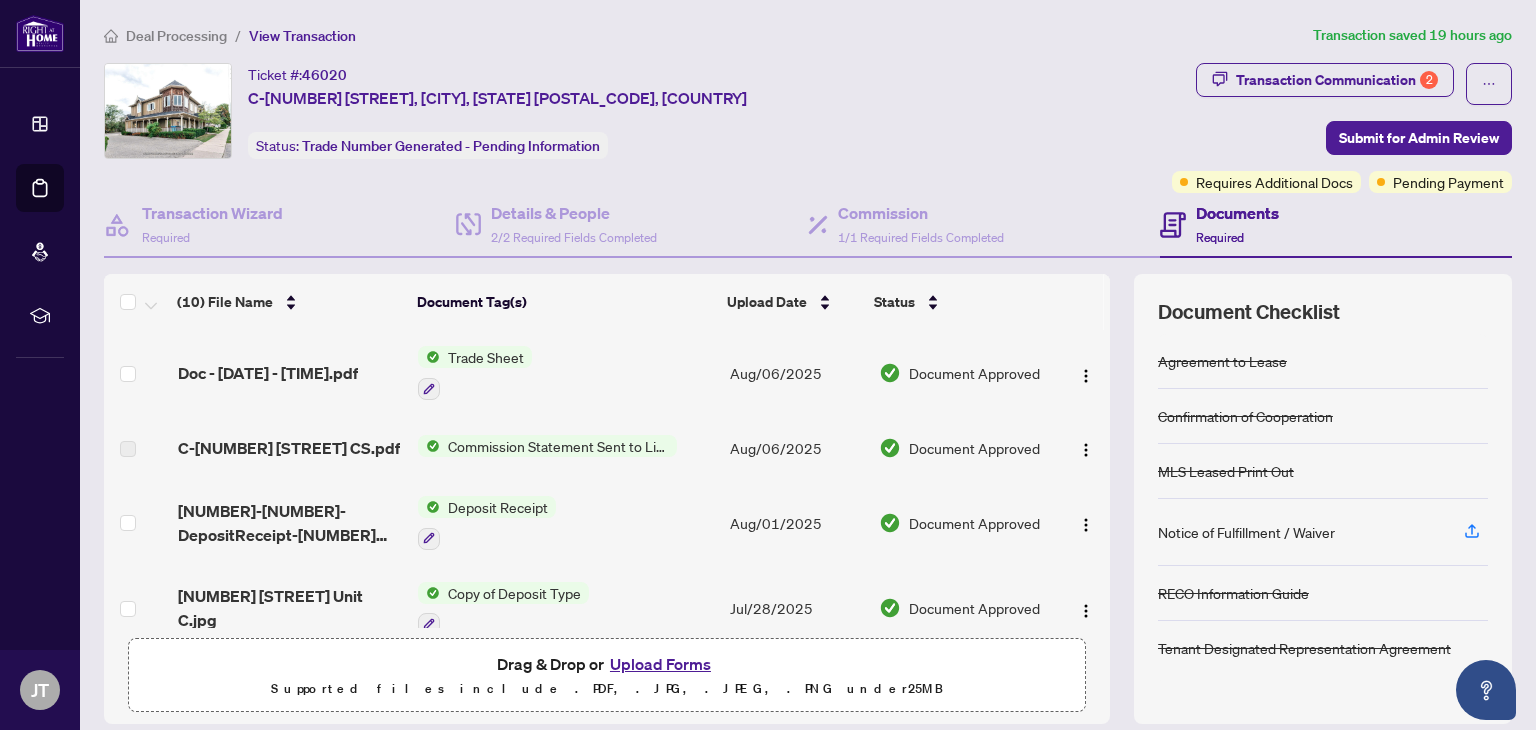click on "Deal Processing" at bounding box center (176, 36) 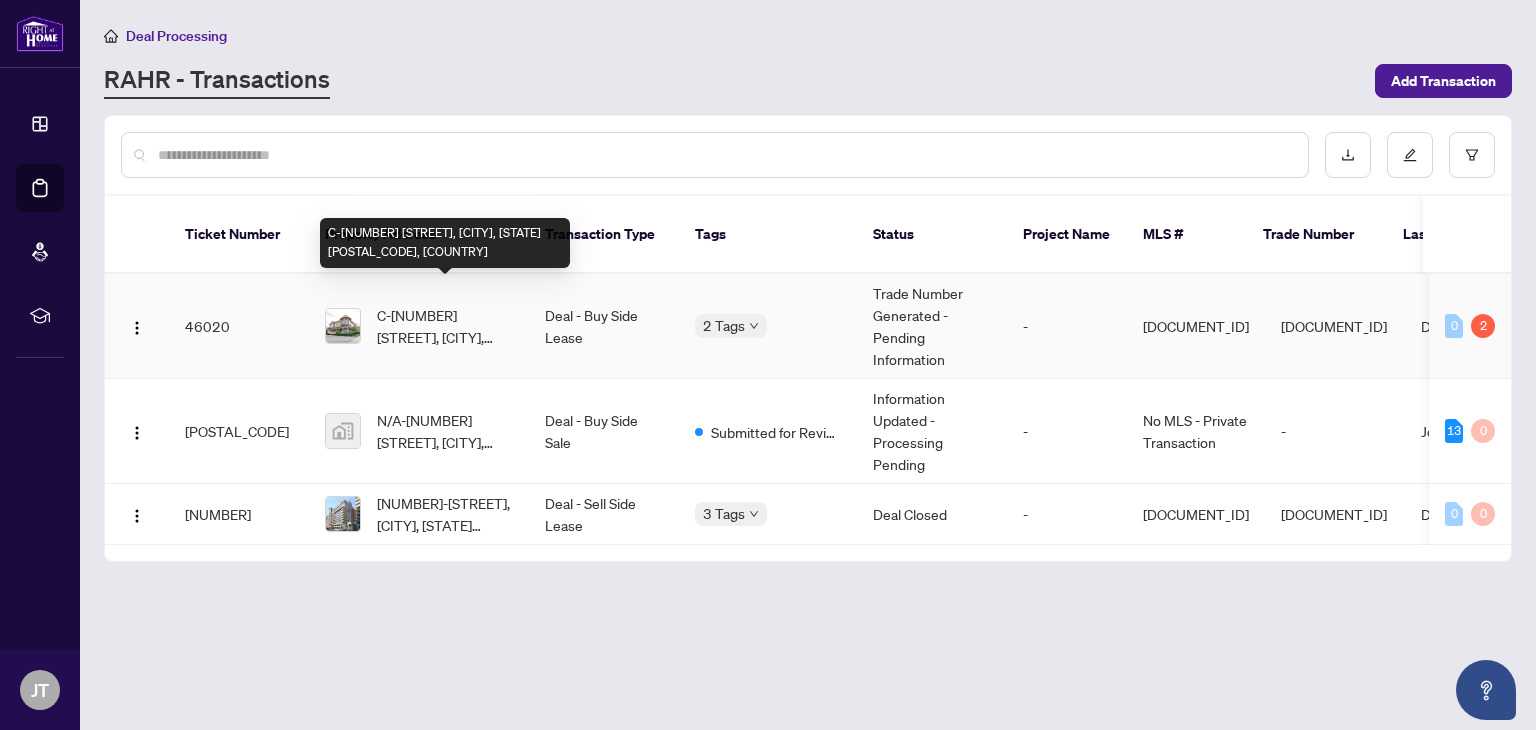 click on "C-[NUMBER] [STREET], [CITY], [STATE] [POSTAL_CODE], [COUNTRY]" at bounding box center (445, 326) 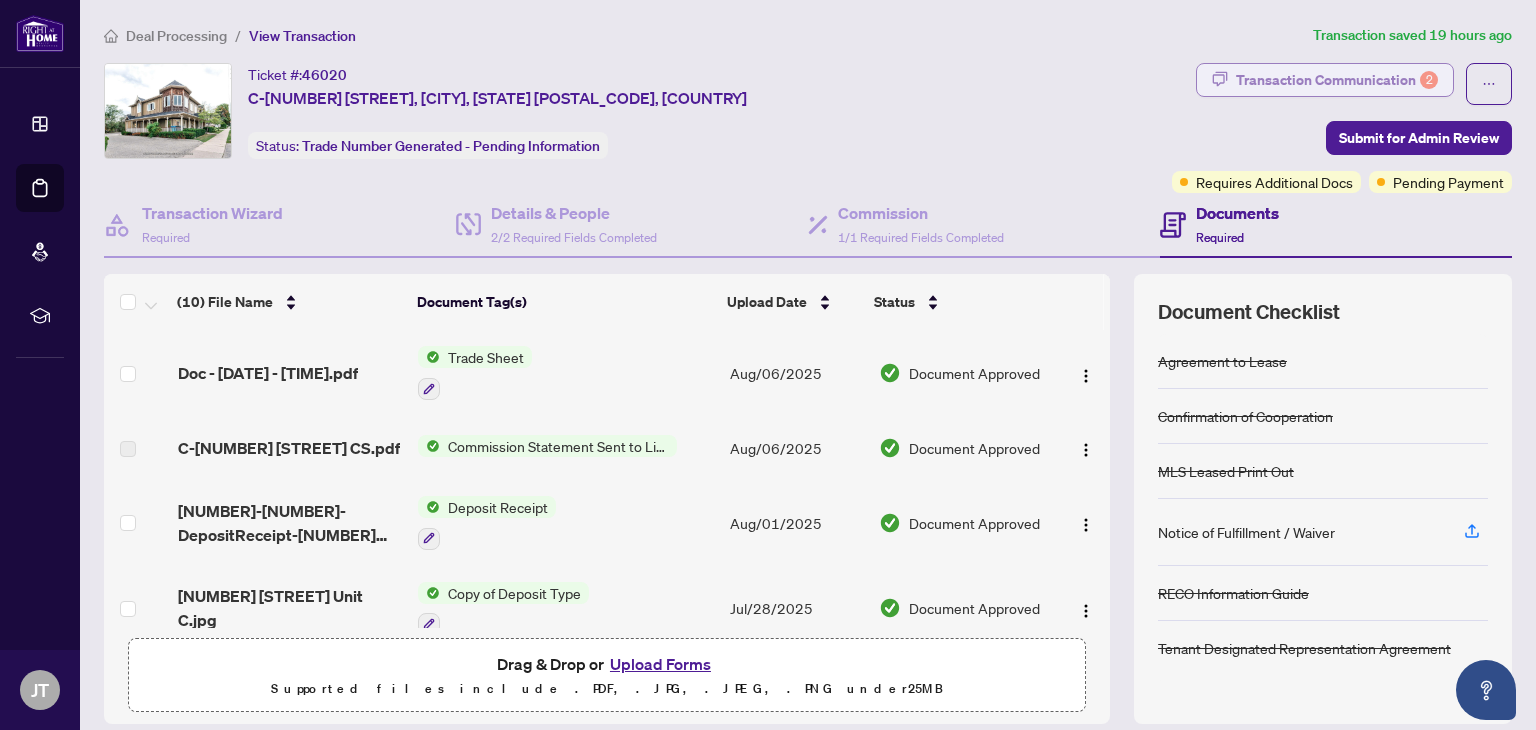 click on "Transaction Communication 2" at bounding box center (1337, 80) 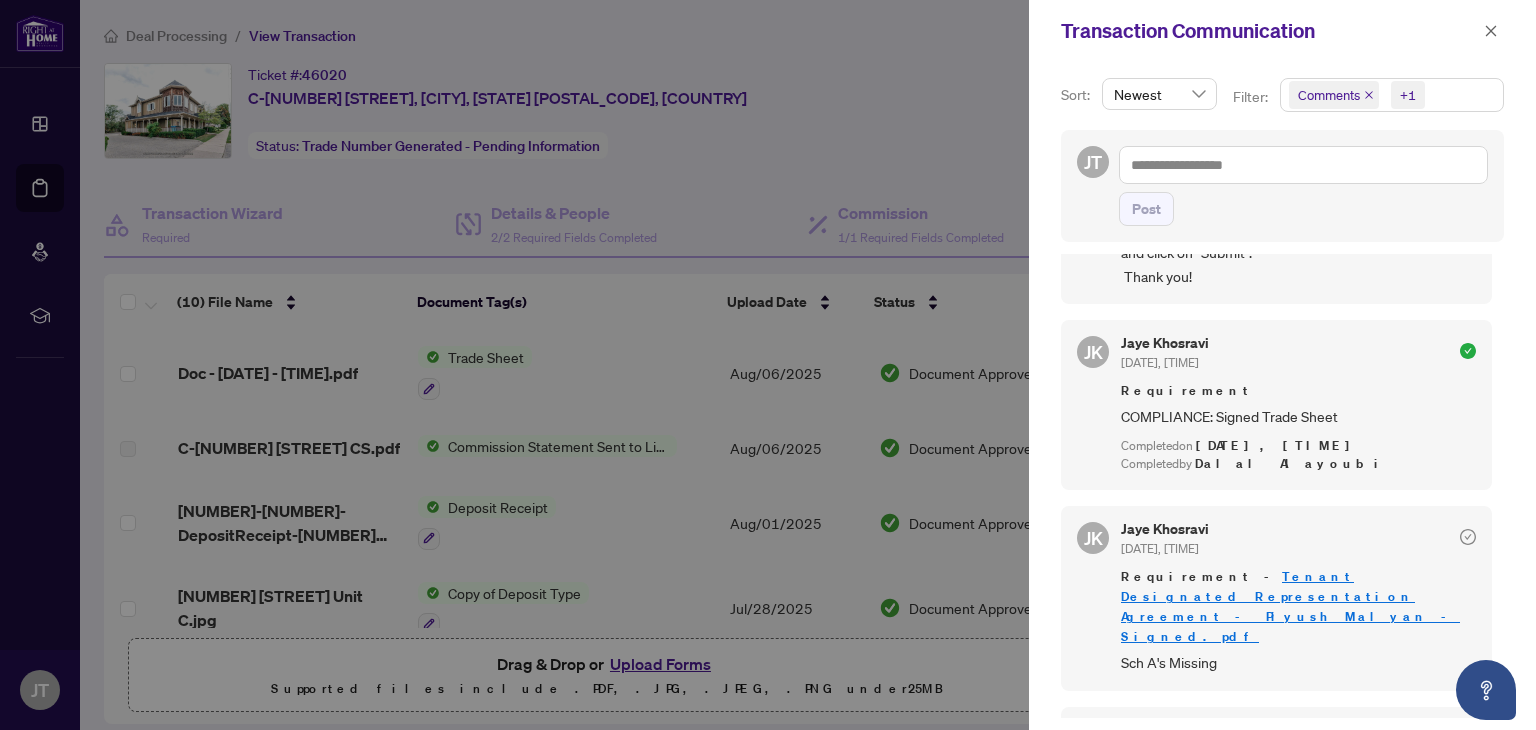 scroll, scrollTop: 476, scrollLeft: 0, axis: vertical 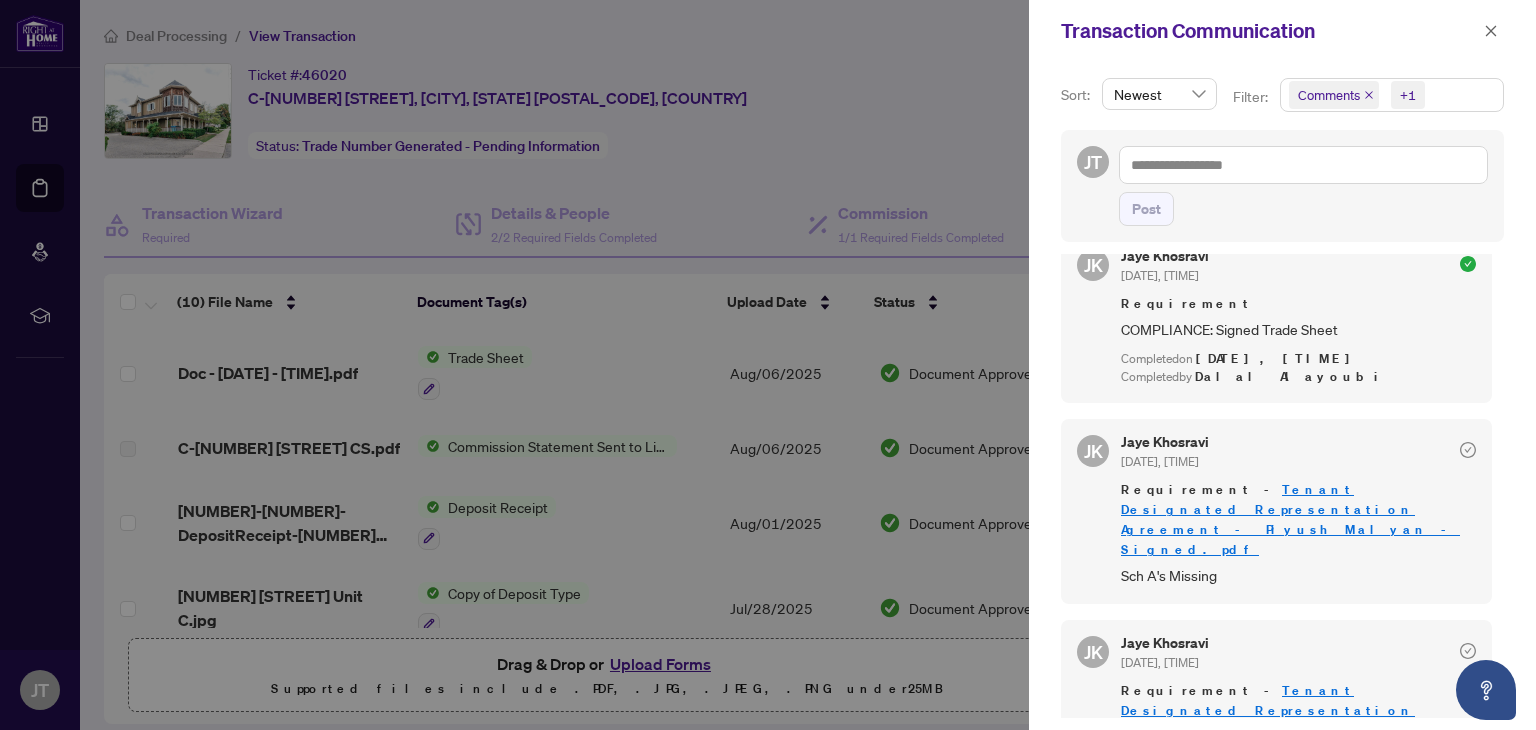 click 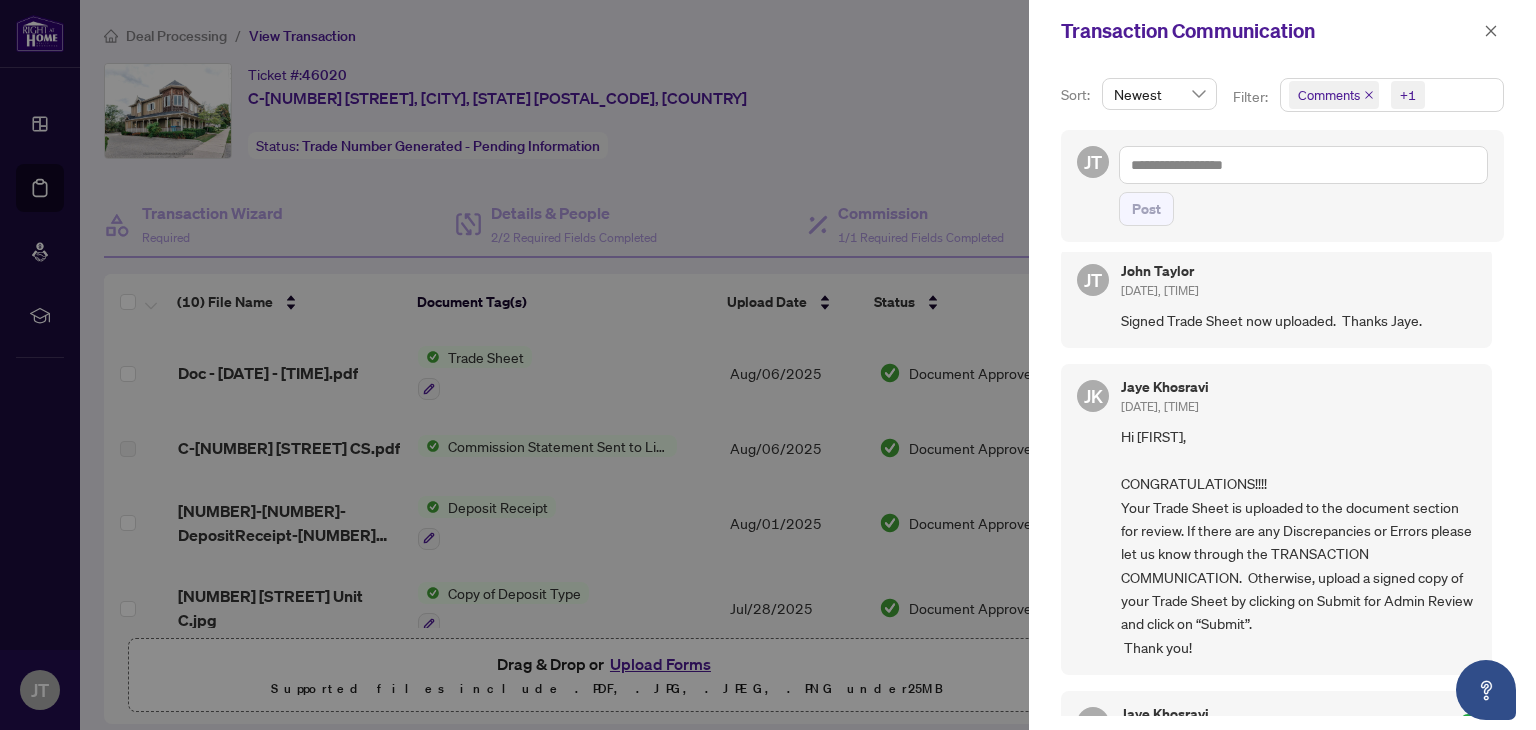 scroll, scrollTop: 0, scrollLeft: 0, axis: both 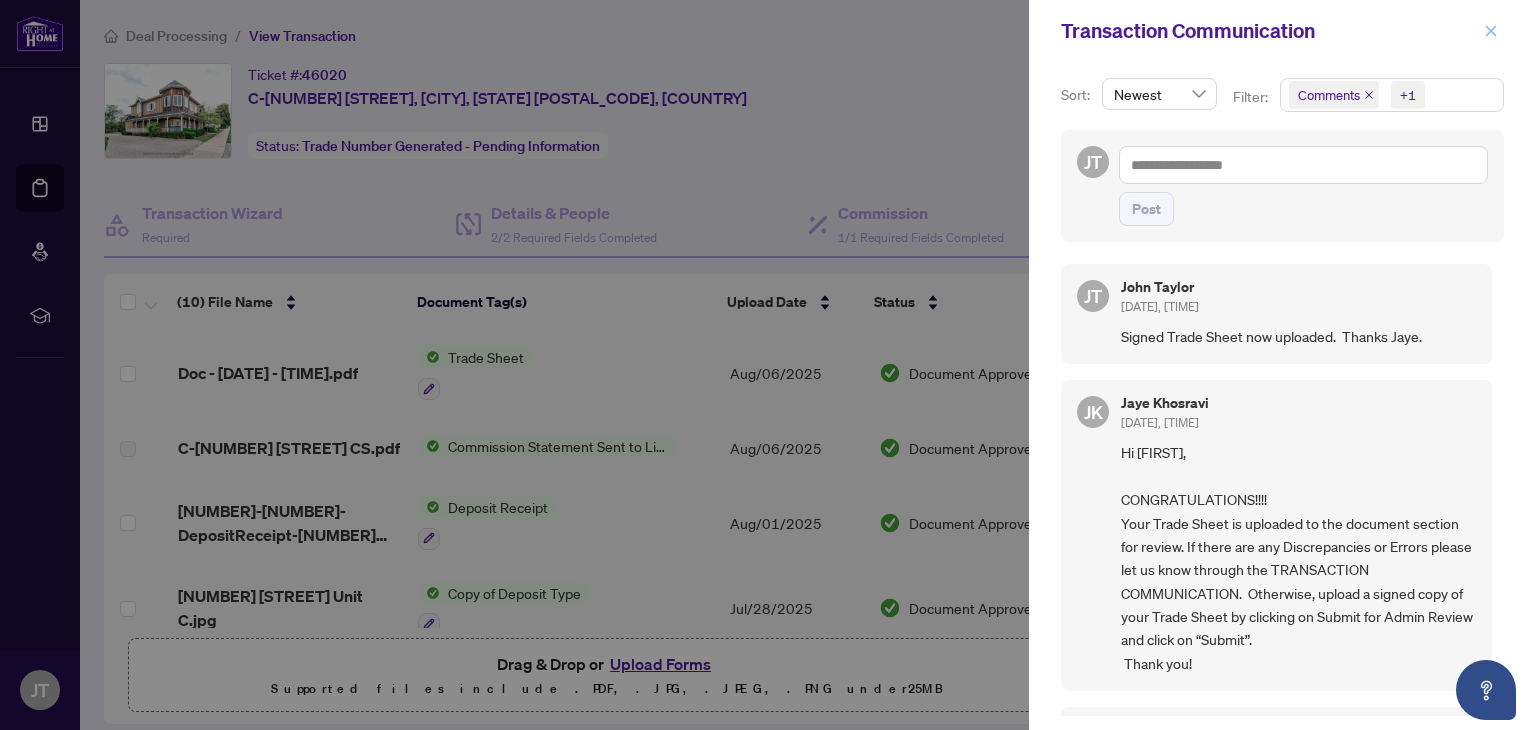 click 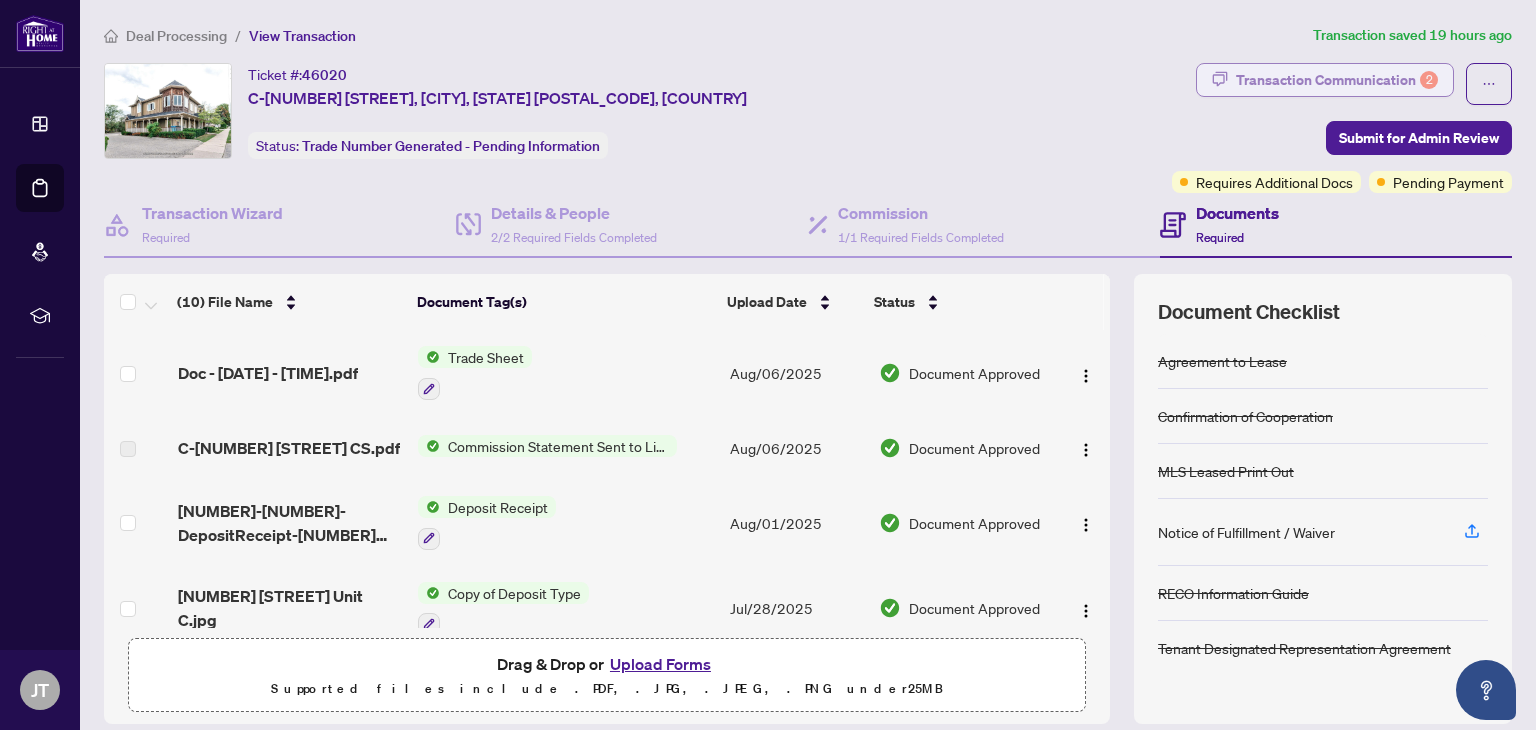click on "Transaction Communication 2" at bounding box center (1337, 80) 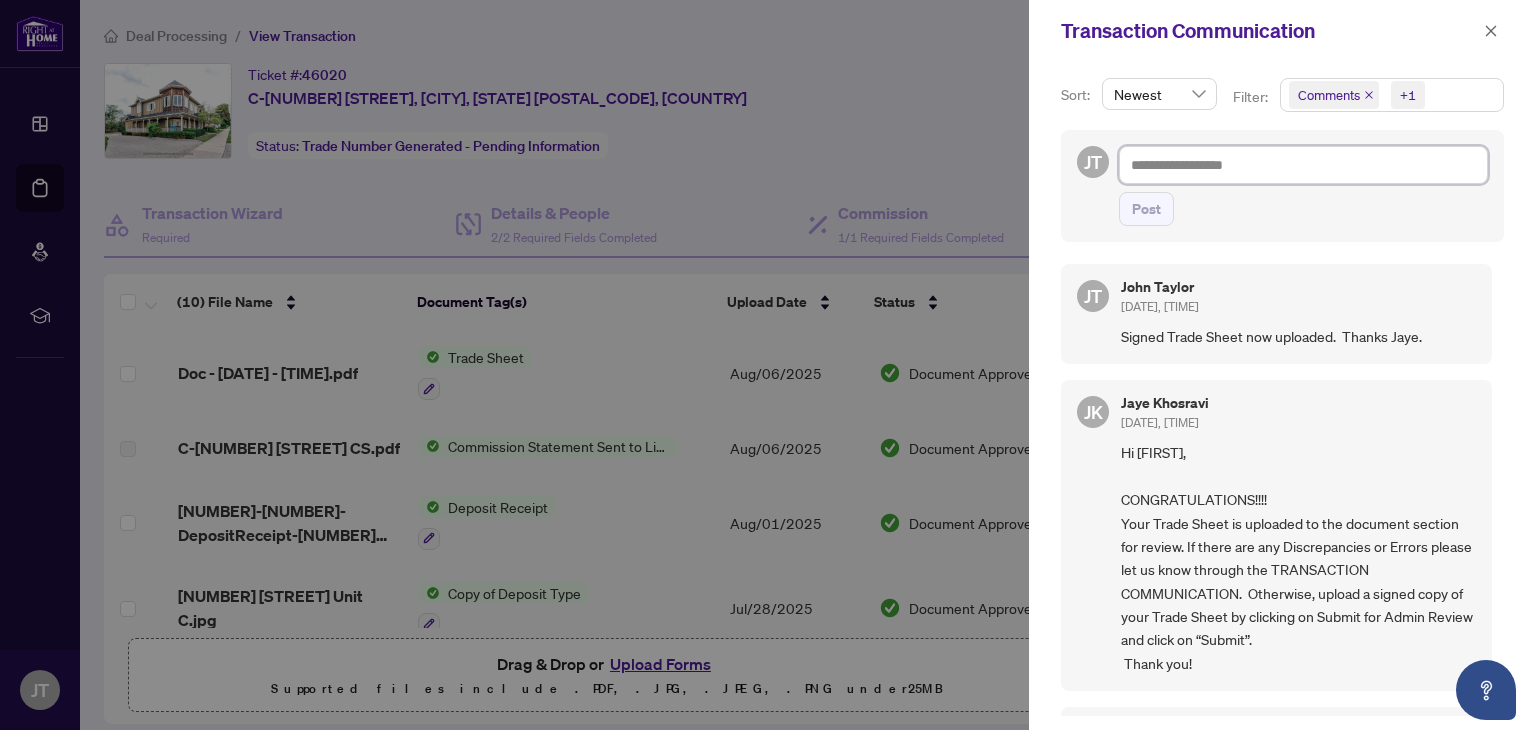 click at bounding box center (1303, 165) 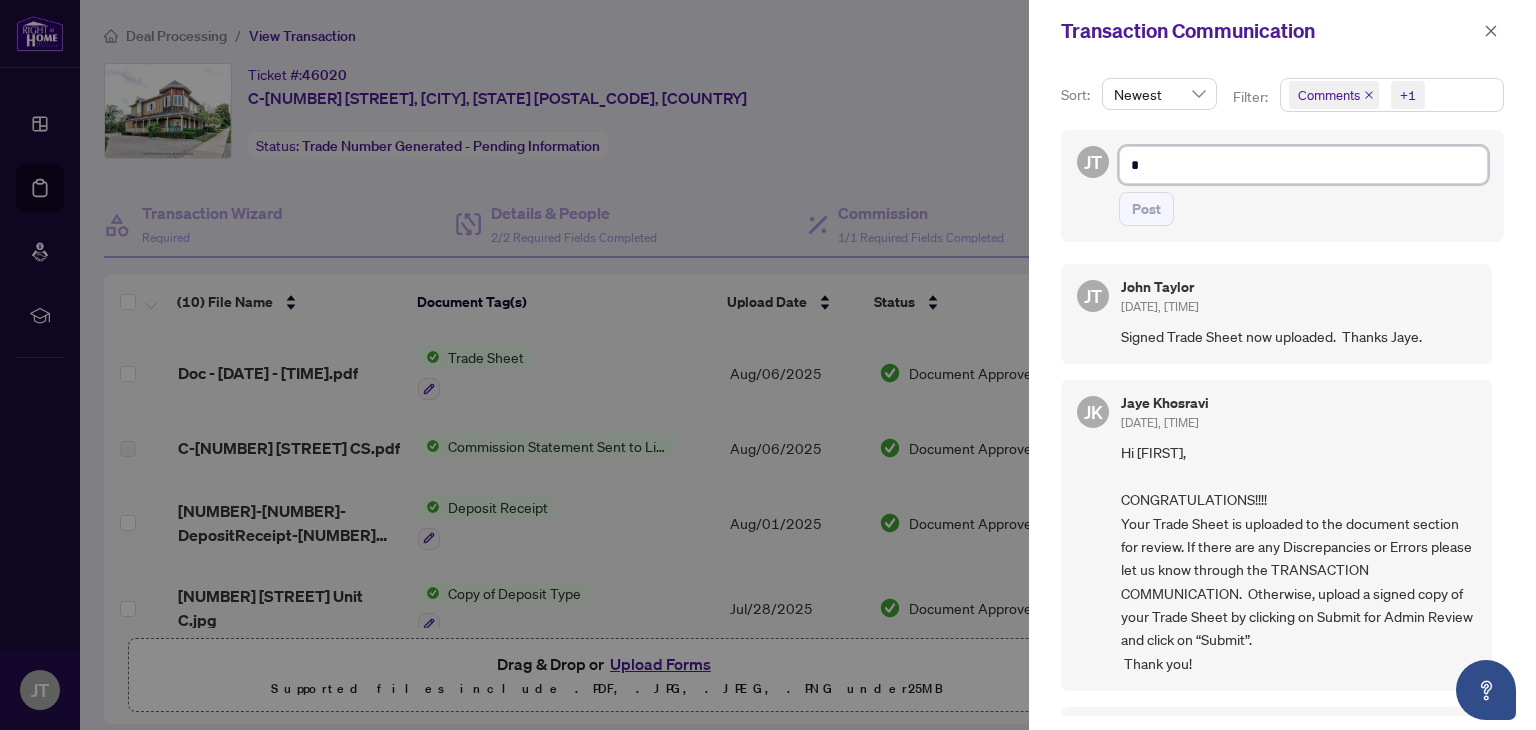 type on "**" 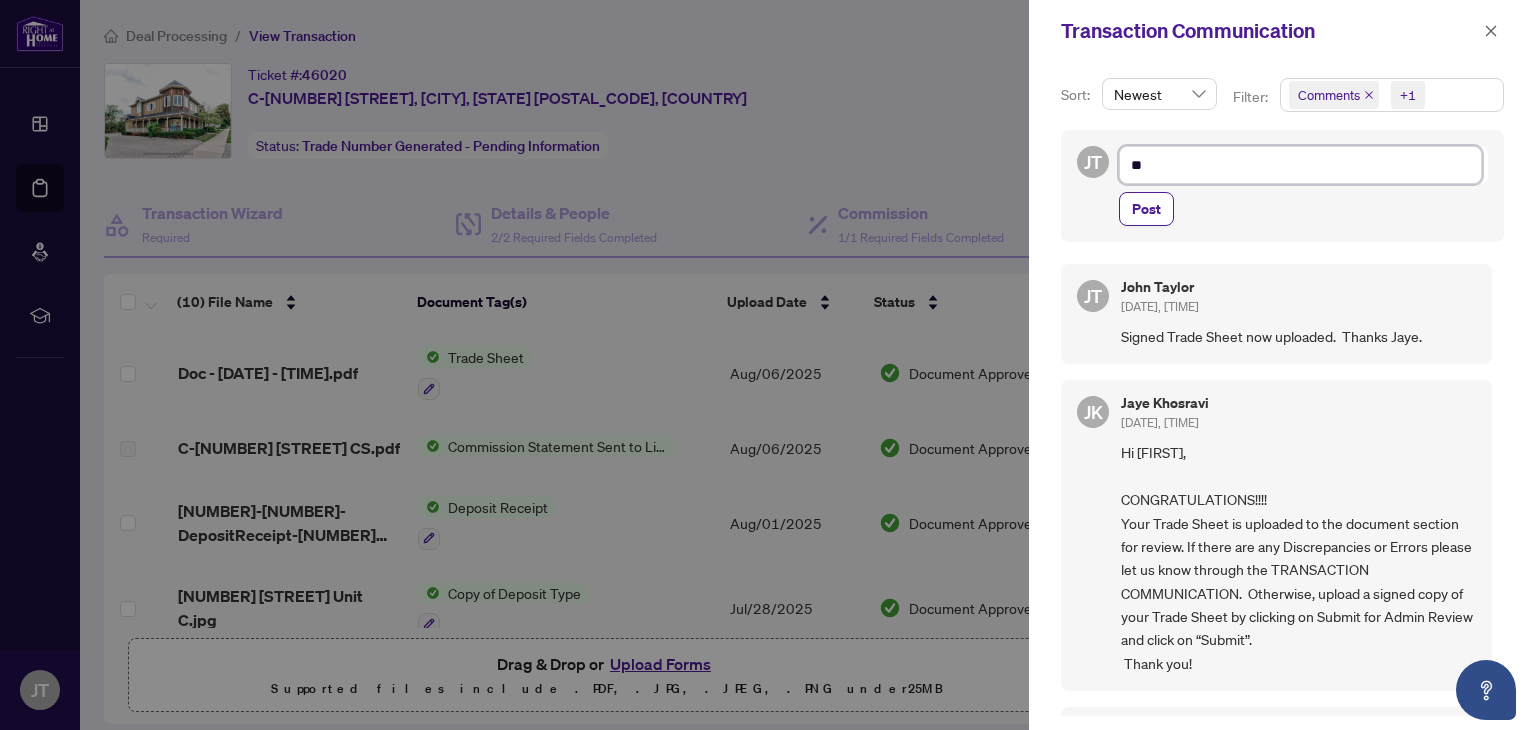 type on "***" 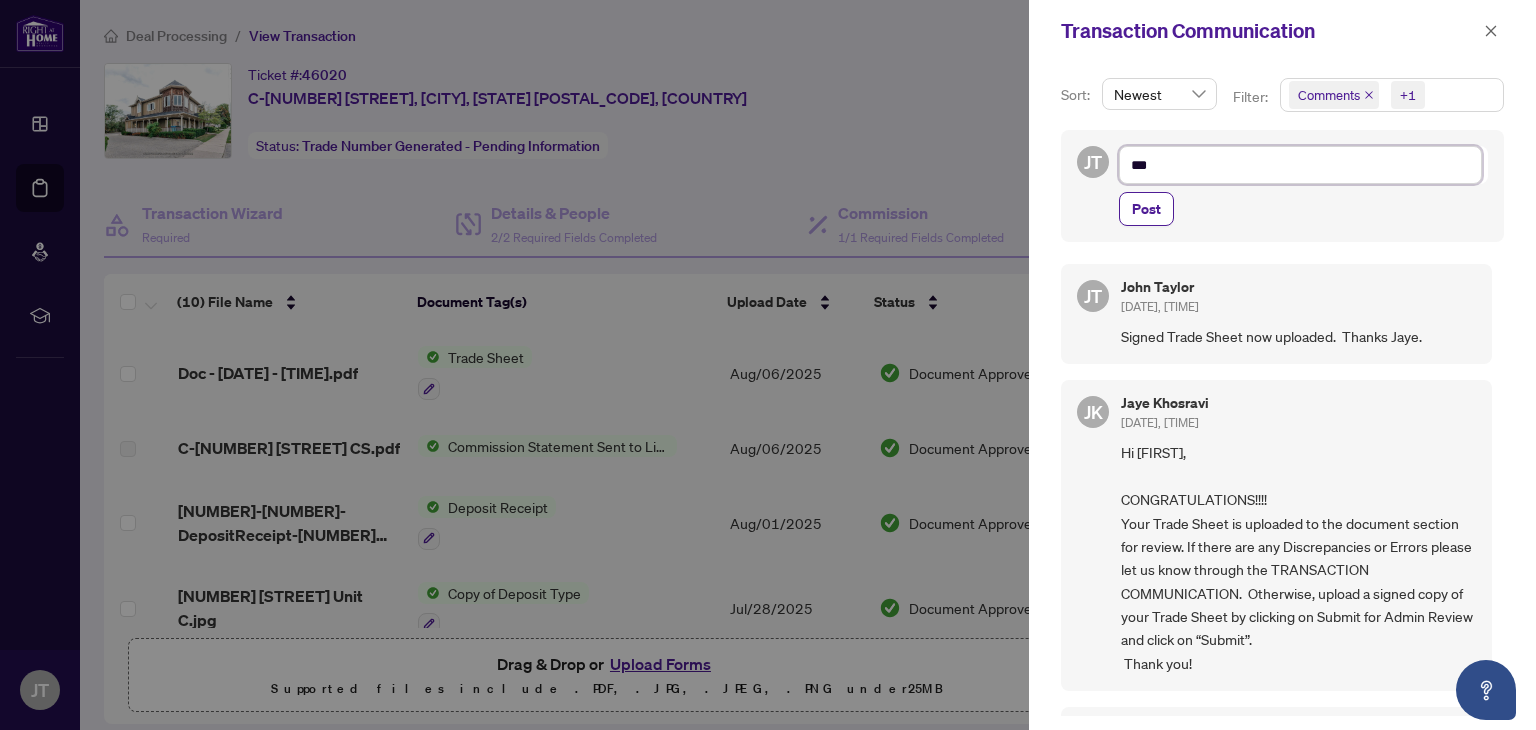 type on "****" 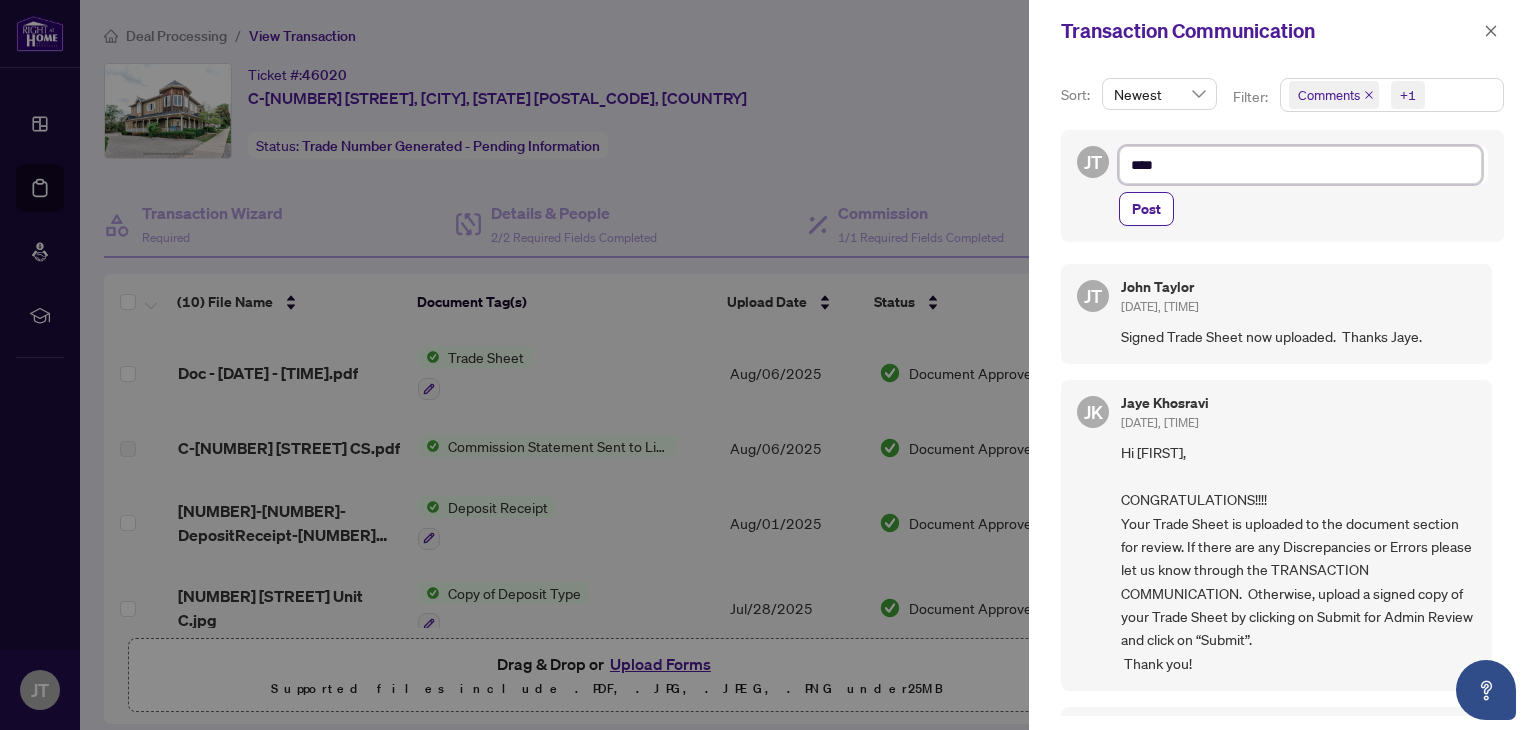 type on "****" 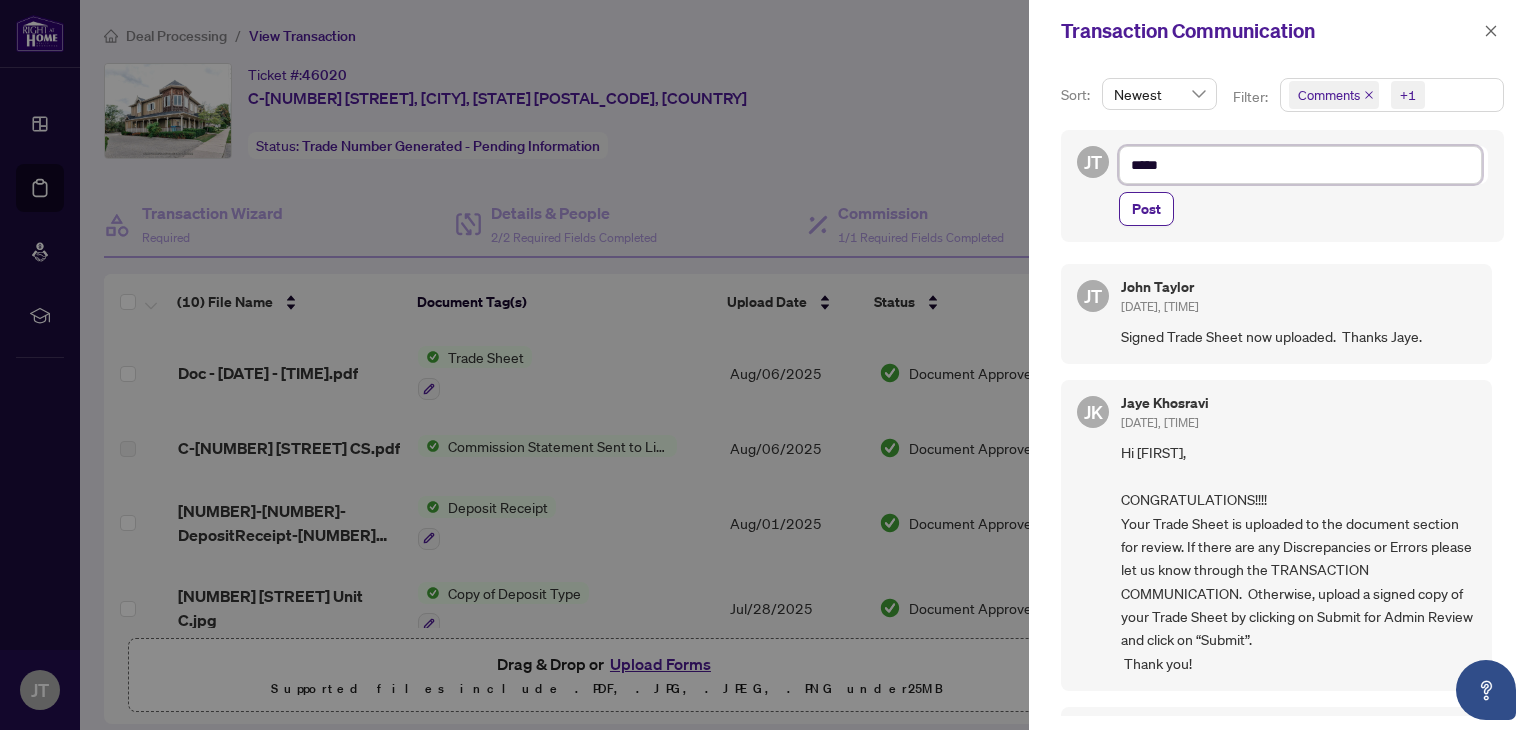 type on "******" 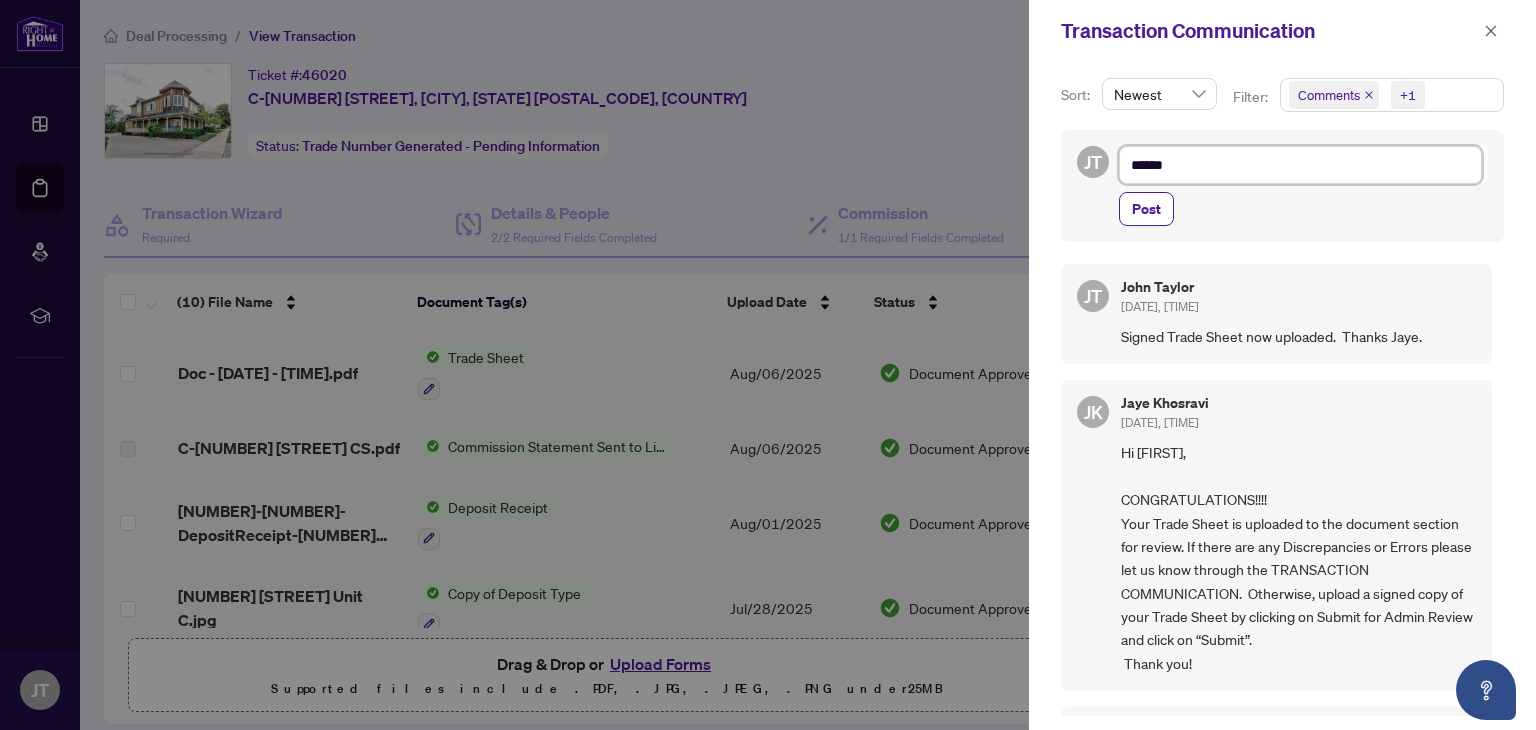 type on "*******" 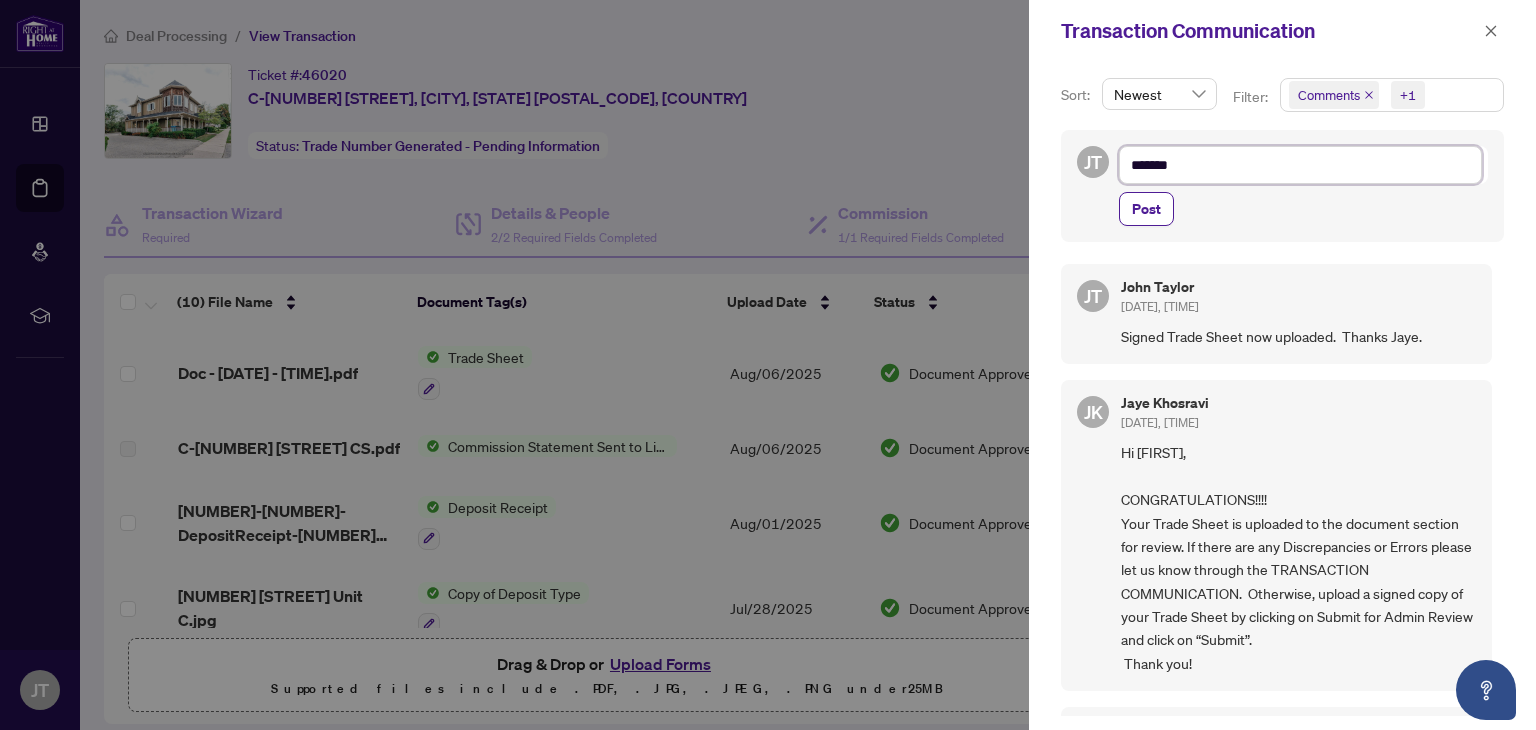 type on "*******" 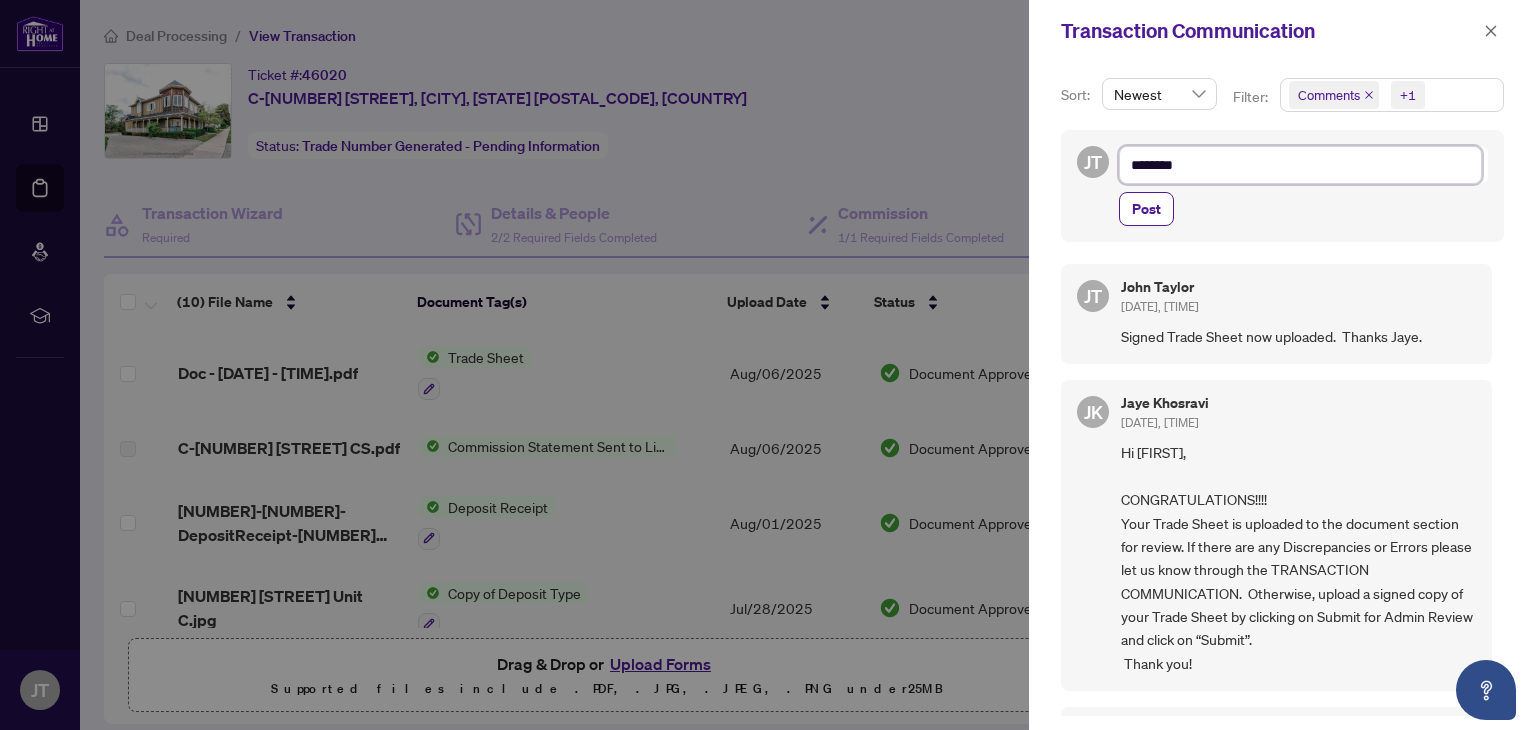 type on "*********" 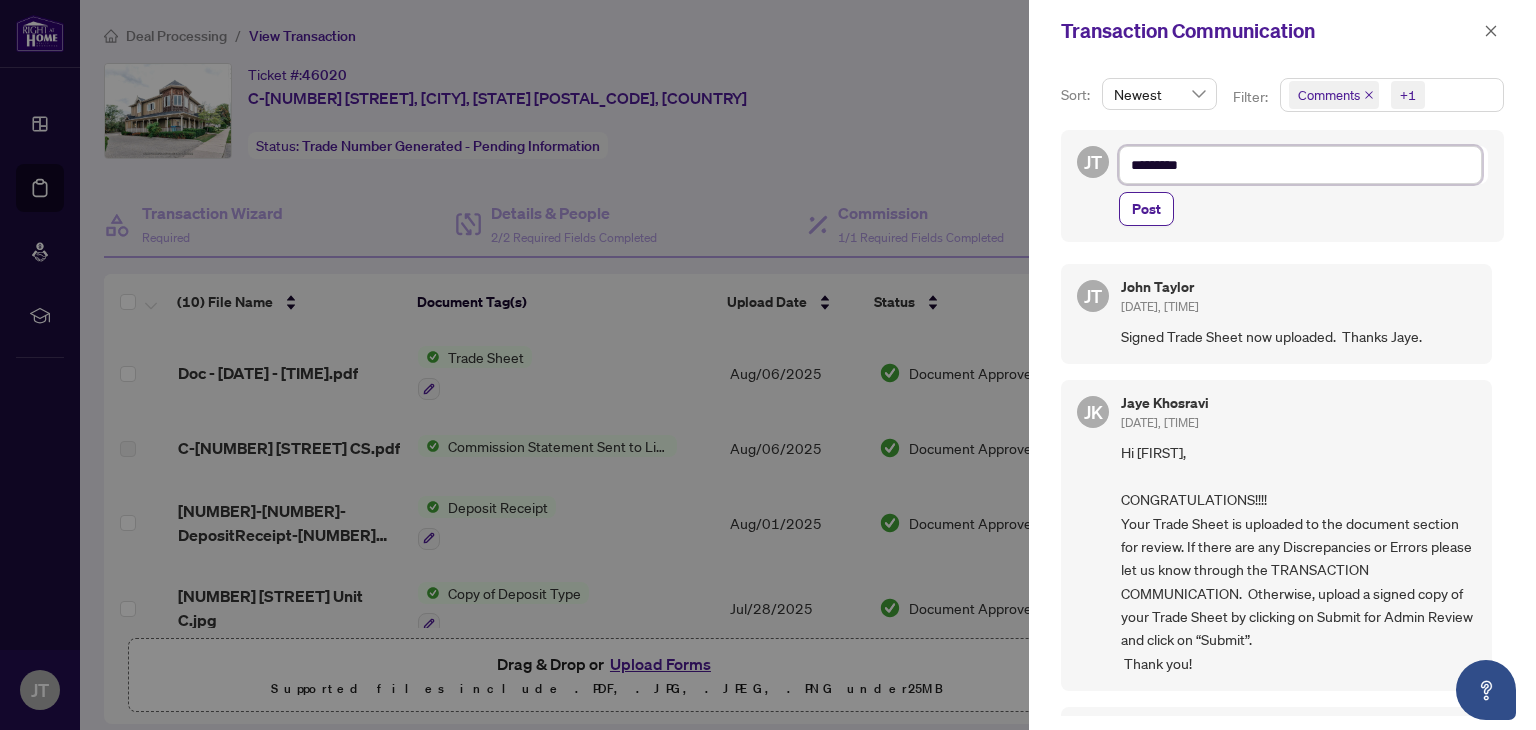 type on "**********" 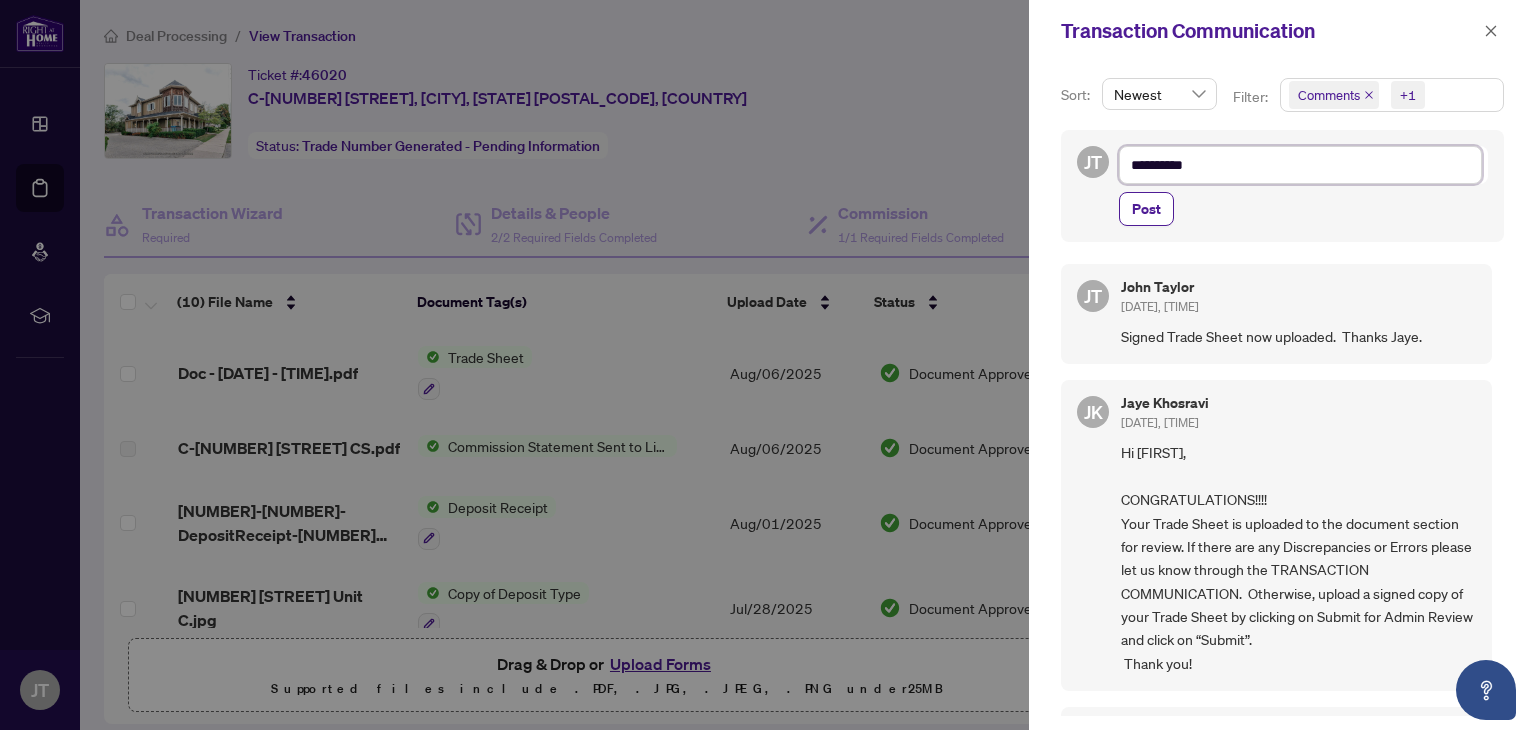 type on "**********" 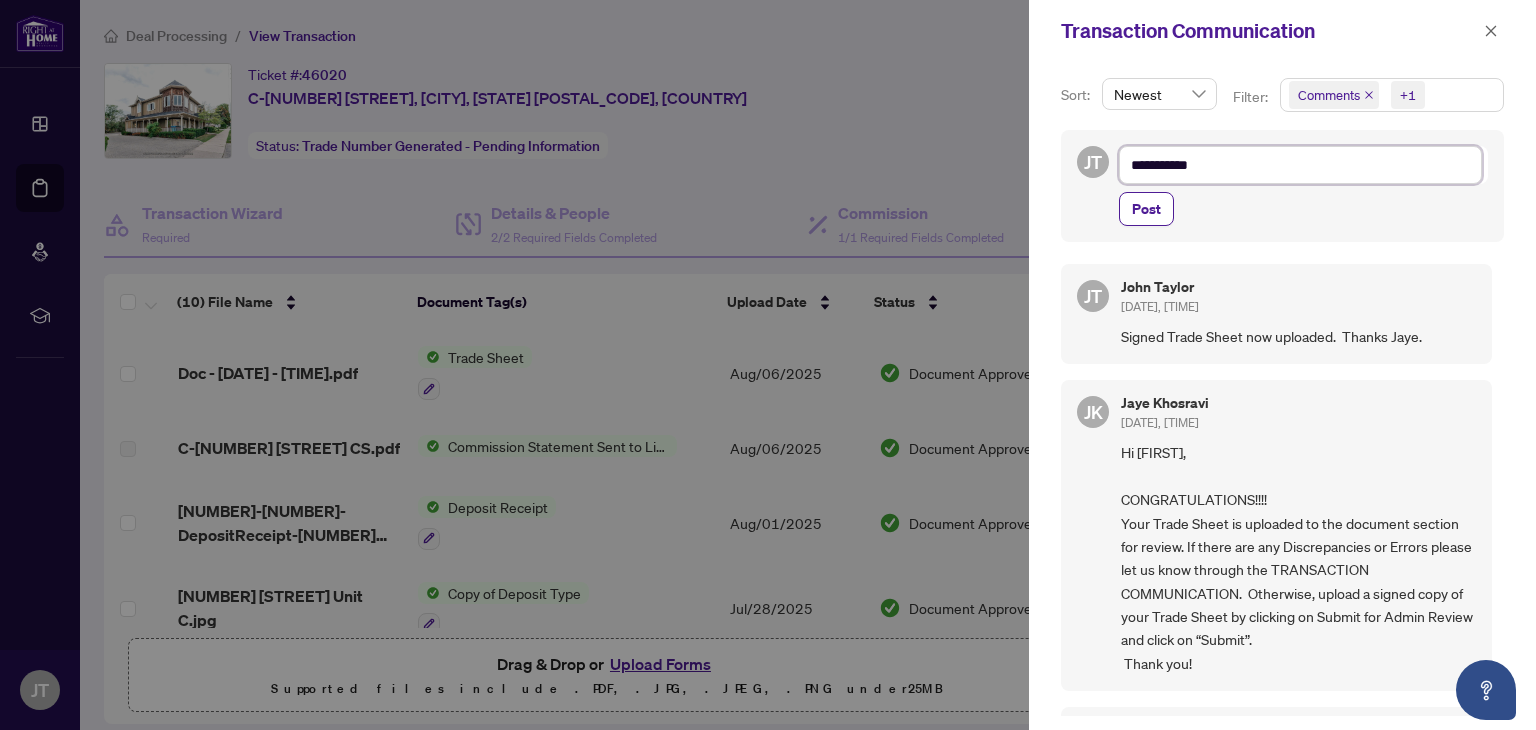 type on "**********" 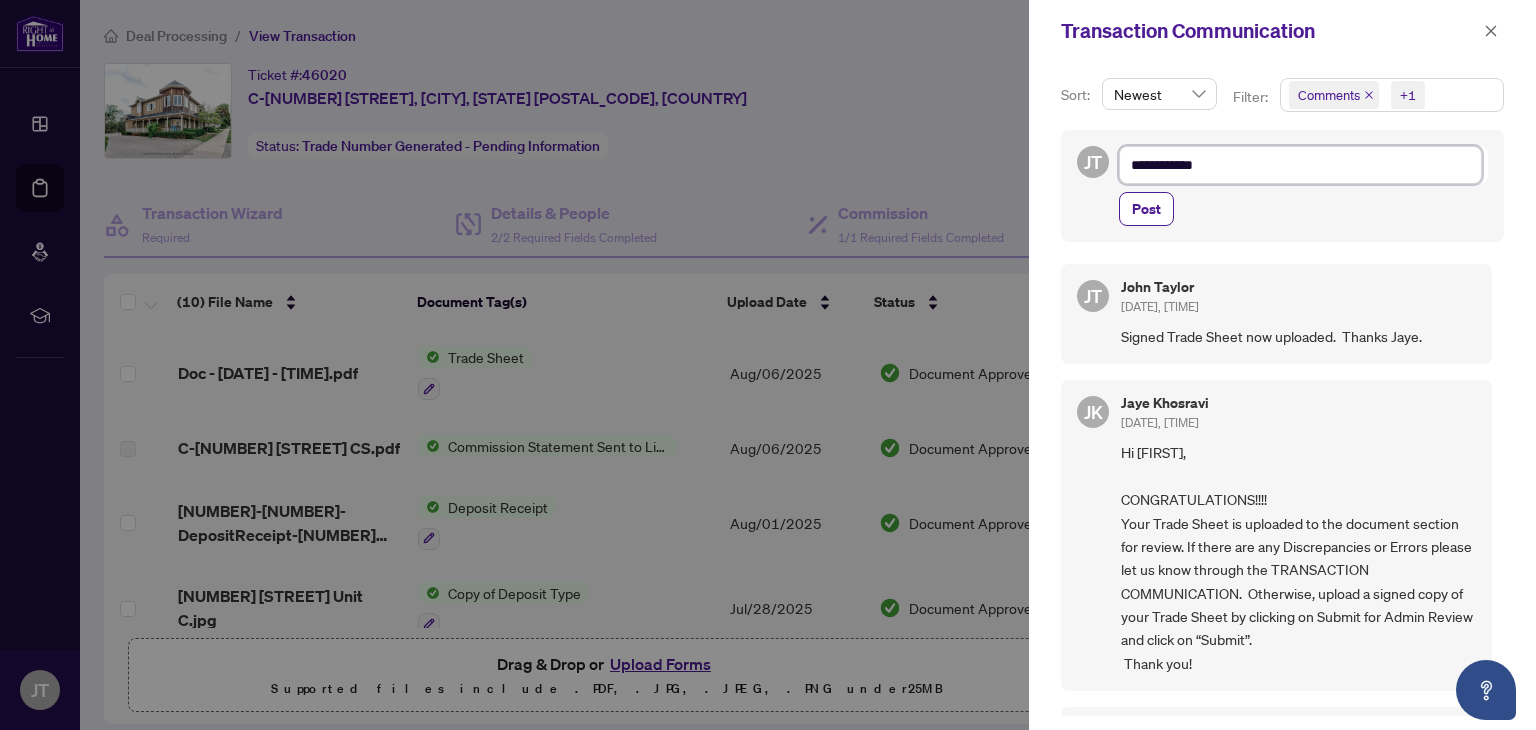 type on "**********" 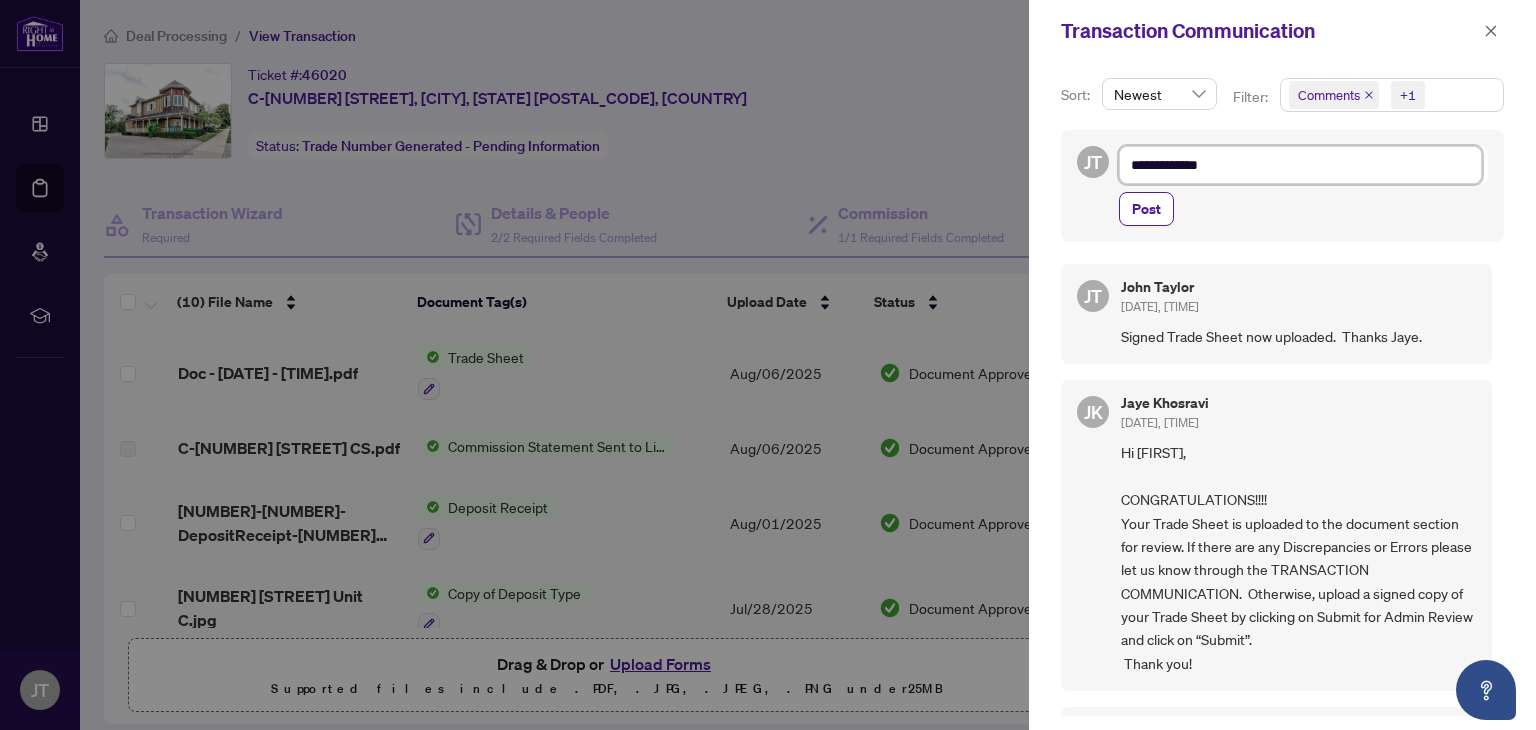 type on "**********" 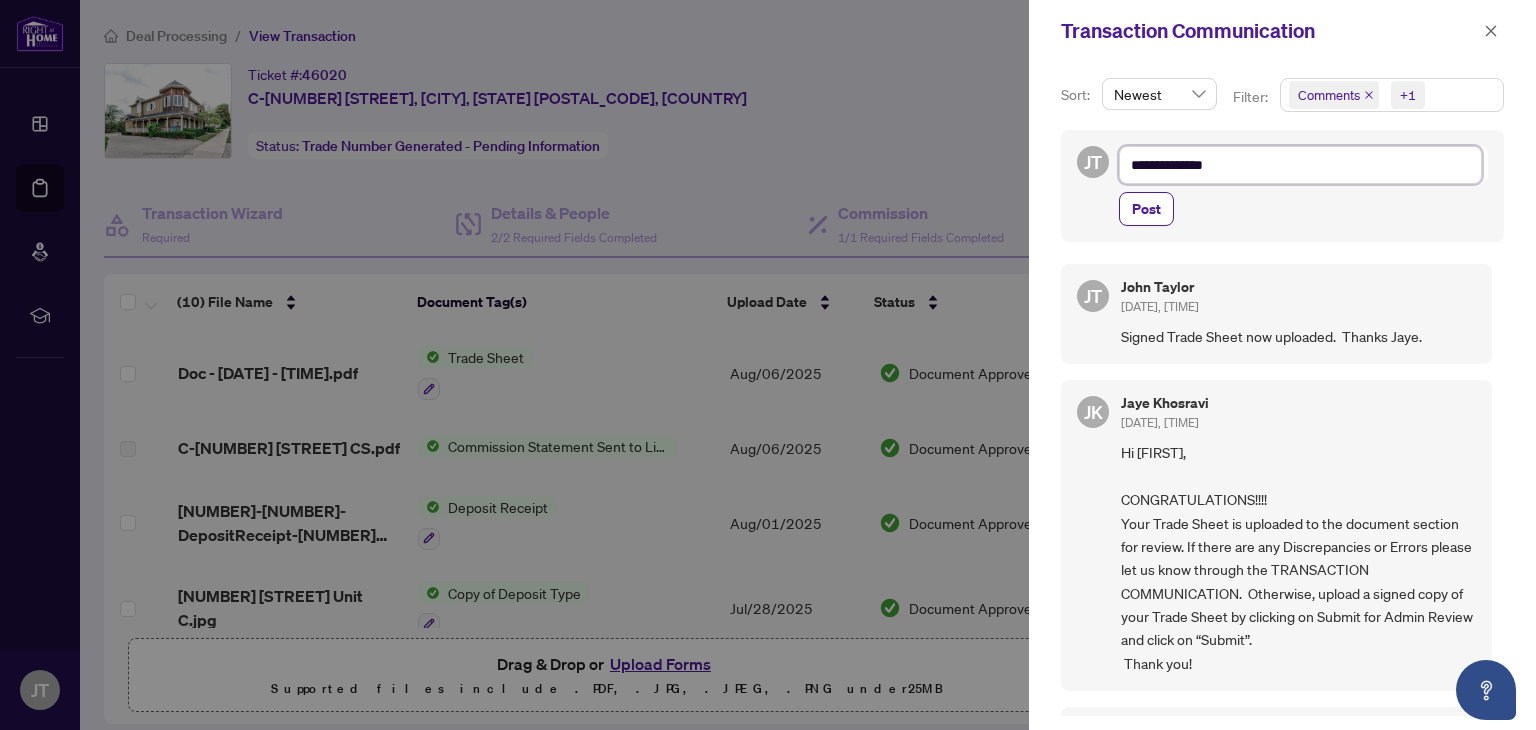 type on "**********" 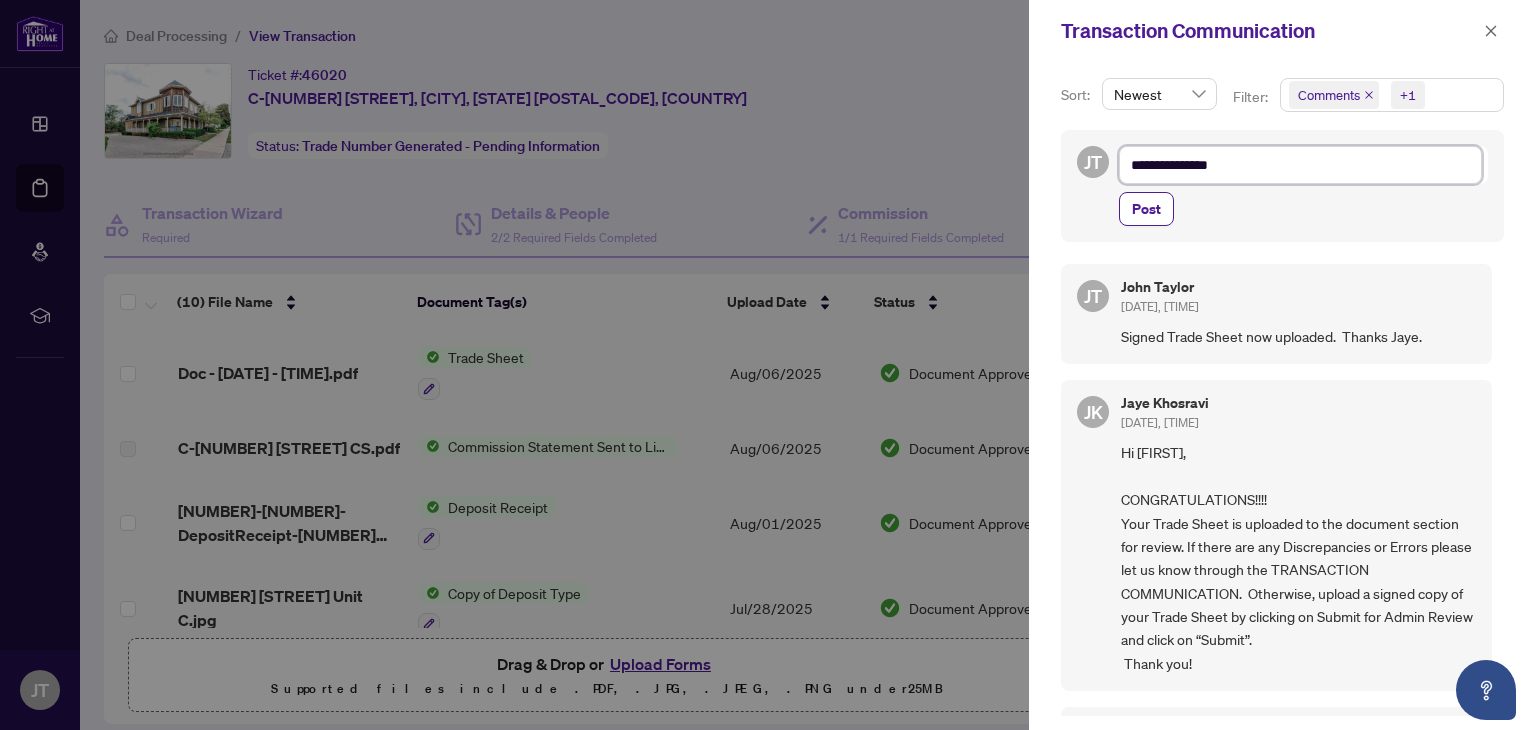 type on "**********" 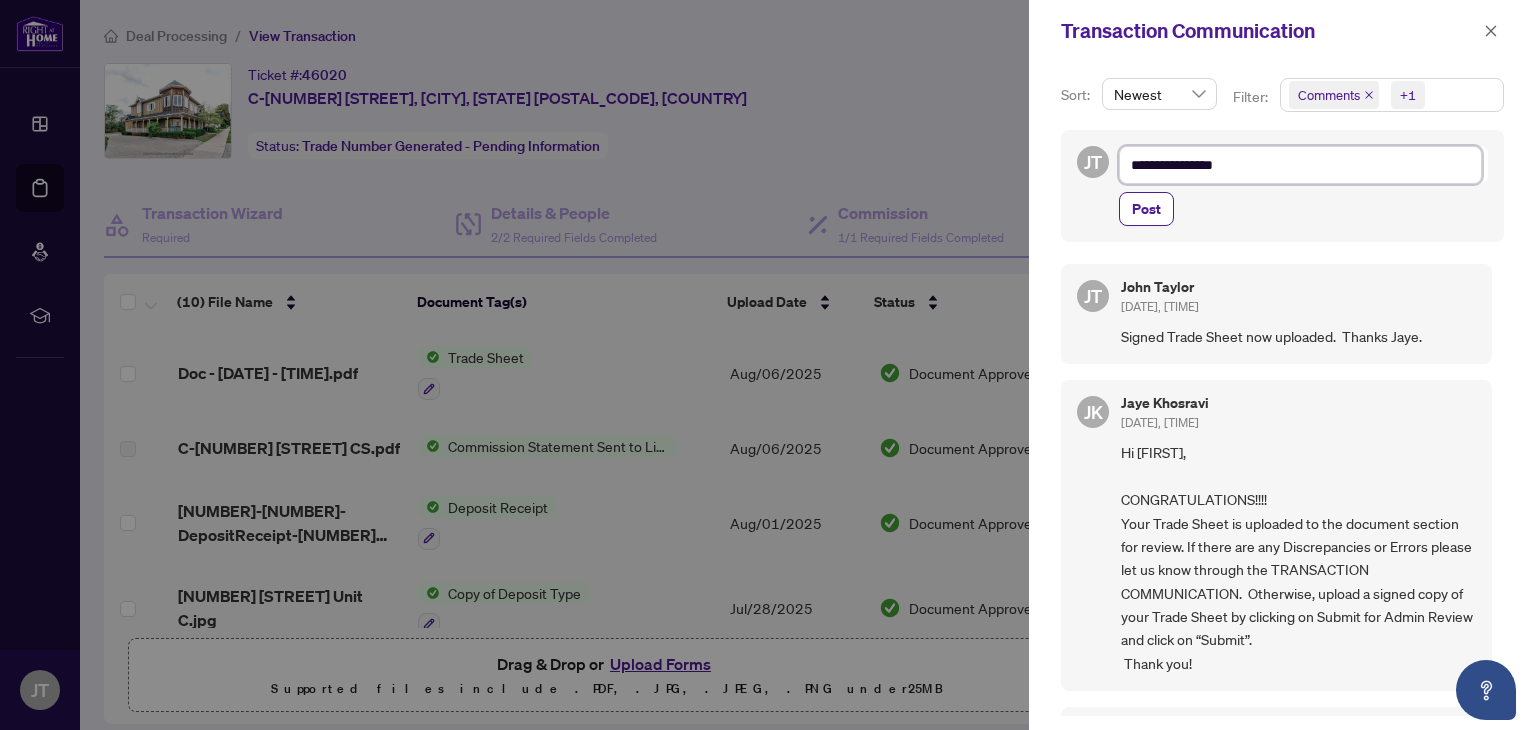 type on "**********" 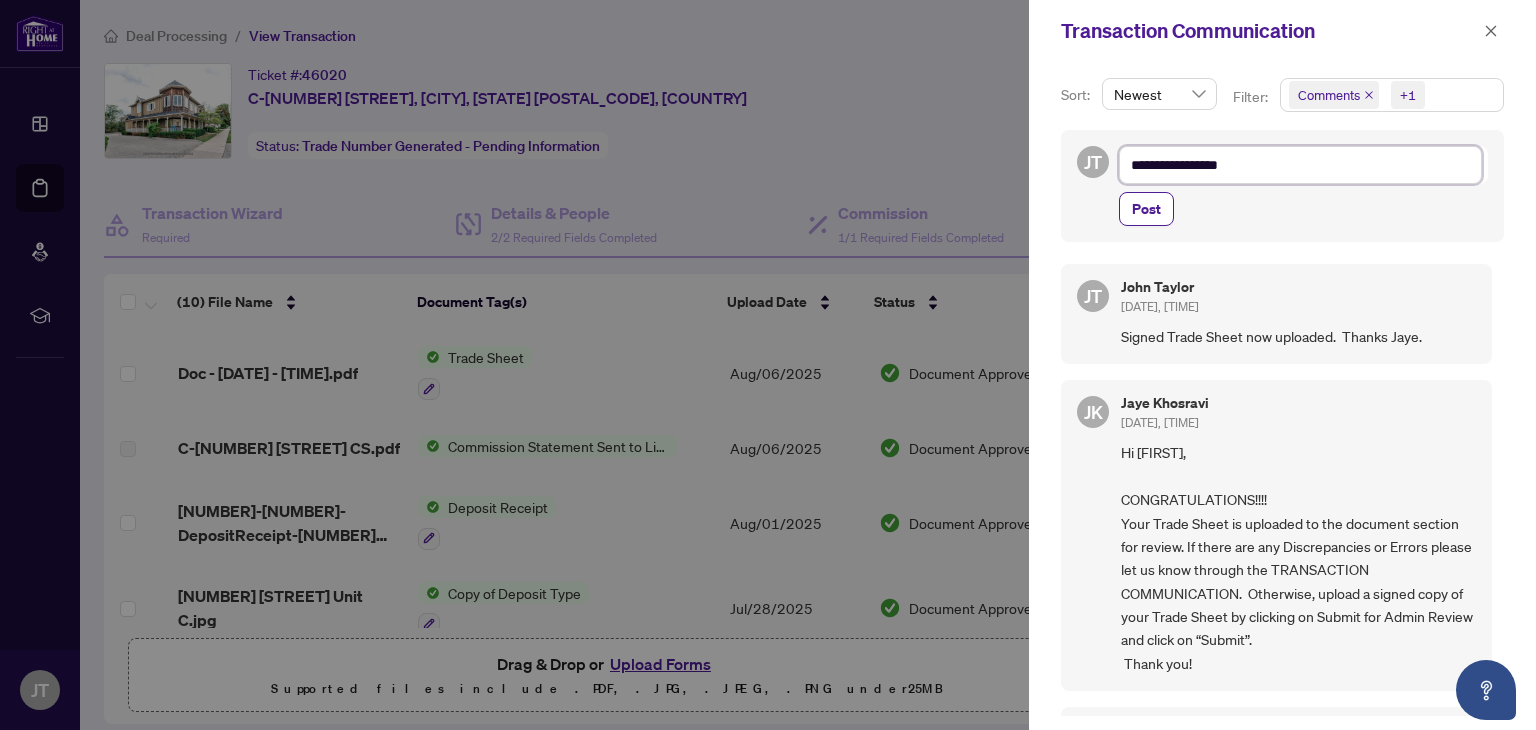 type on "**********" 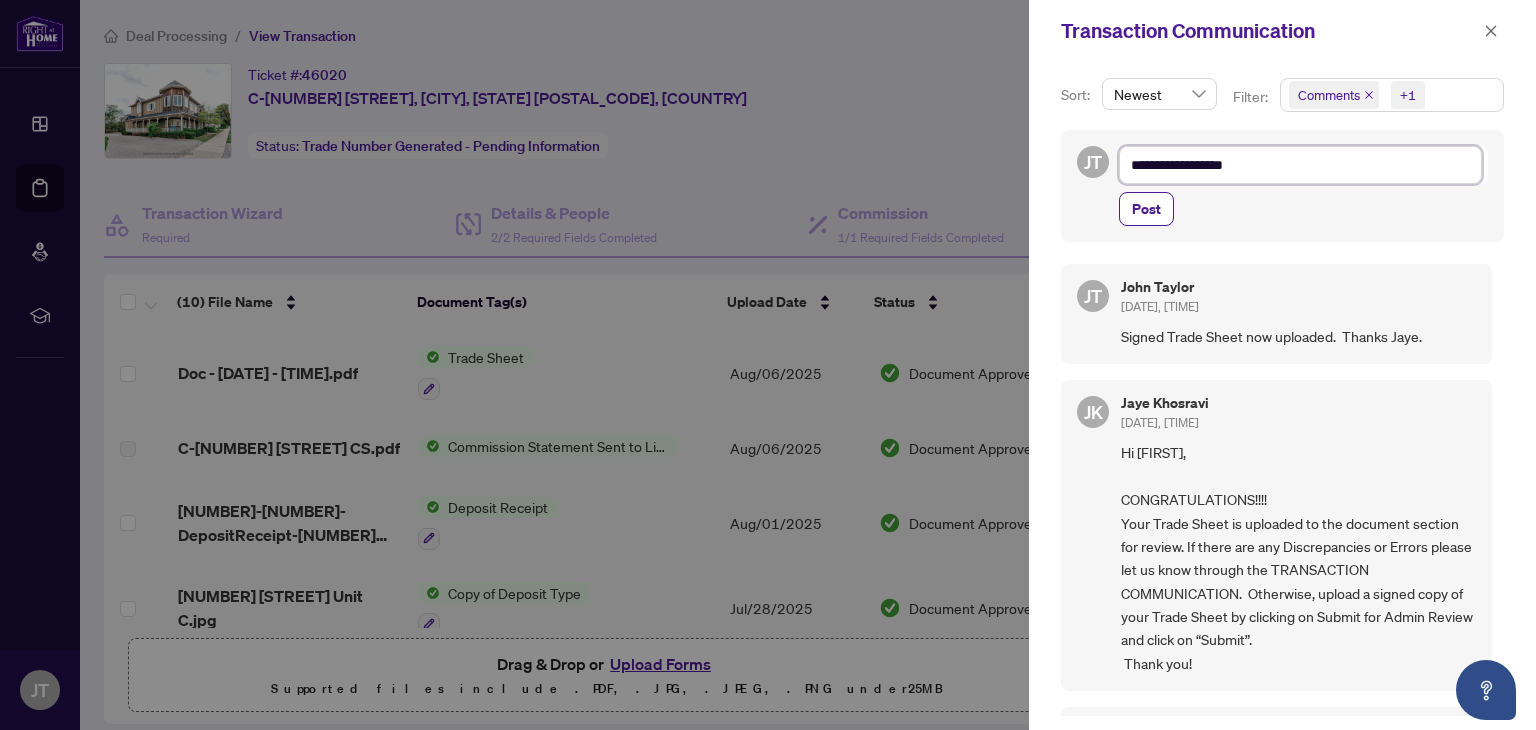 type on "**********" 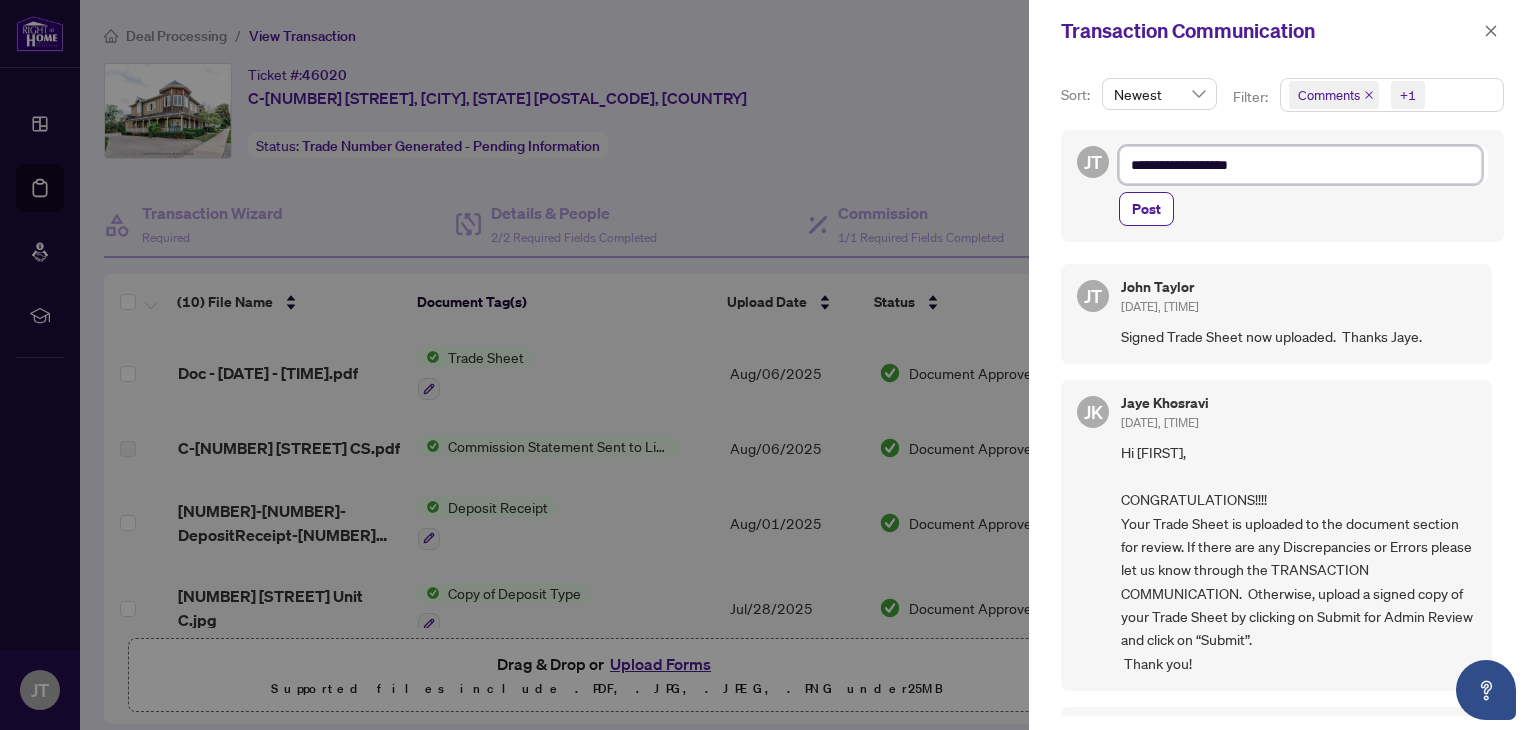 type on "**********" 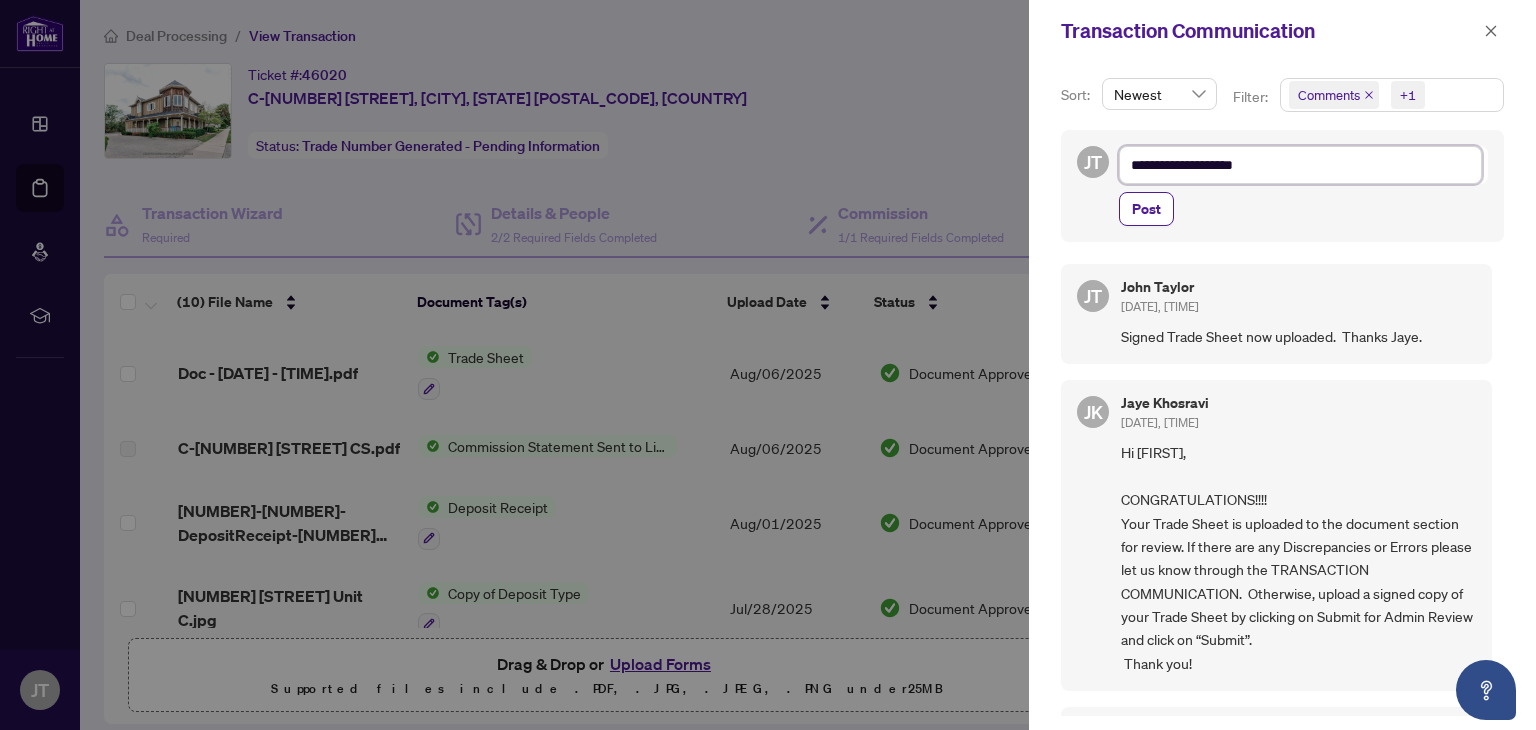 type on "**********" 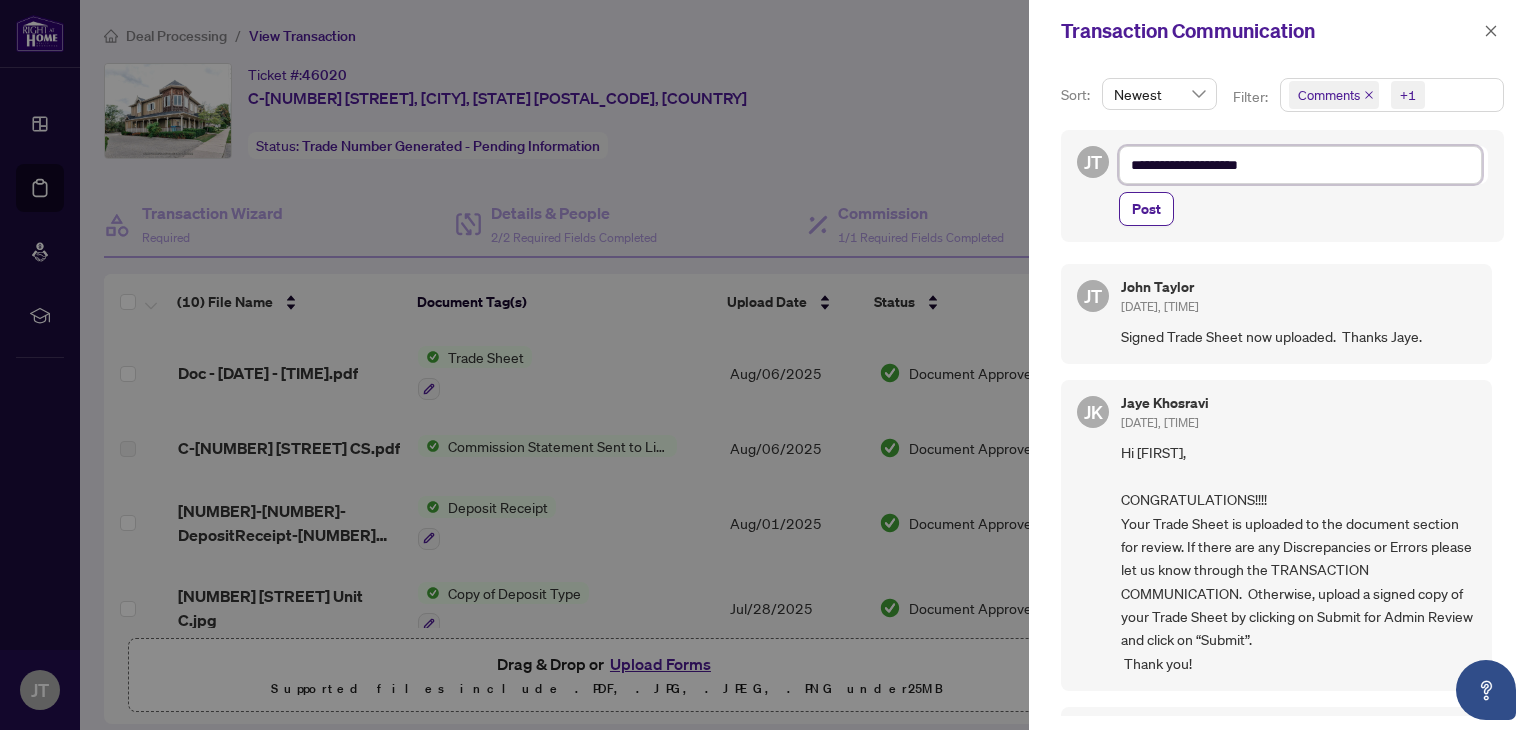 type on "**********" 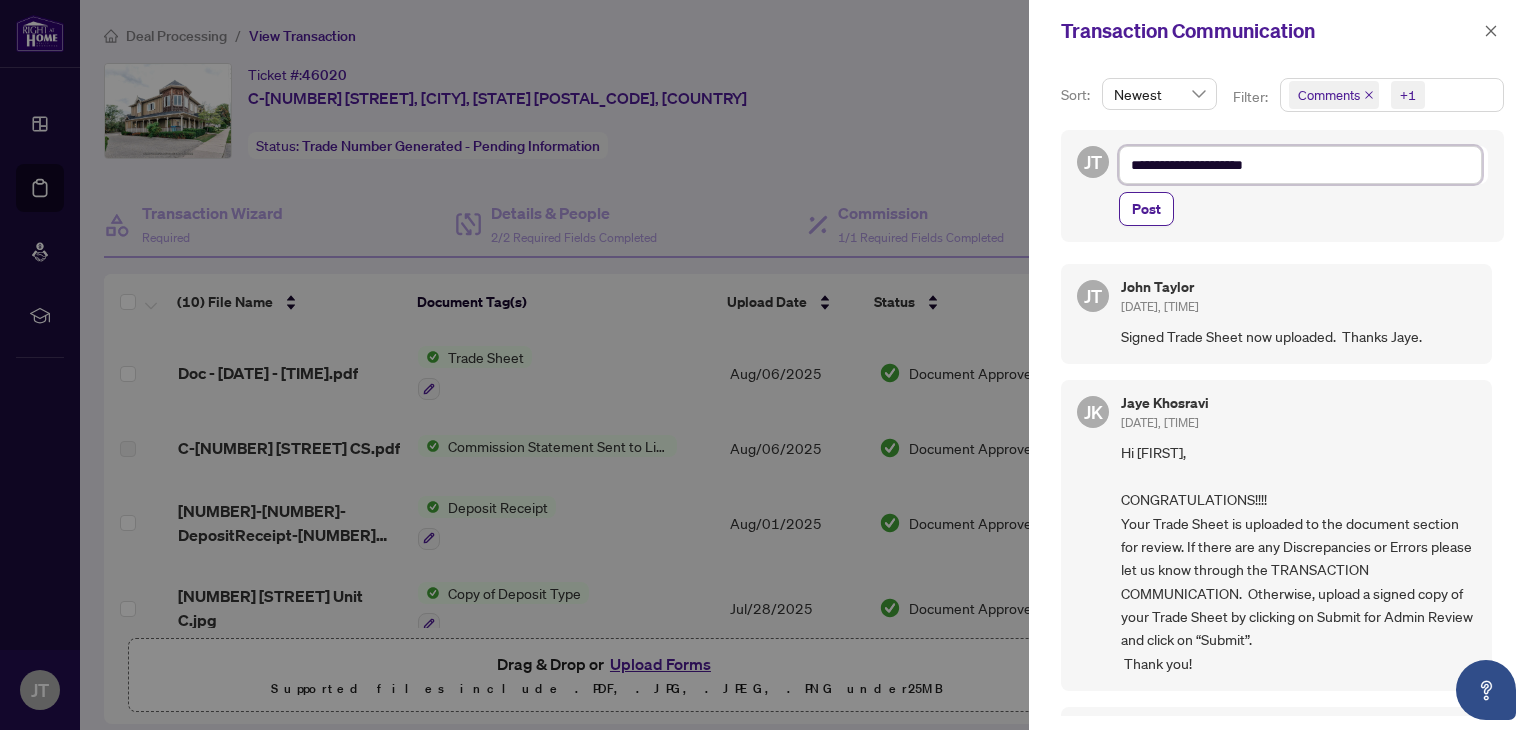 type on "**********" 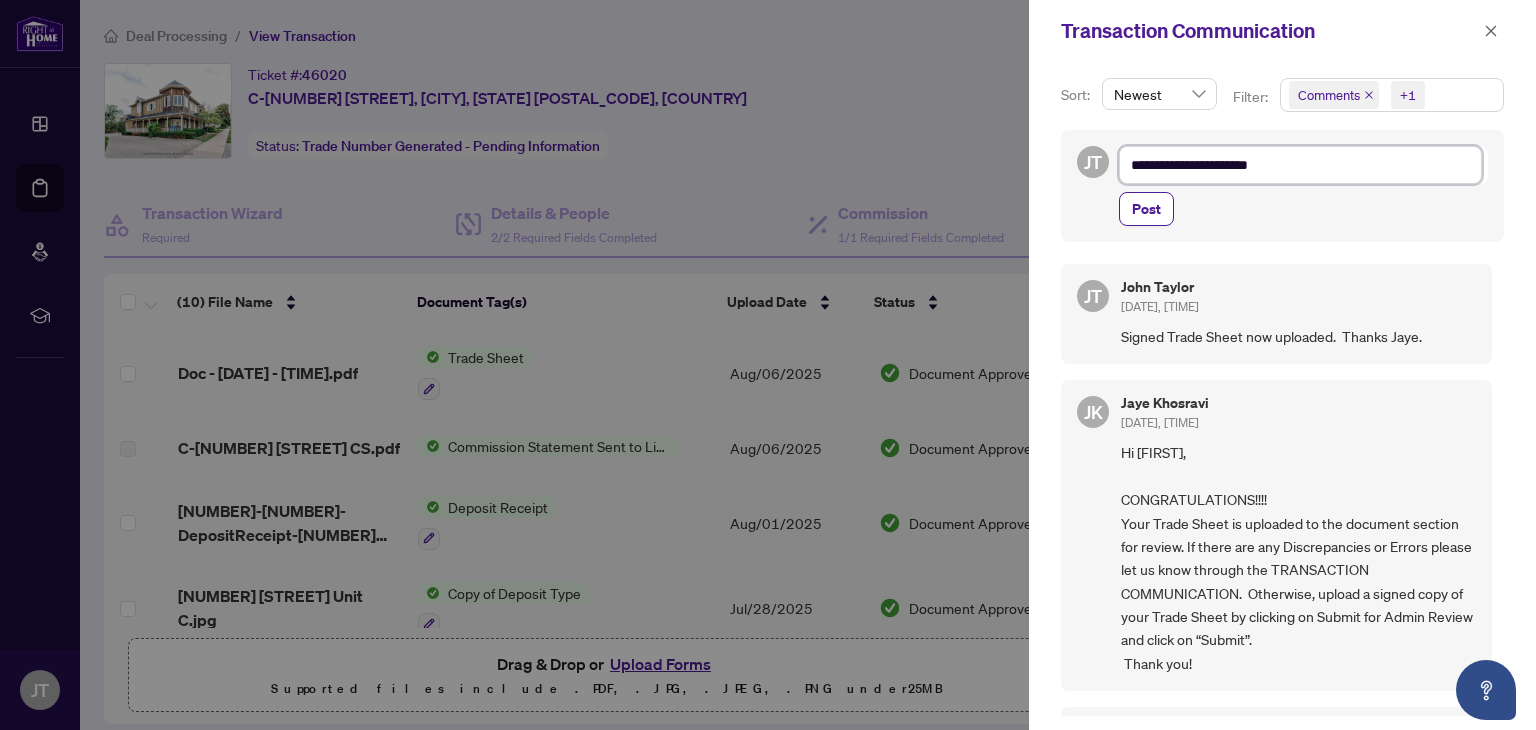 type on "**********" 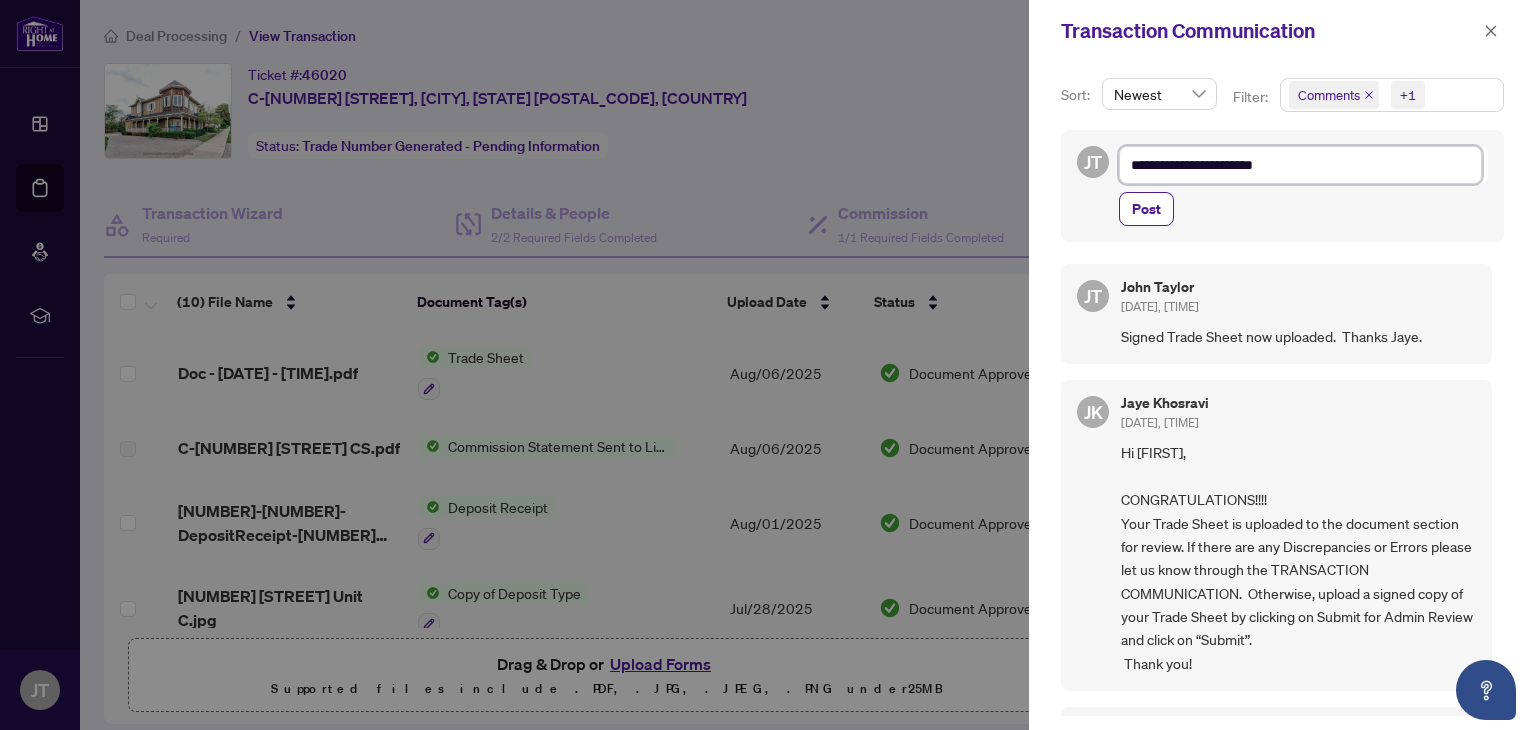type on "**********" 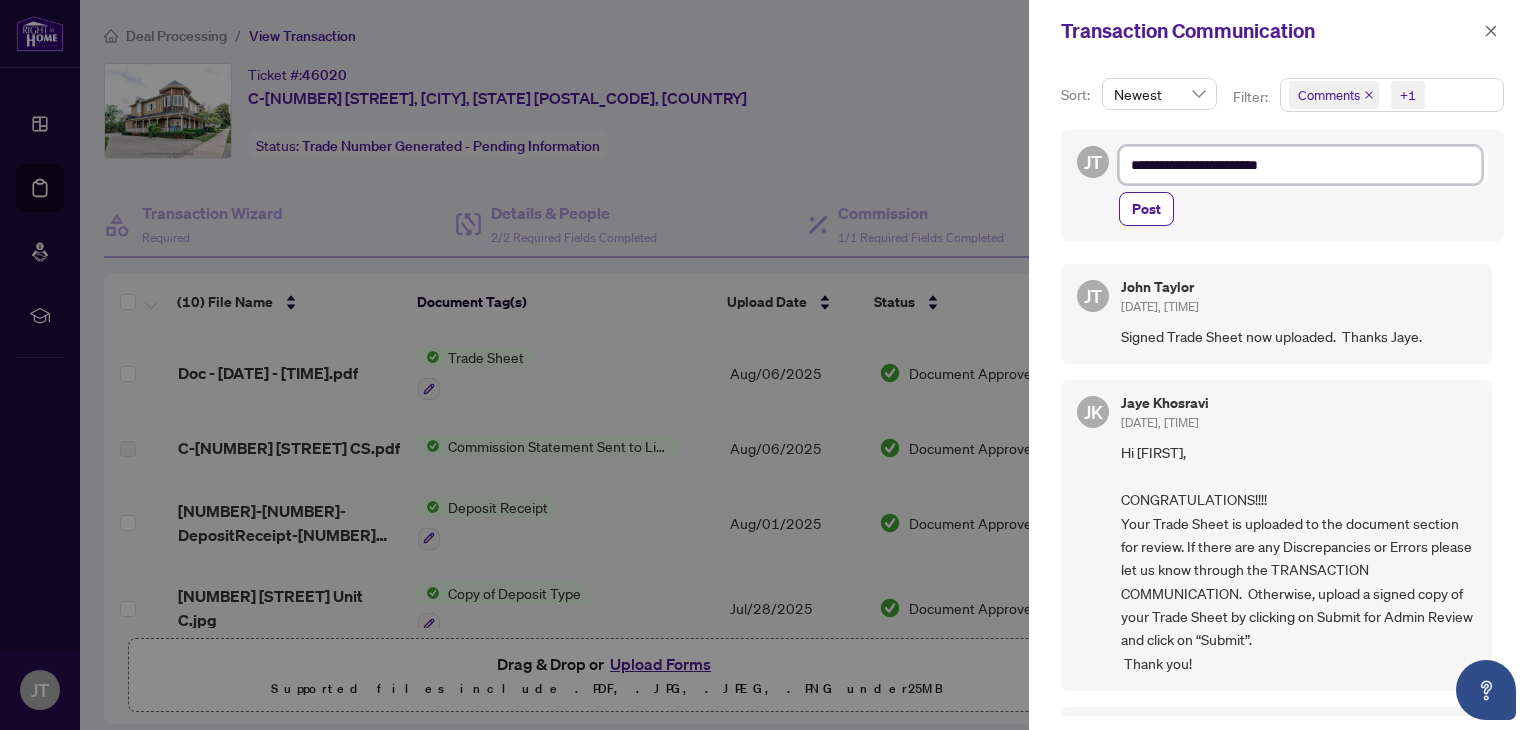 type on "**********" 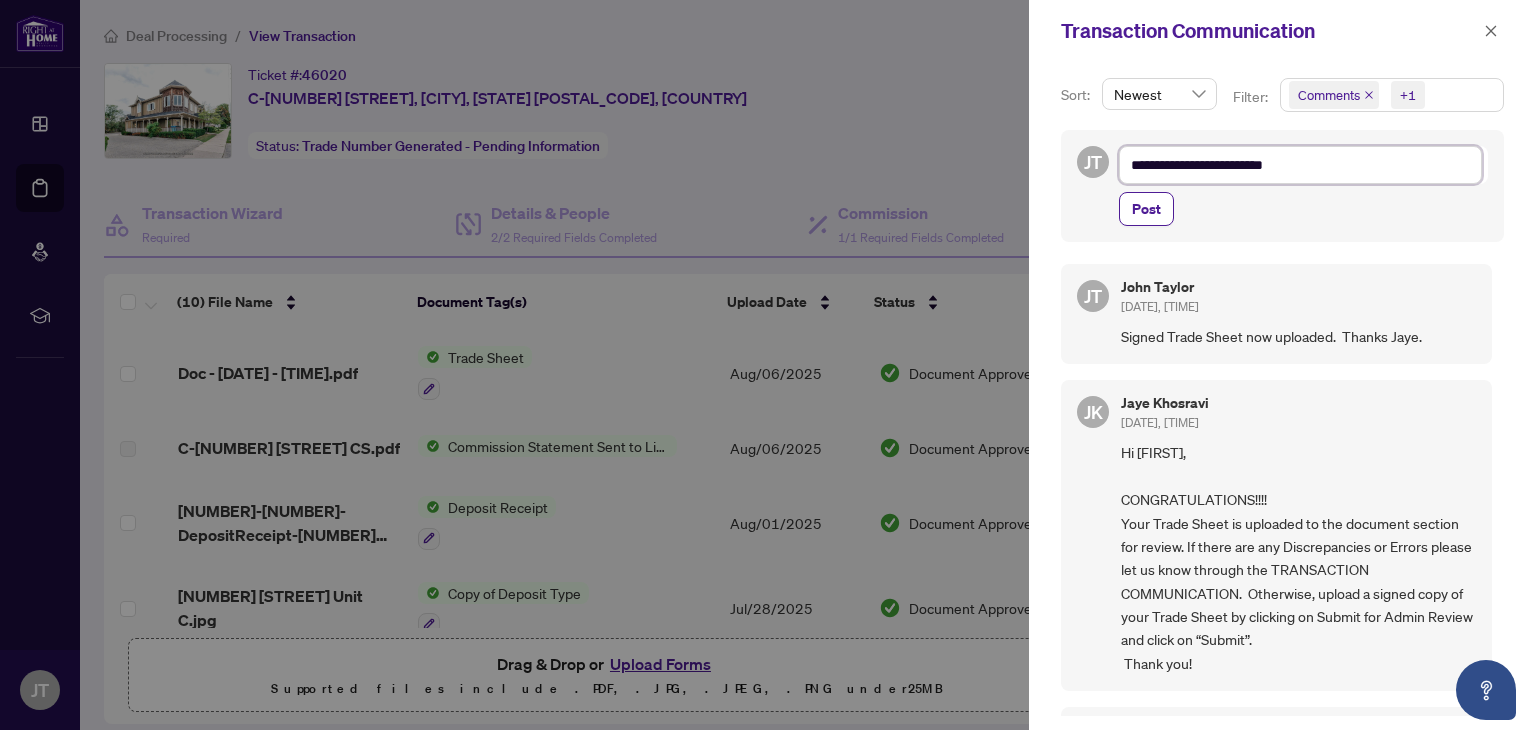 type on "**********" 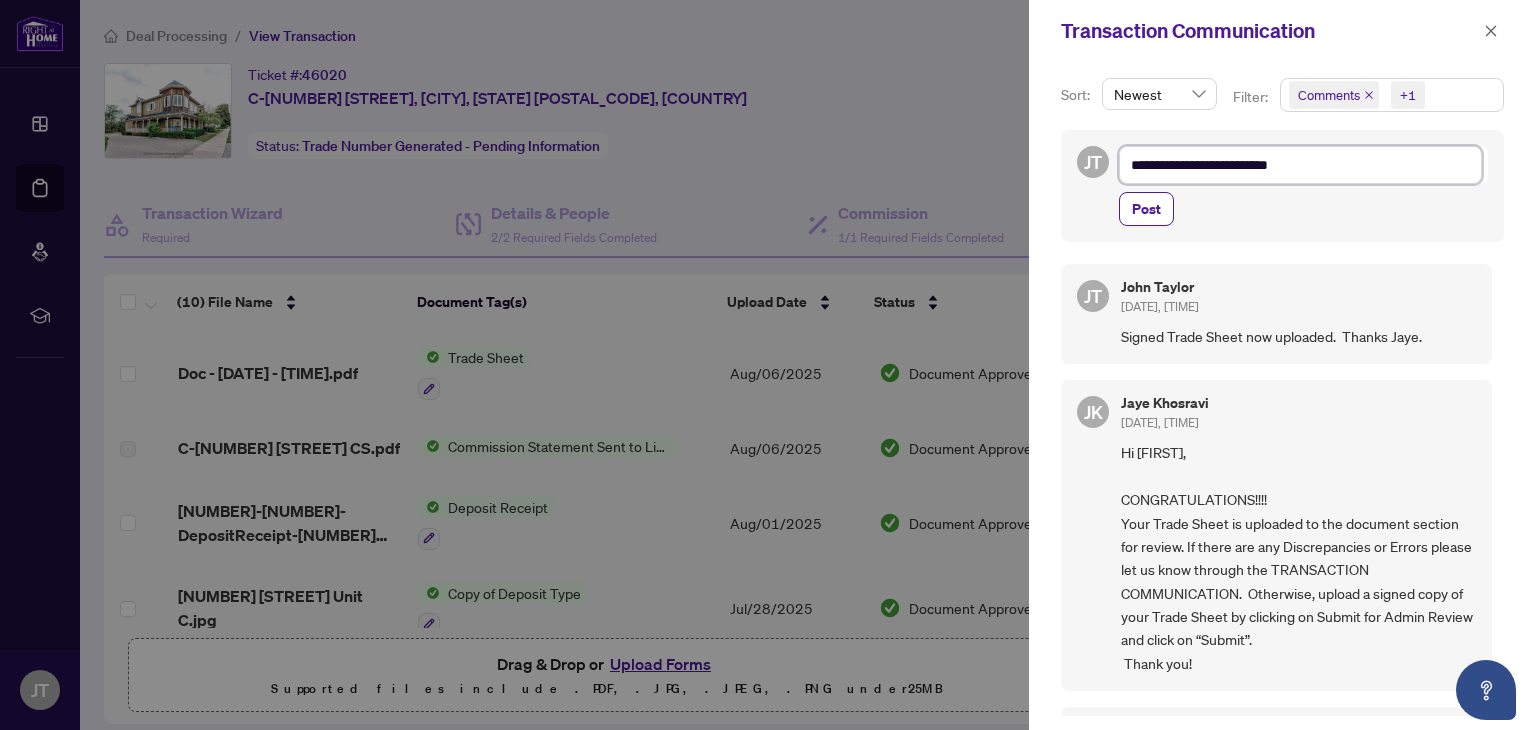 type on "**********" 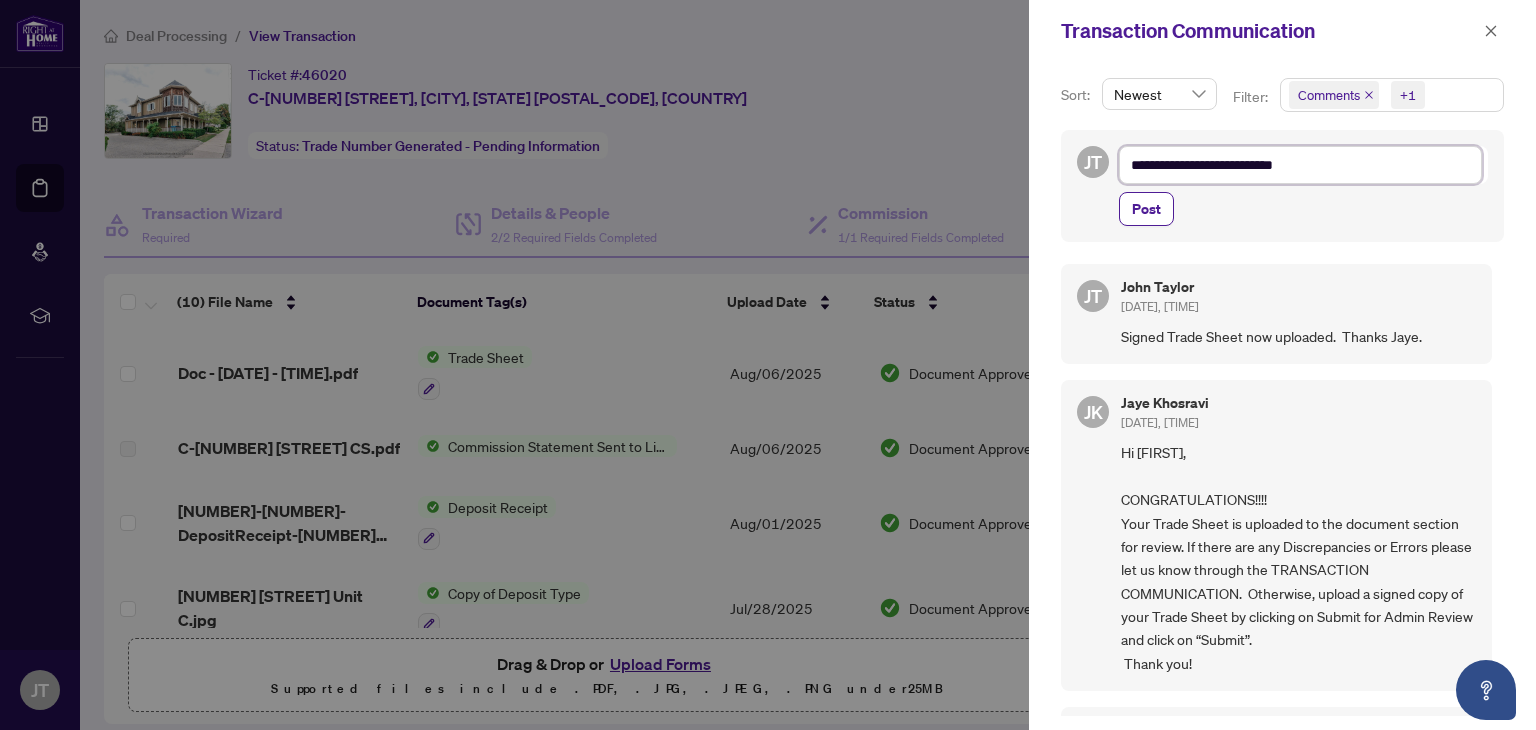type on "**********" 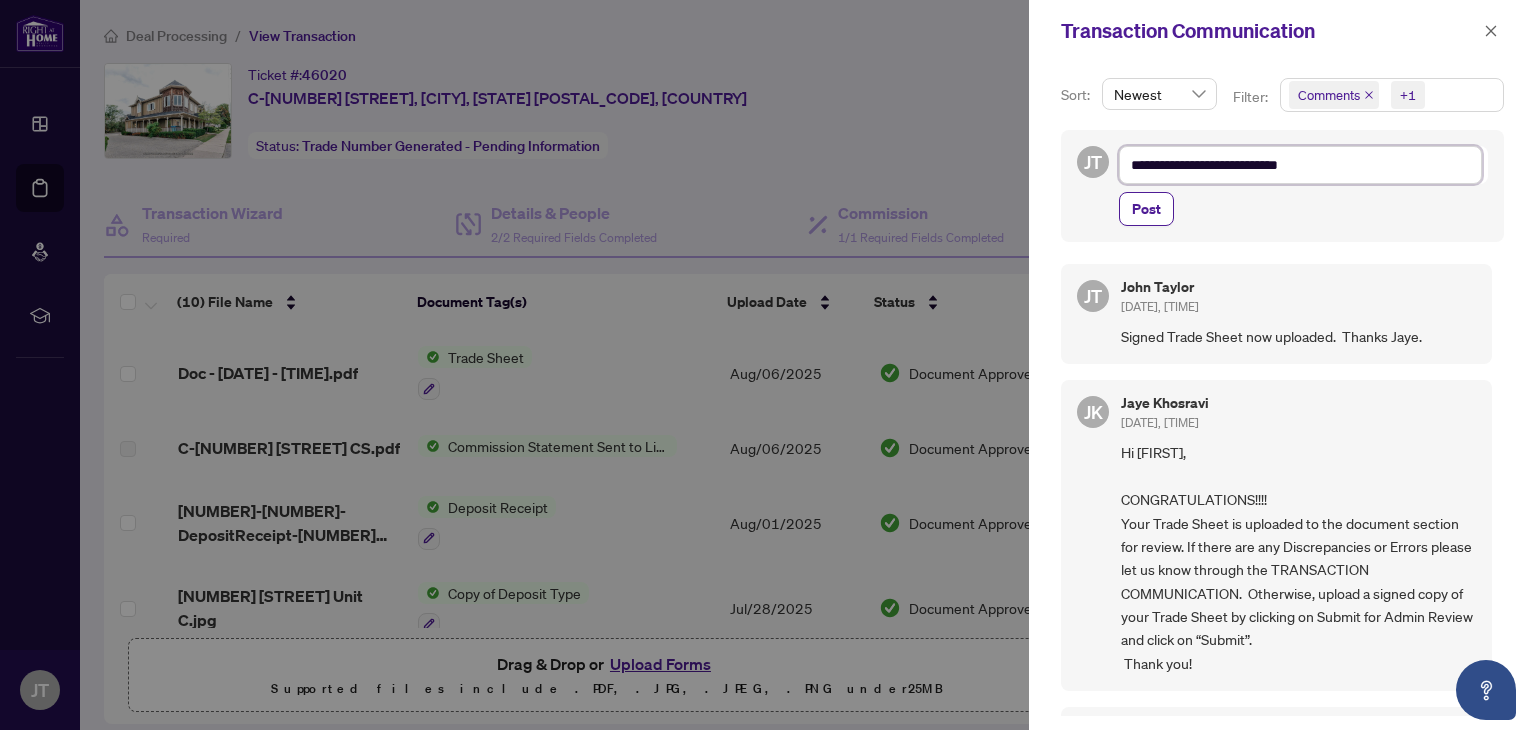 type on "**********" 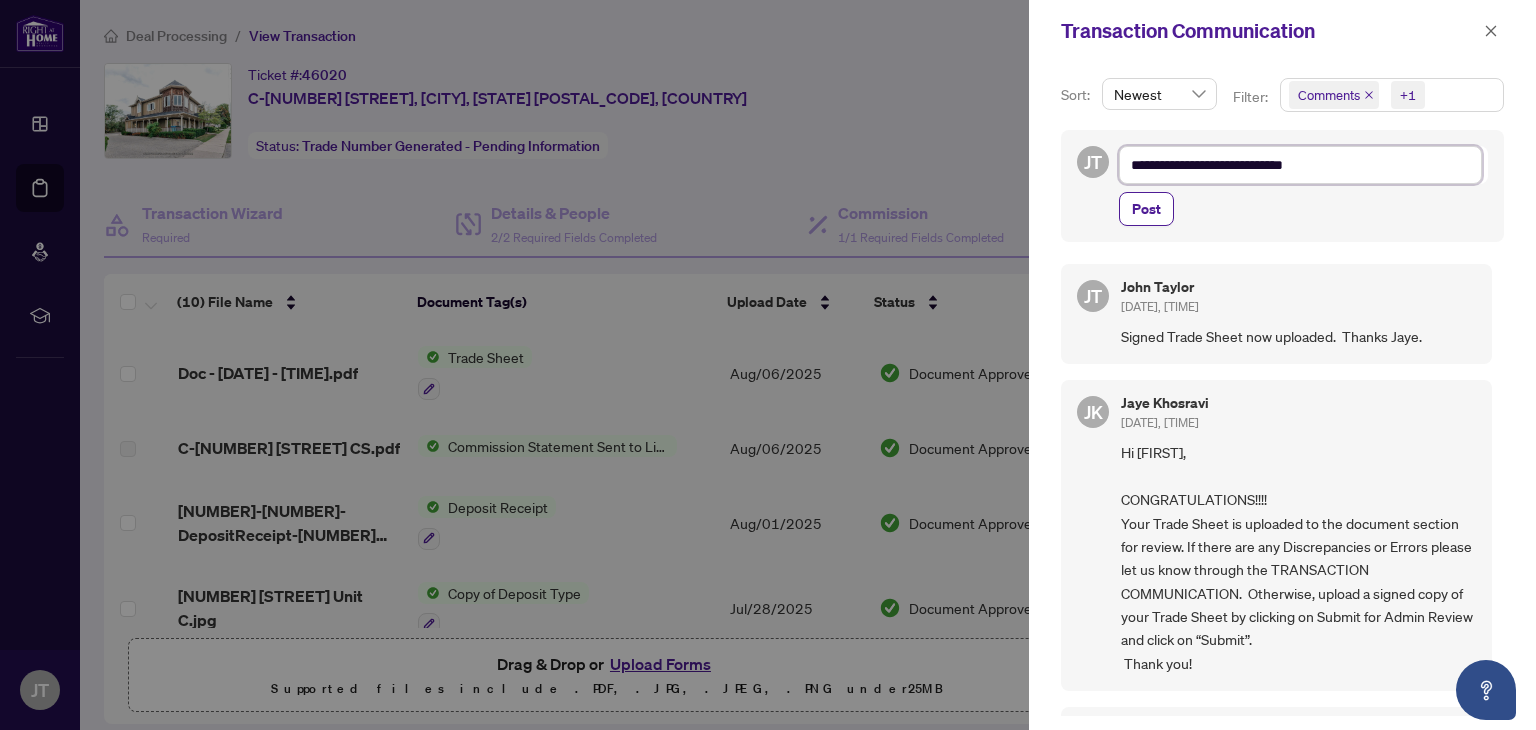 type on "**********" 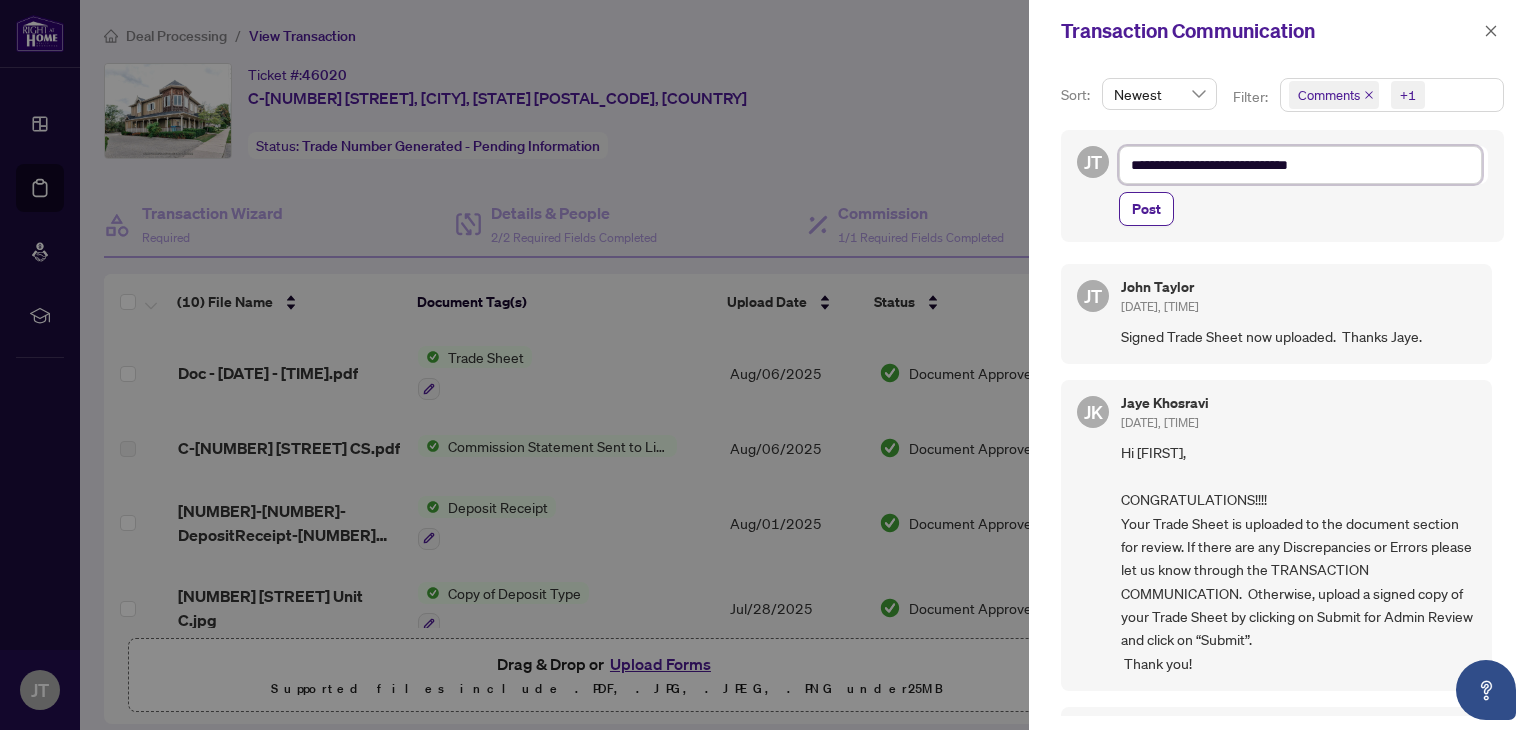 type on "**********" 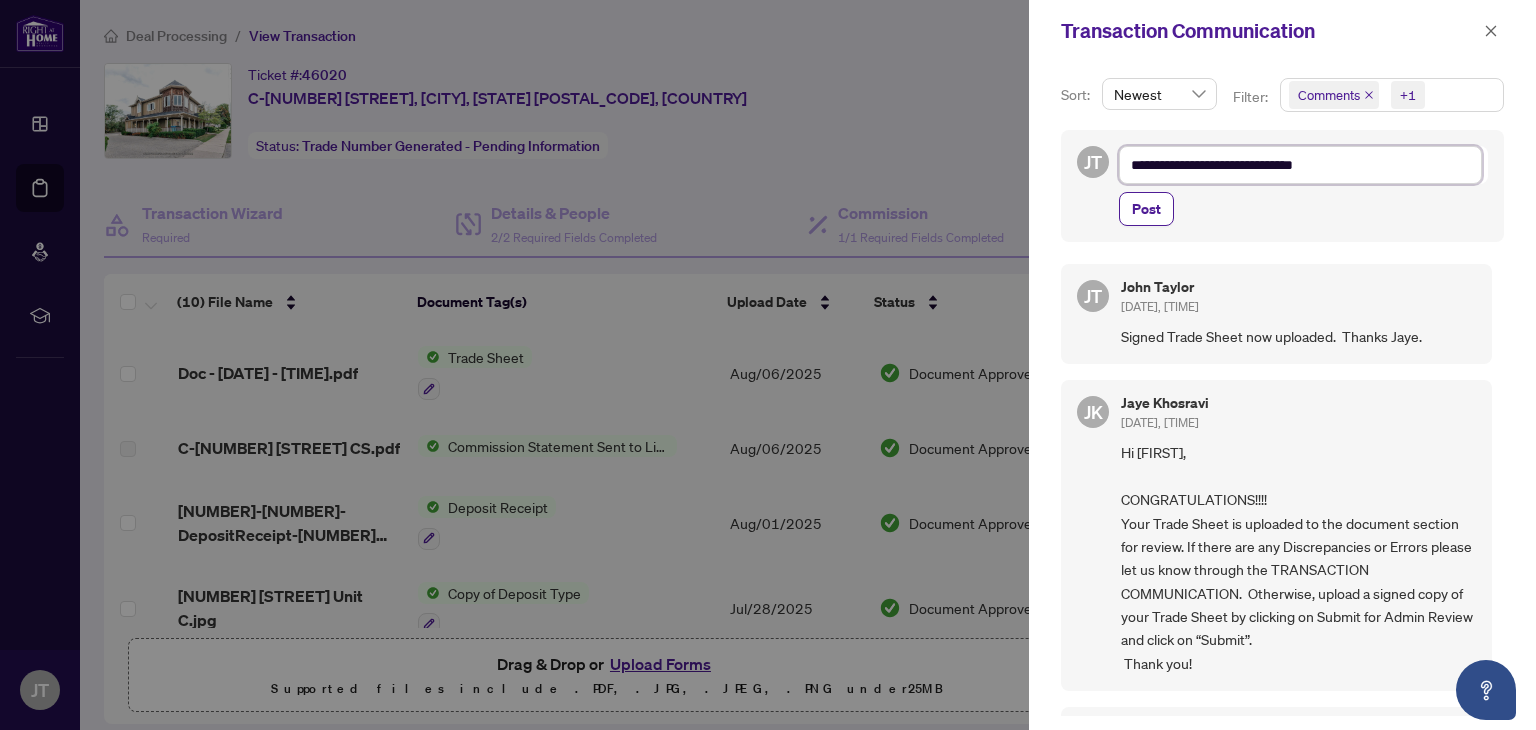 type on "**********" 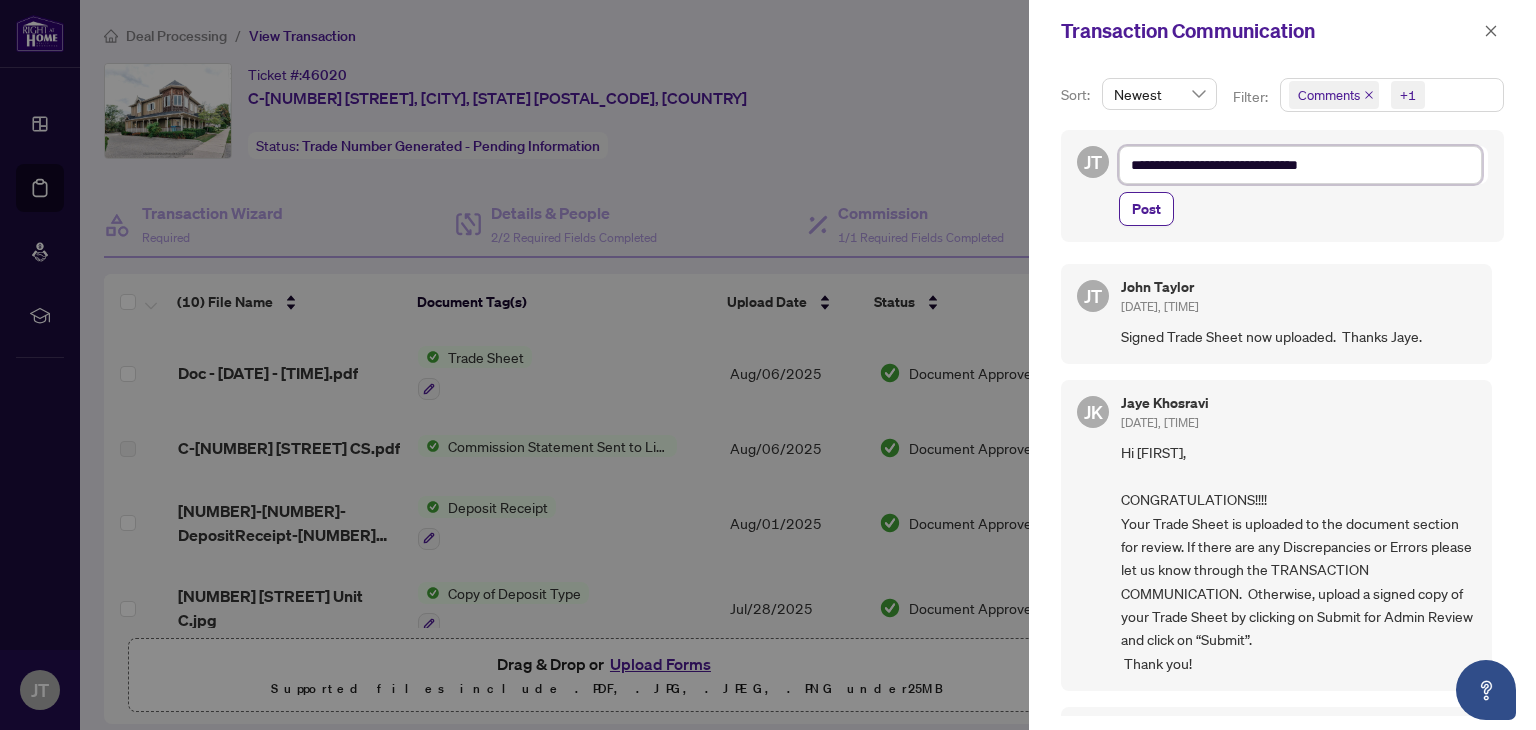 type on "**********" 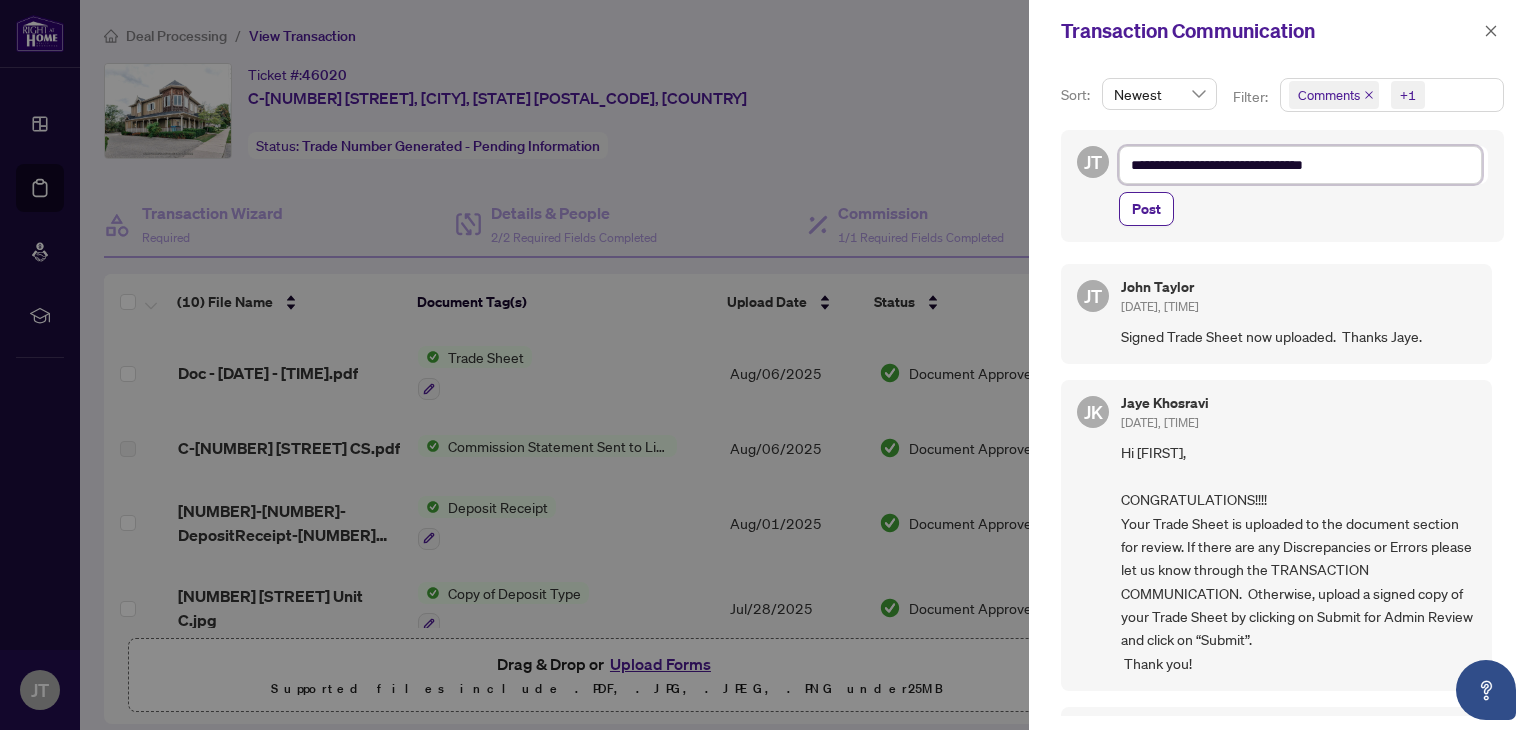 type on "**********" 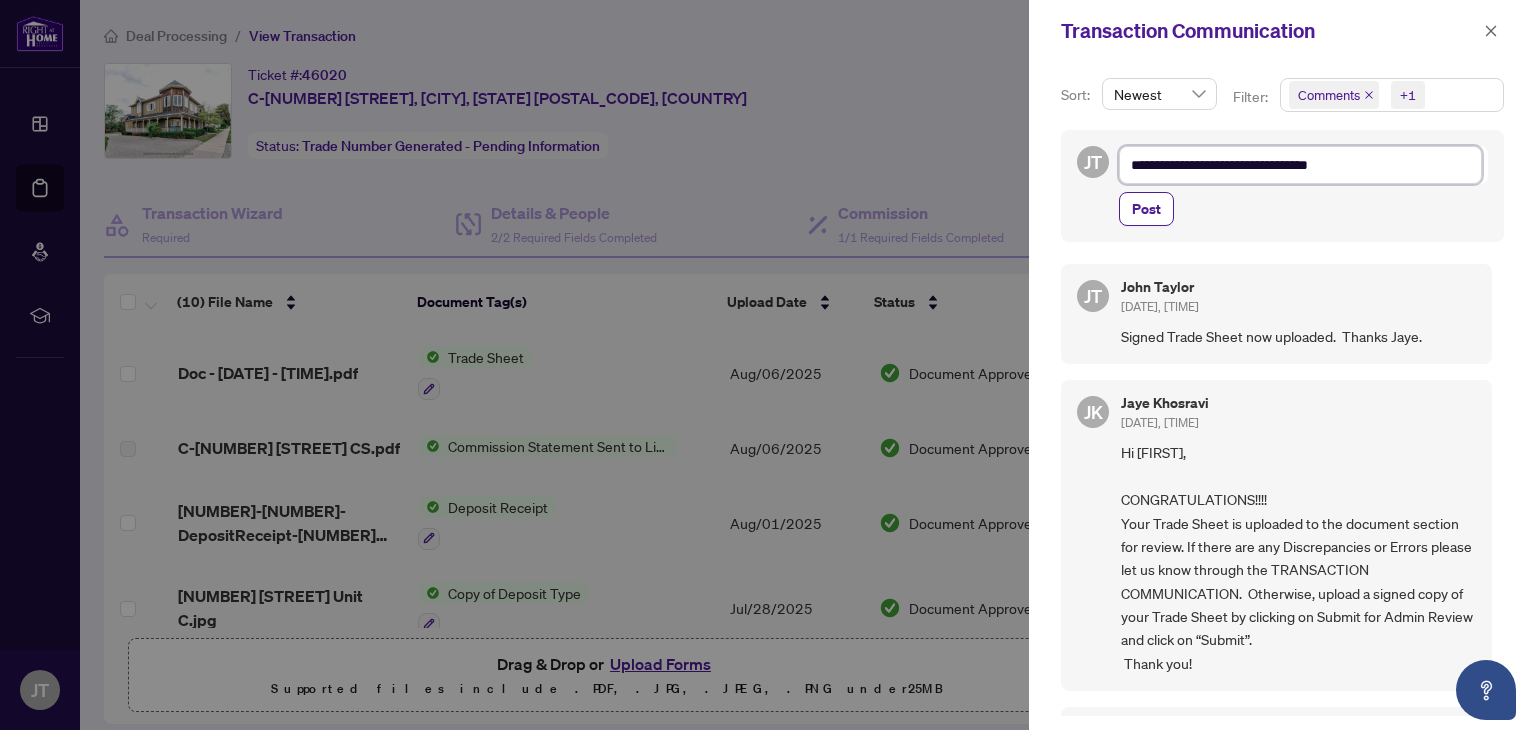 type on "**********" 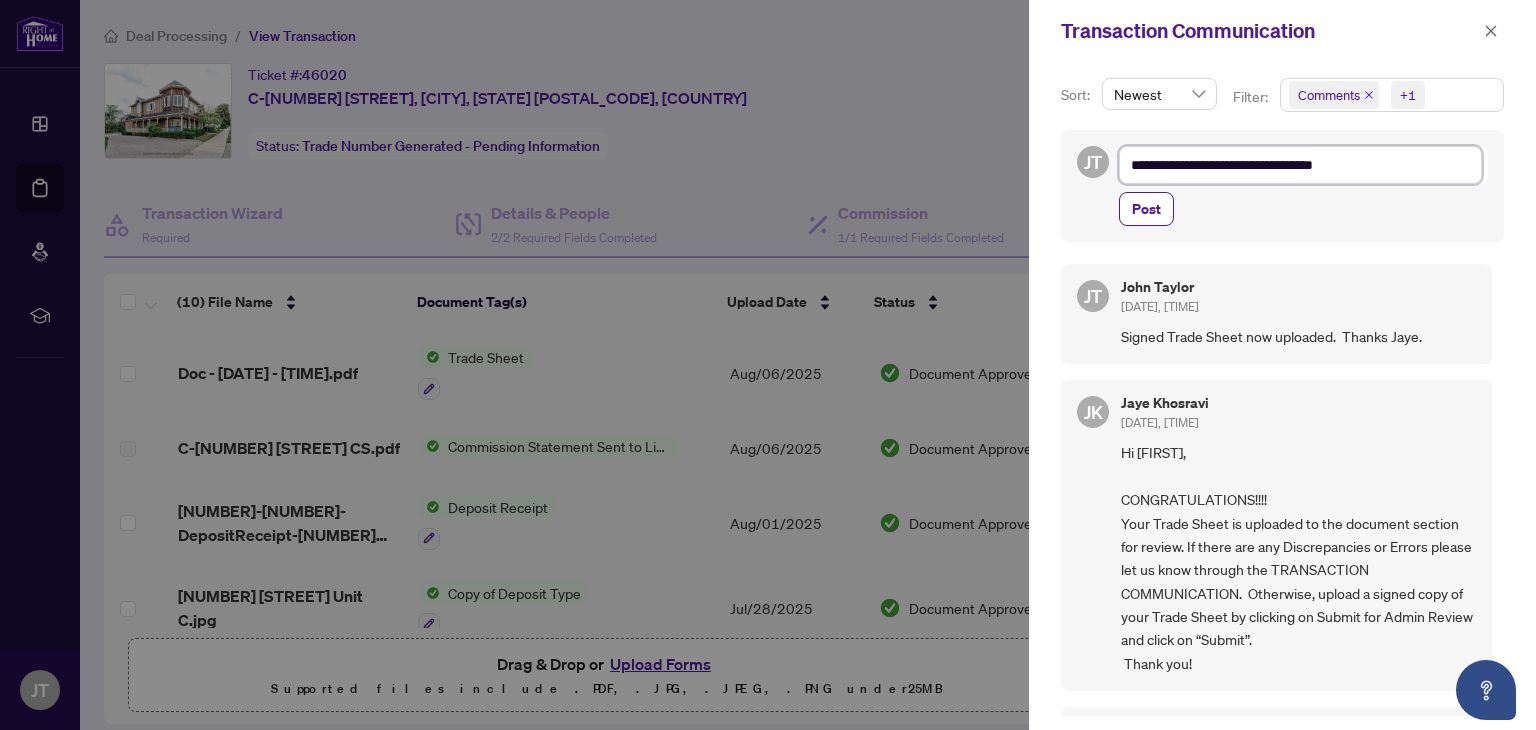 type on "**********" 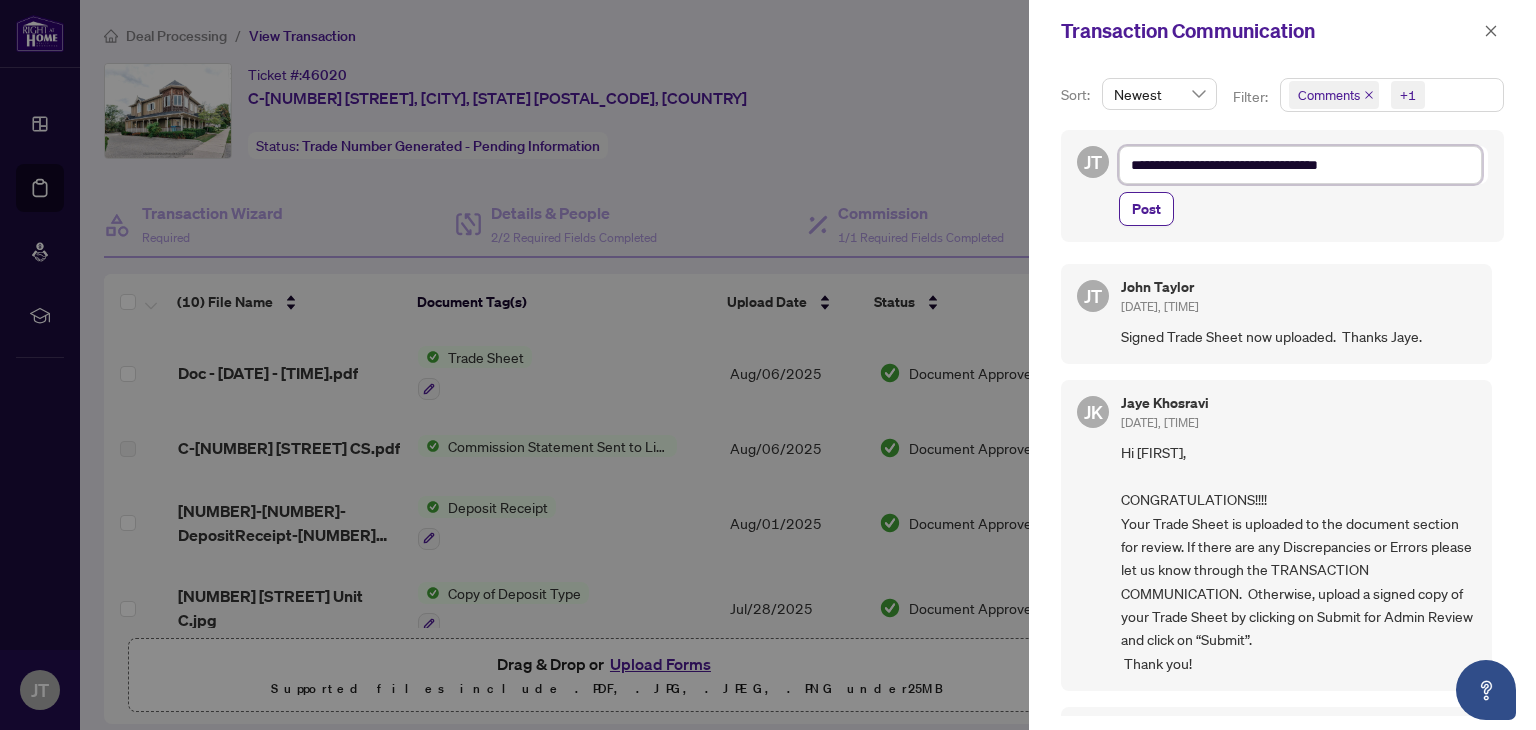 type on "**********" 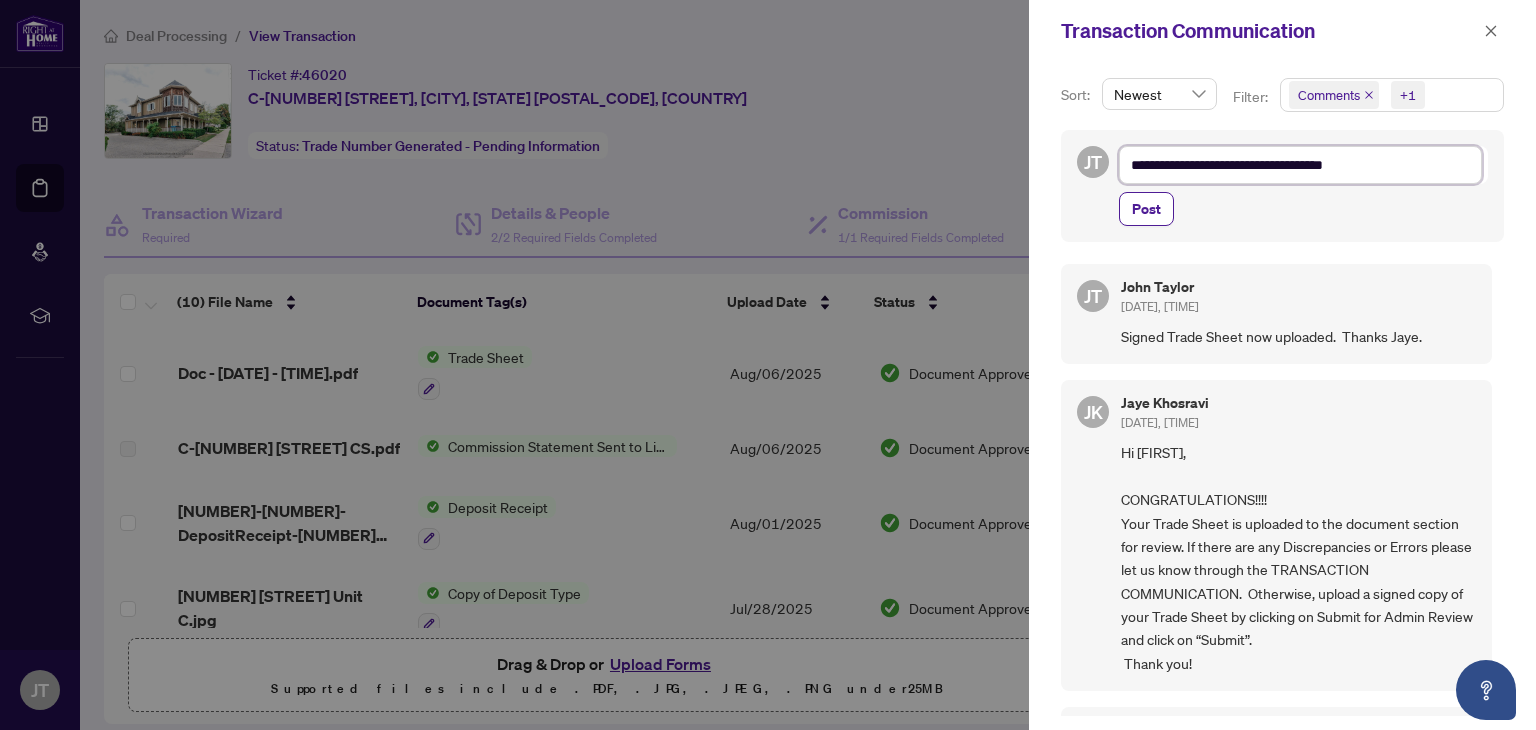 type on "**********" 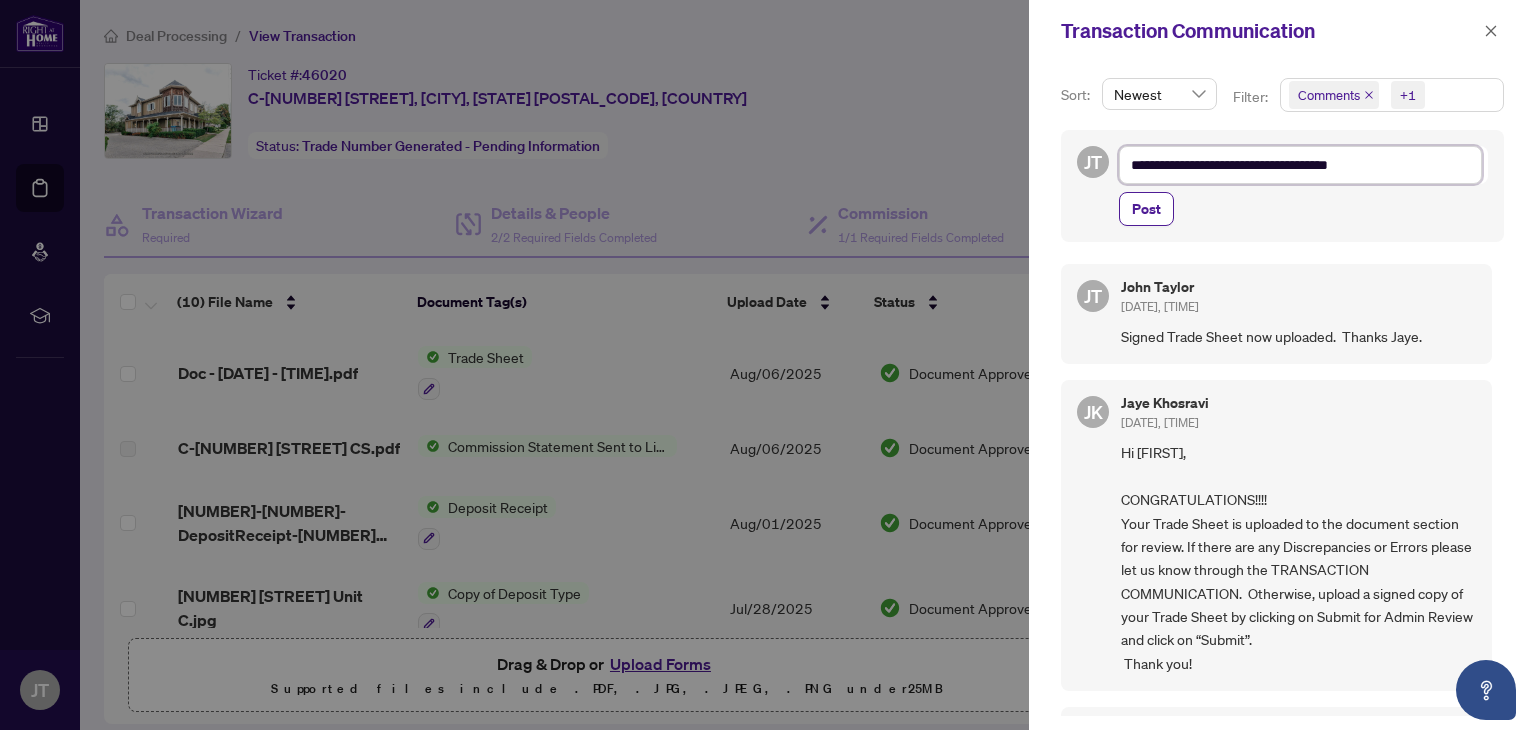 type on "**********" 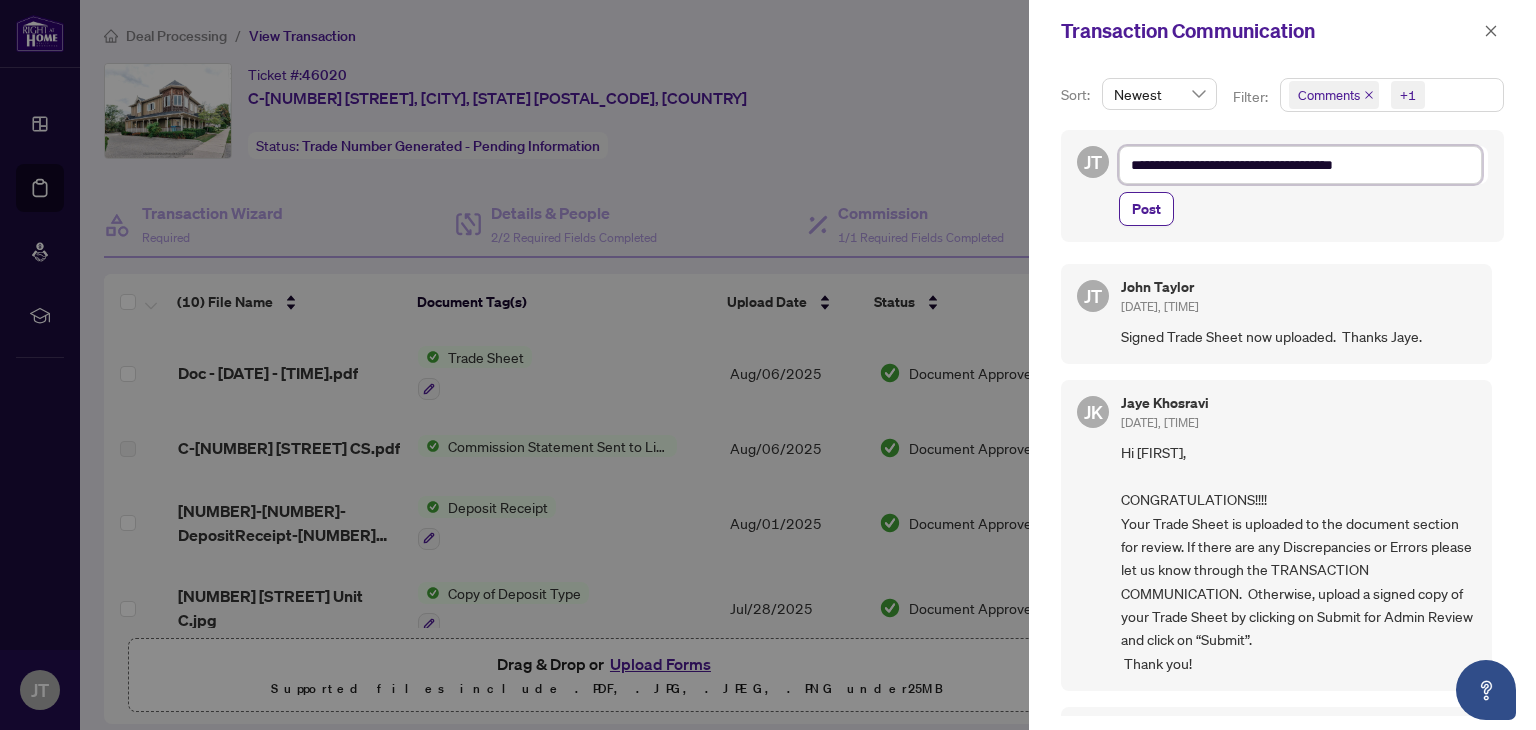 type on "**********" 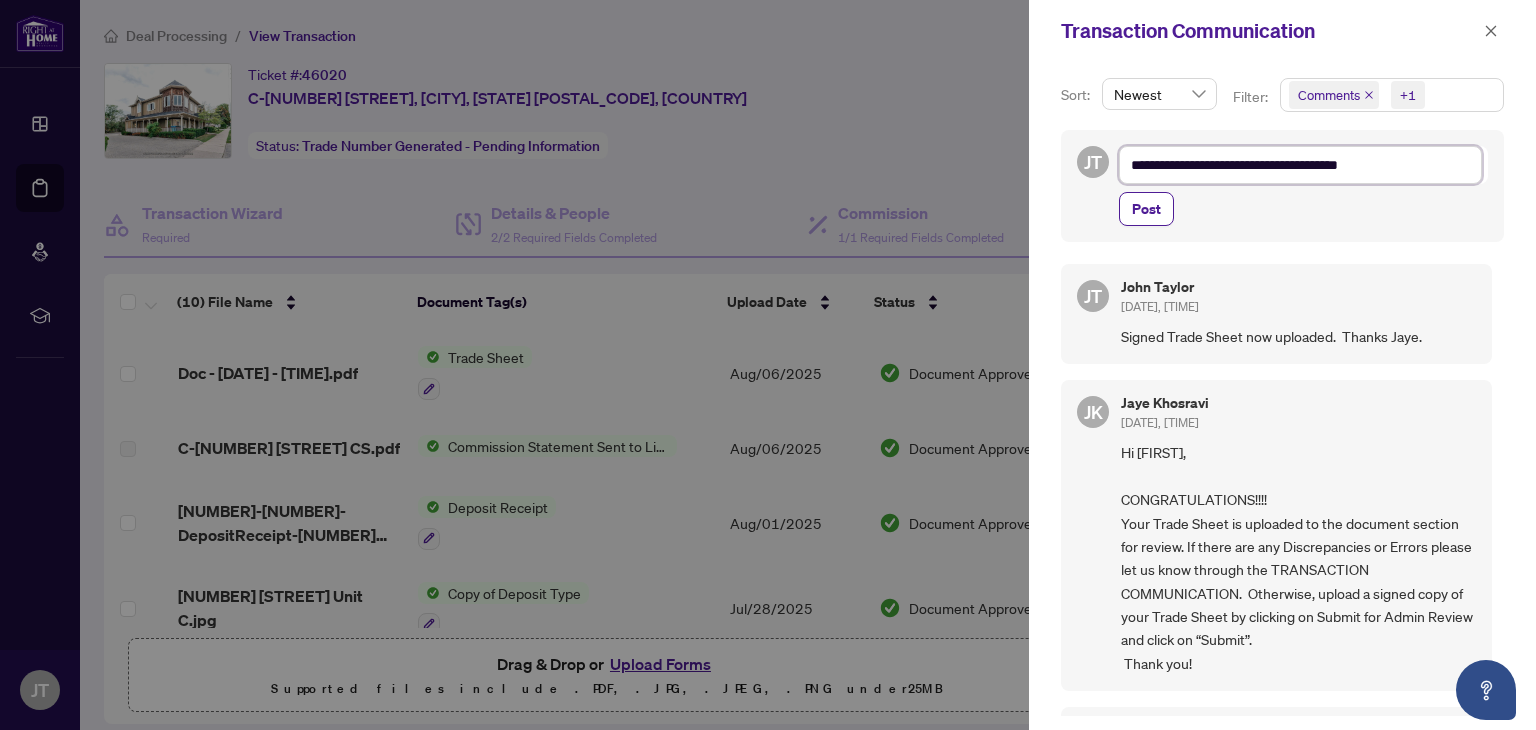 type on "**********" 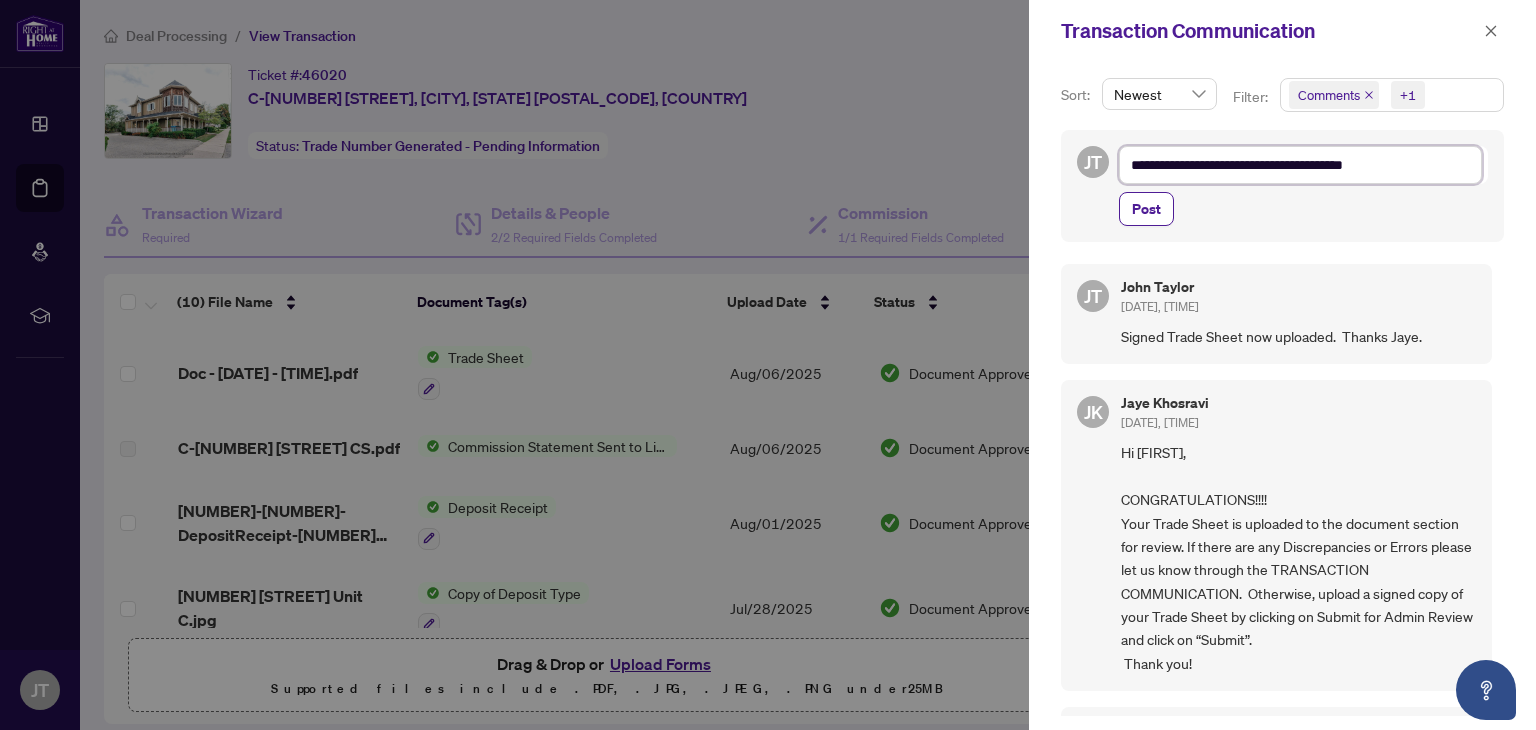 type on "**********" 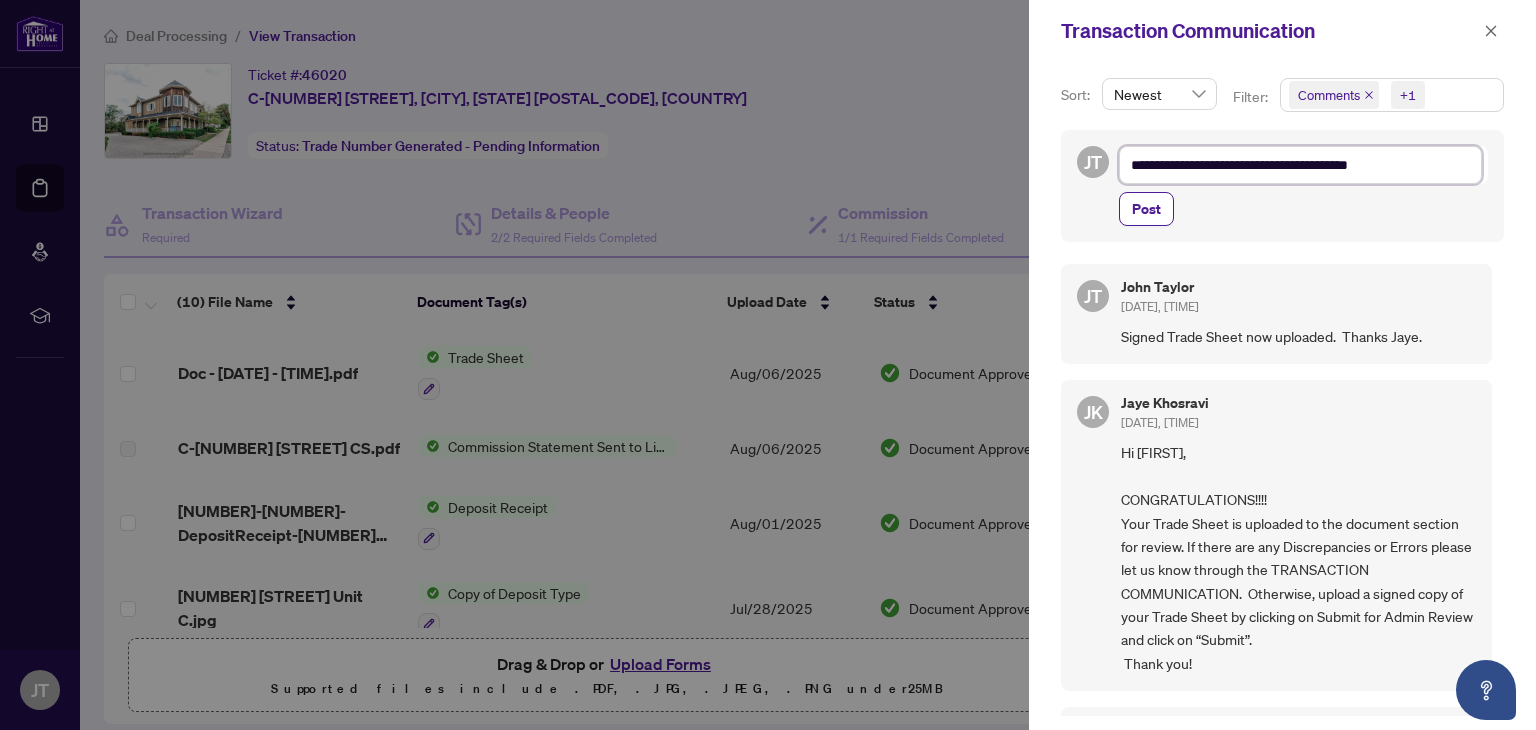 type on "**********" 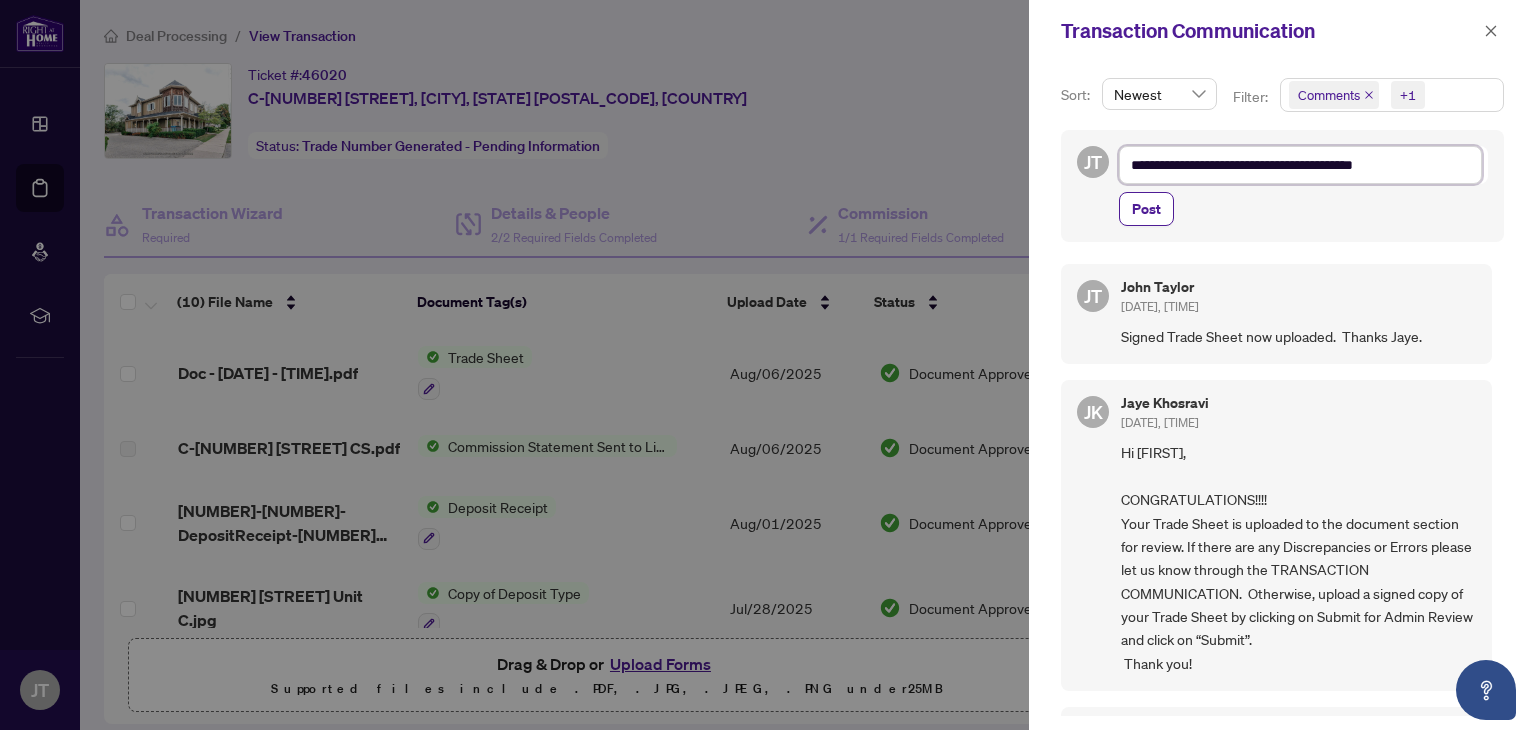 type on "**********" 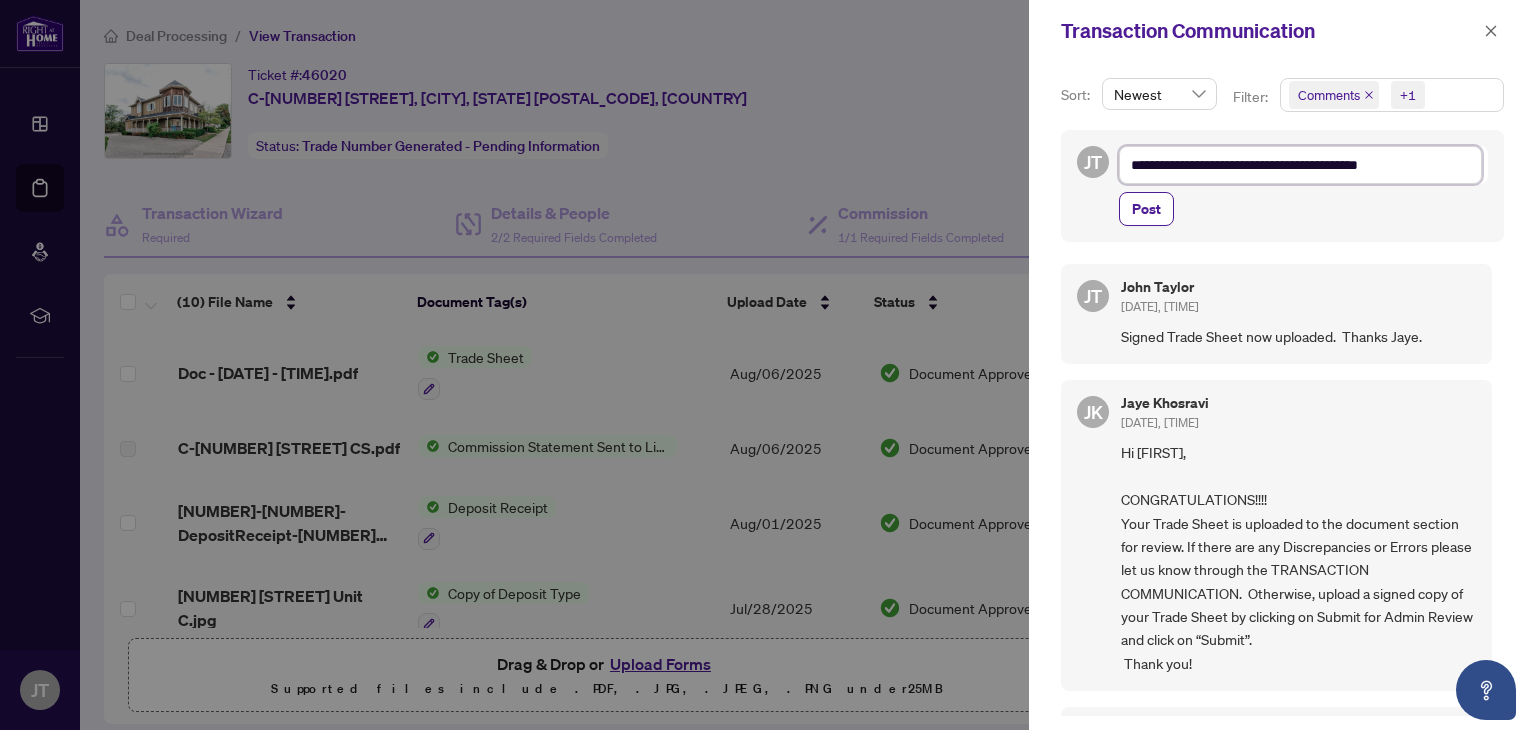 type on "**********" 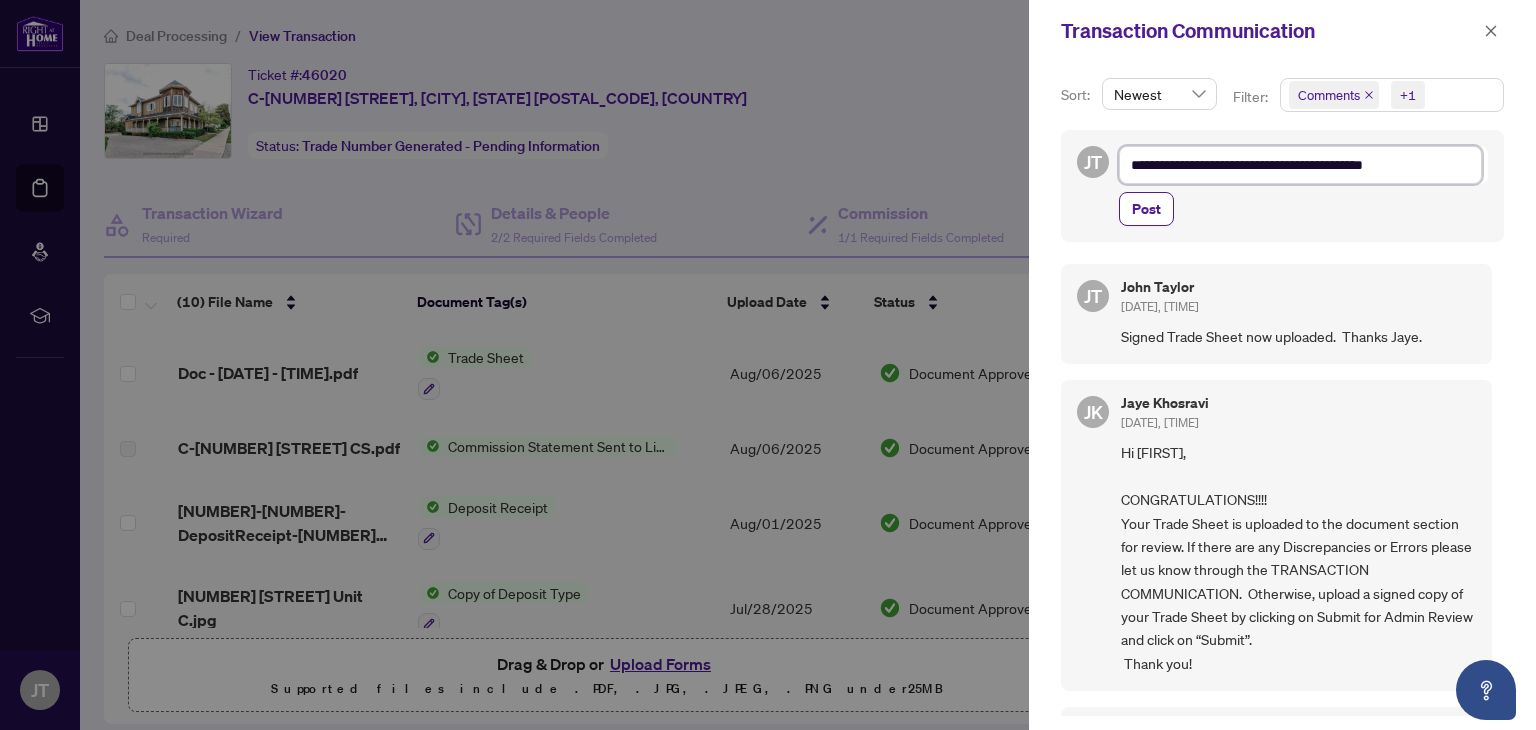 type on "**********" 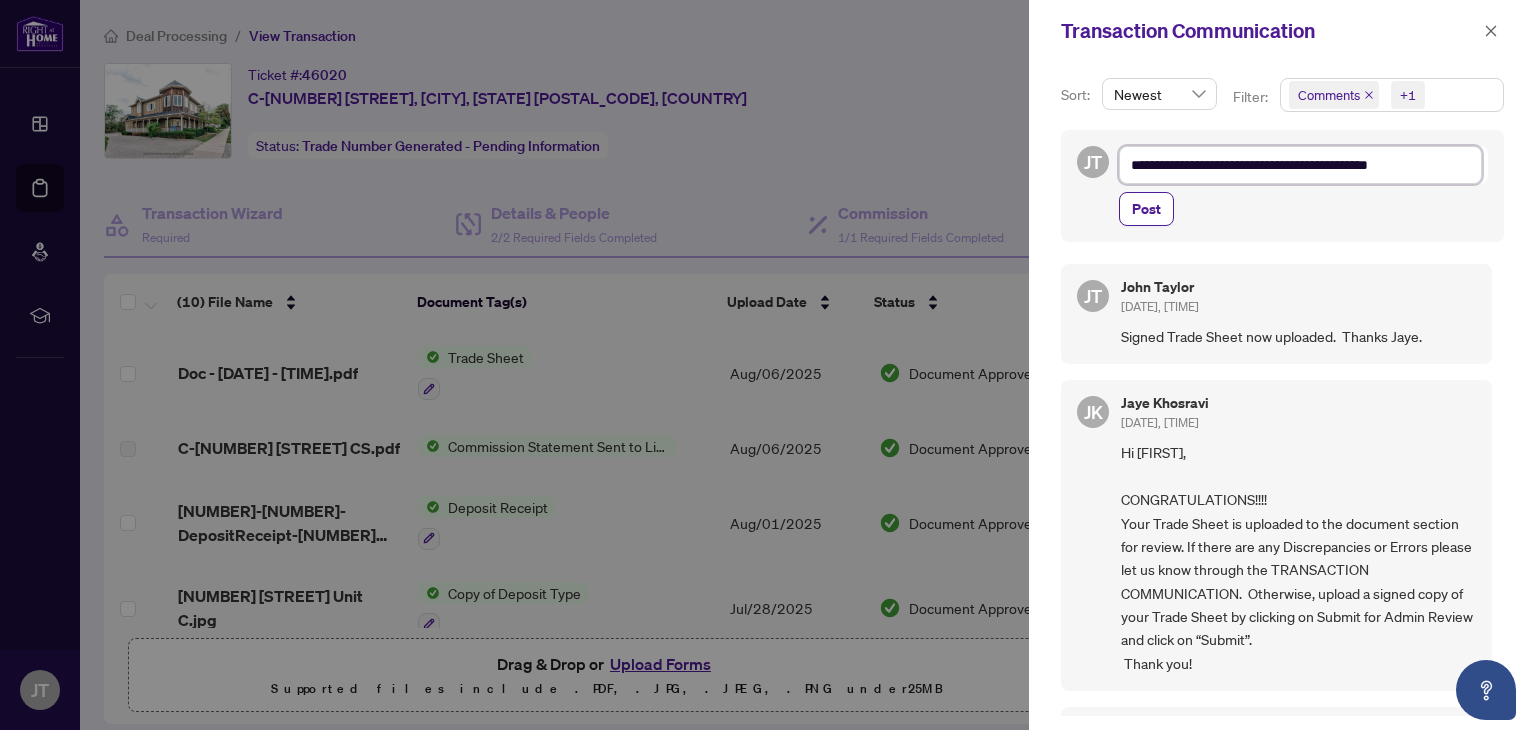 type on "**********" 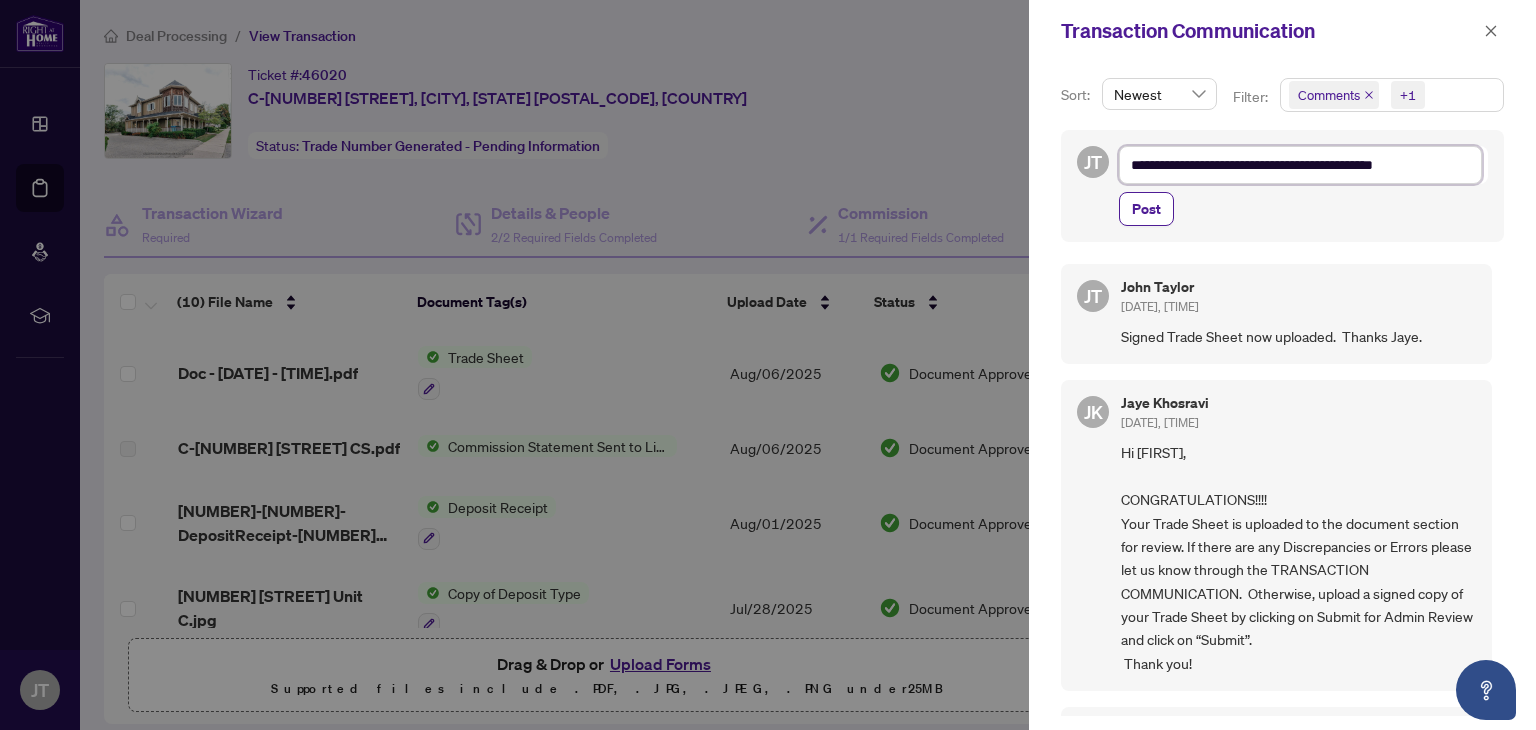 type on "**********" 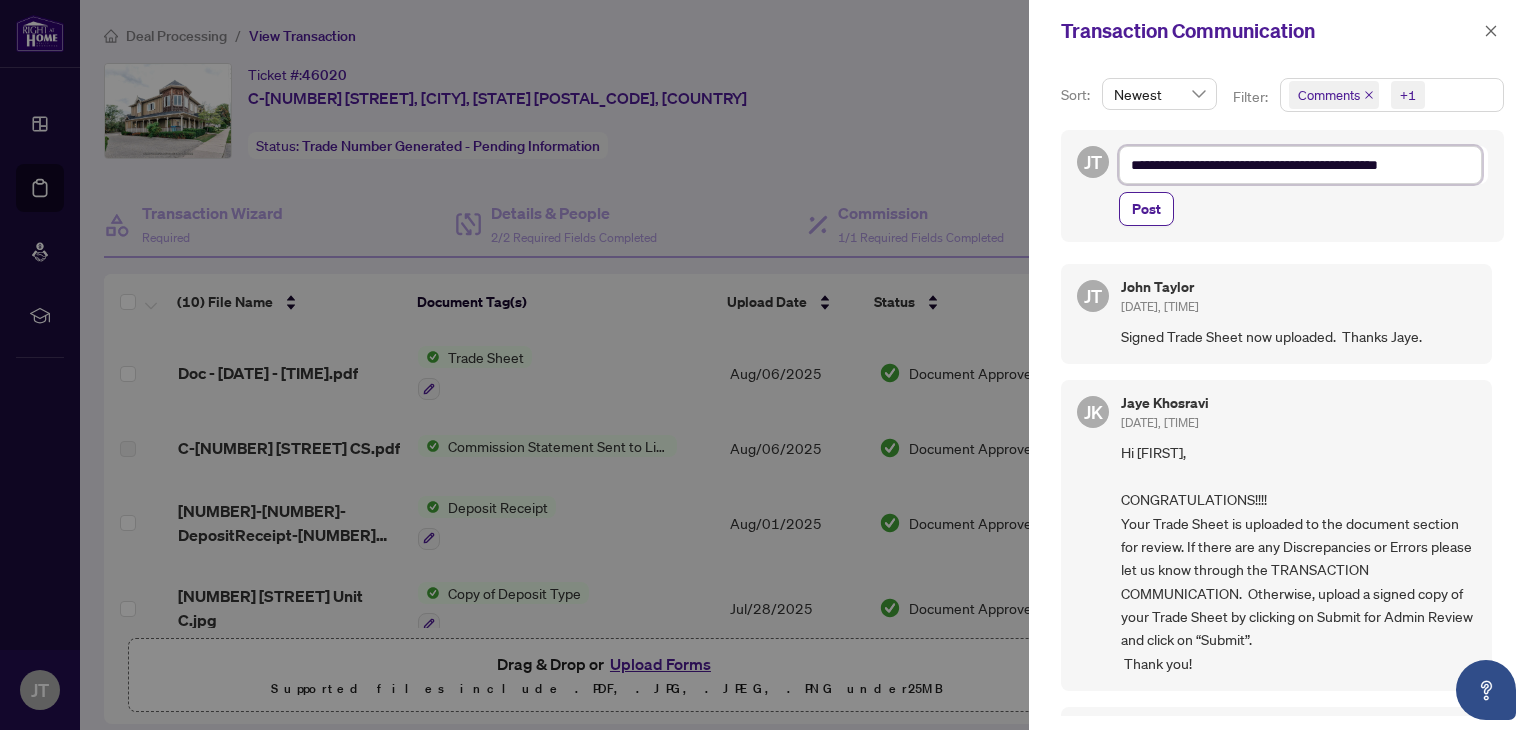 type on "**********" 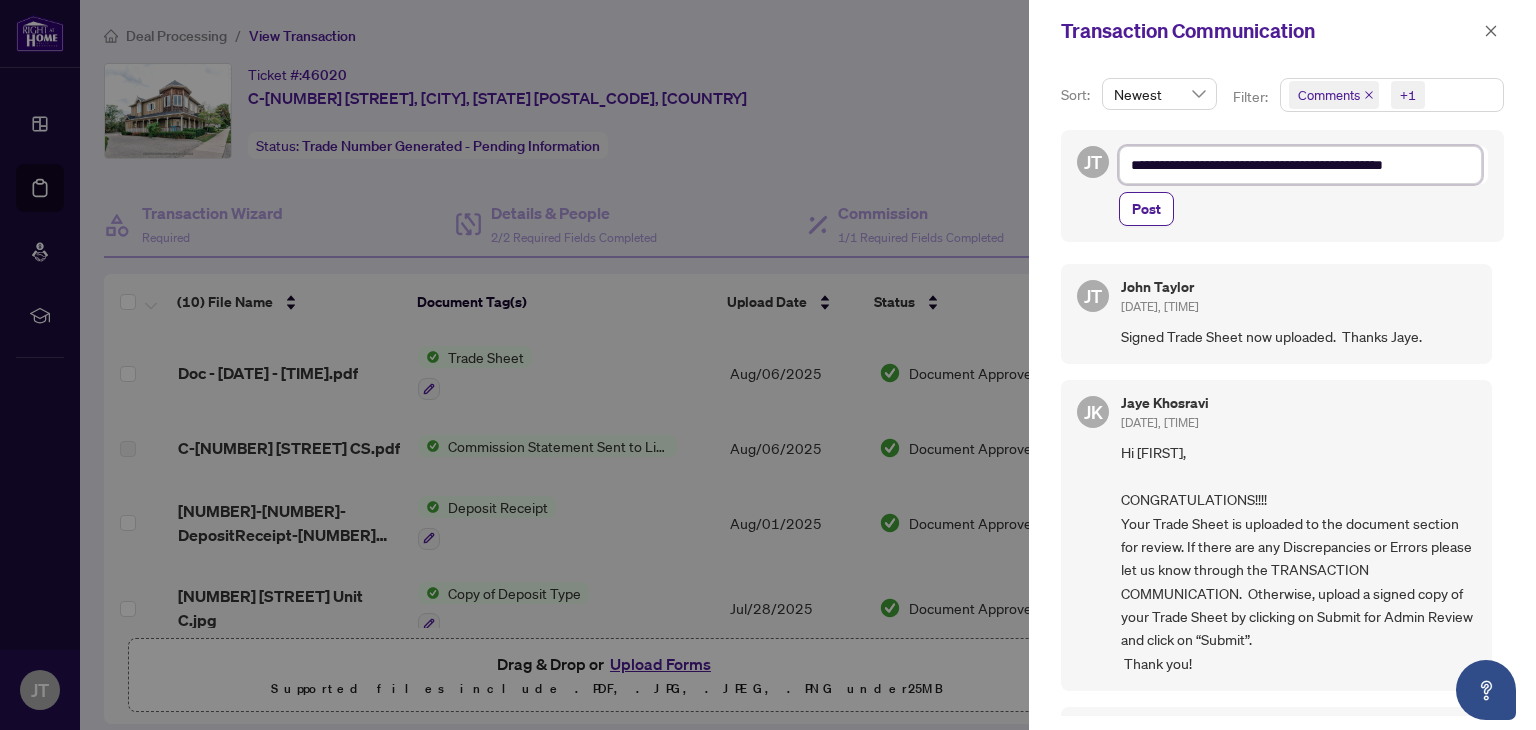 type on "**********" 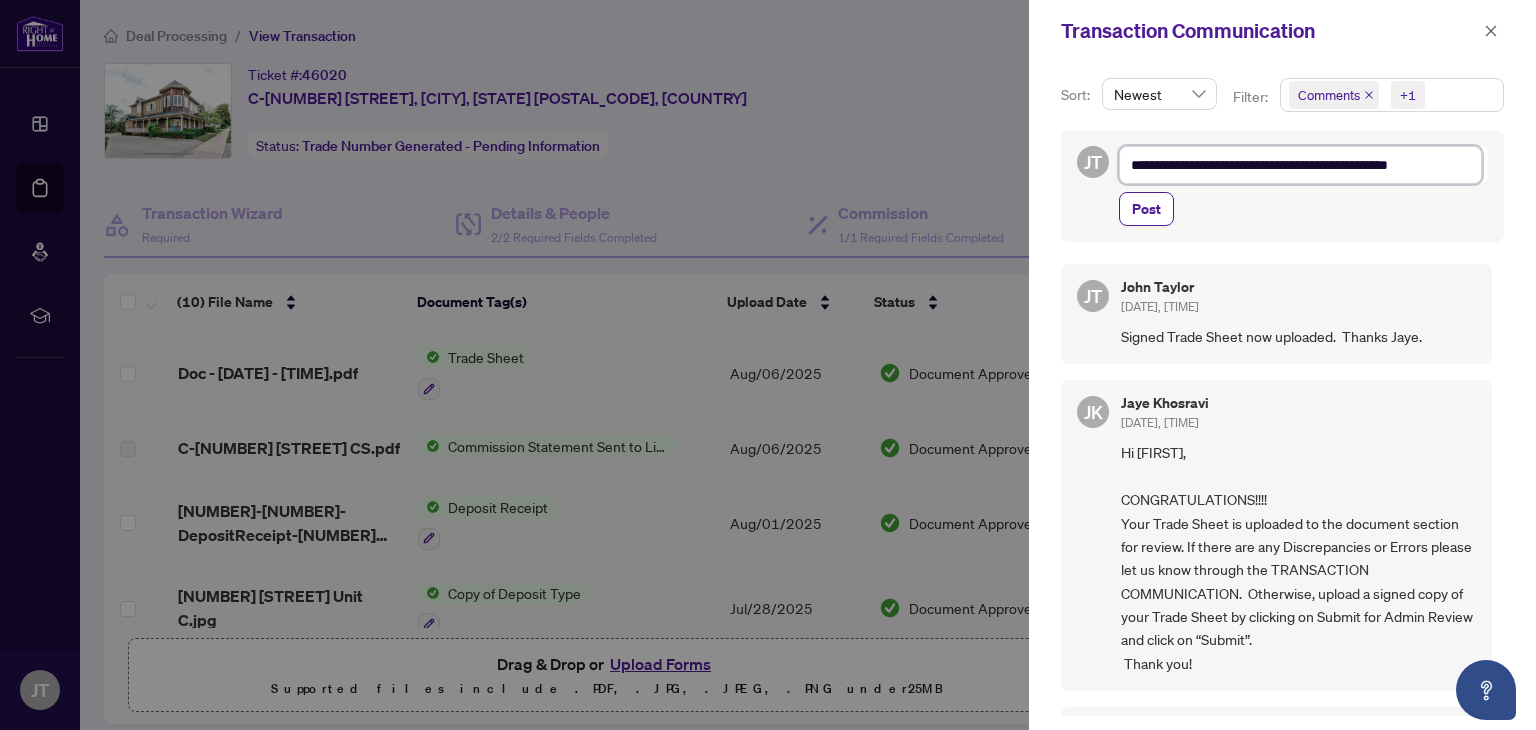 type on "**********" 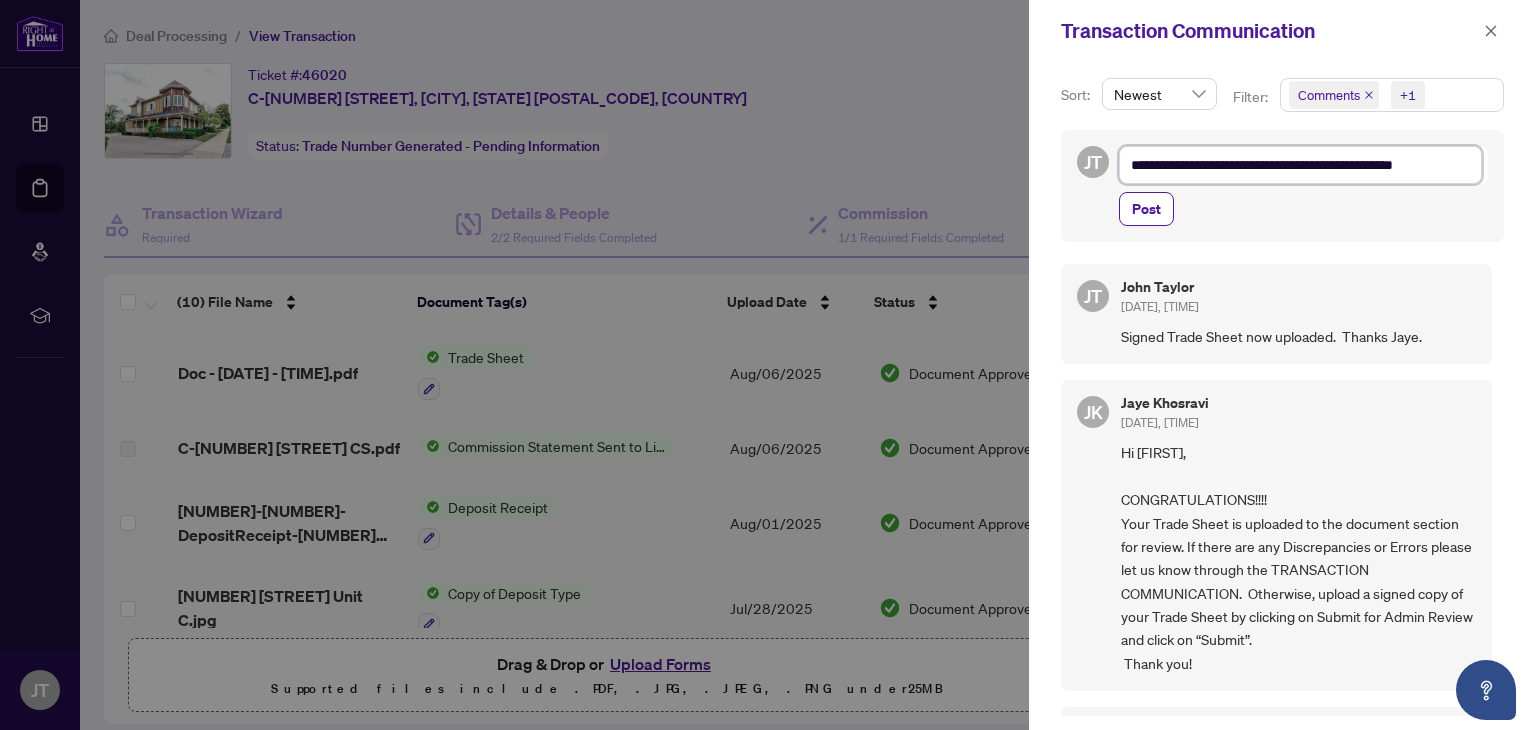 type on "**********" 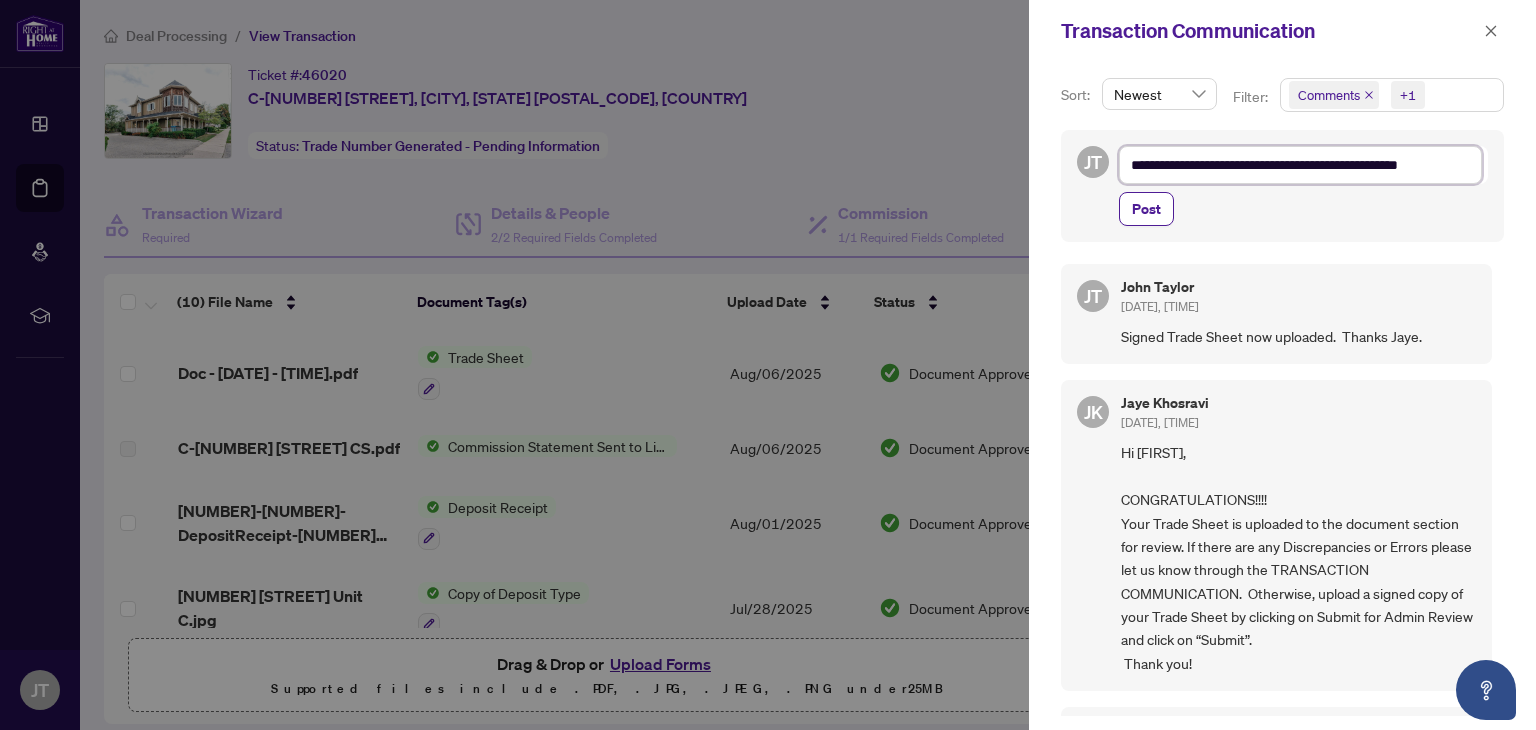 type on "**********" 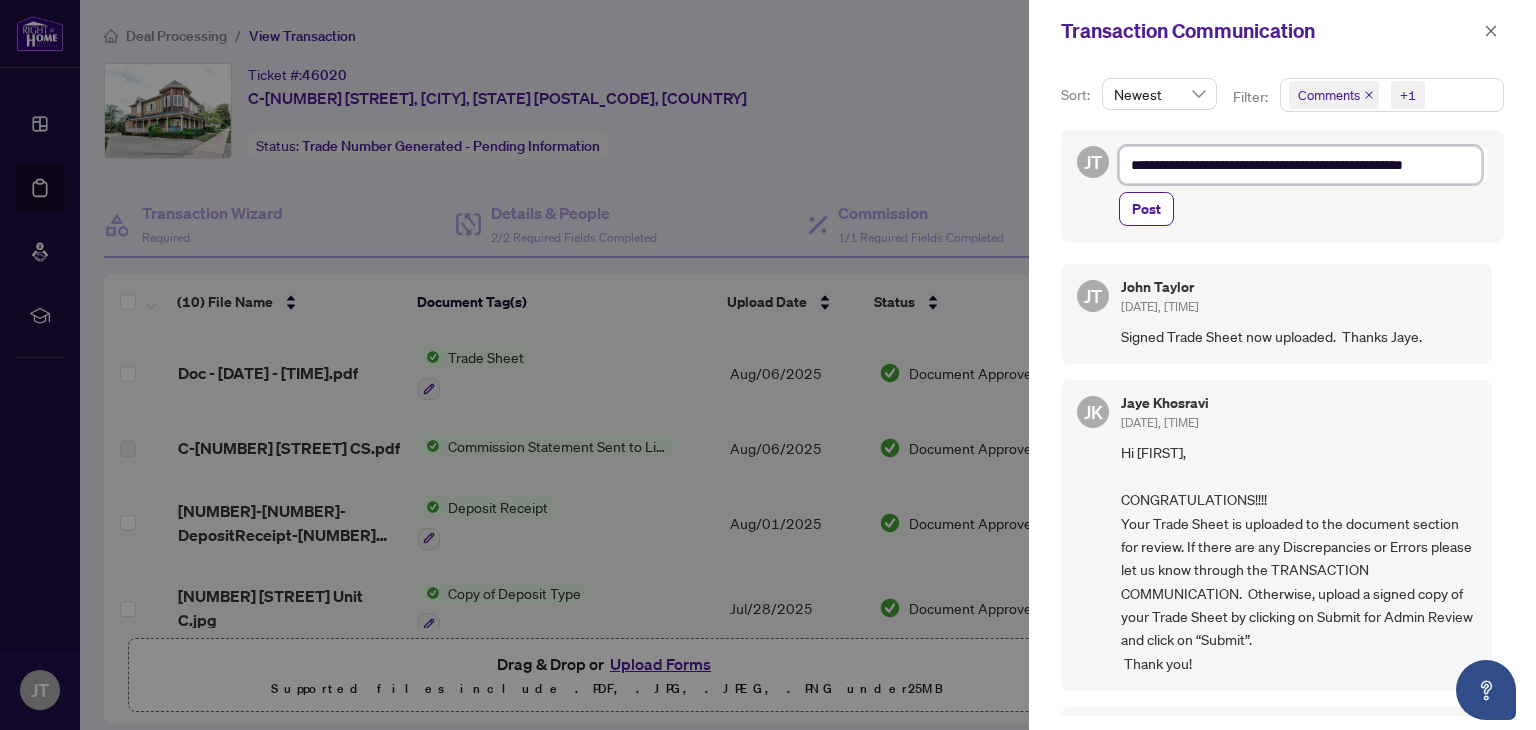 type on "**********" 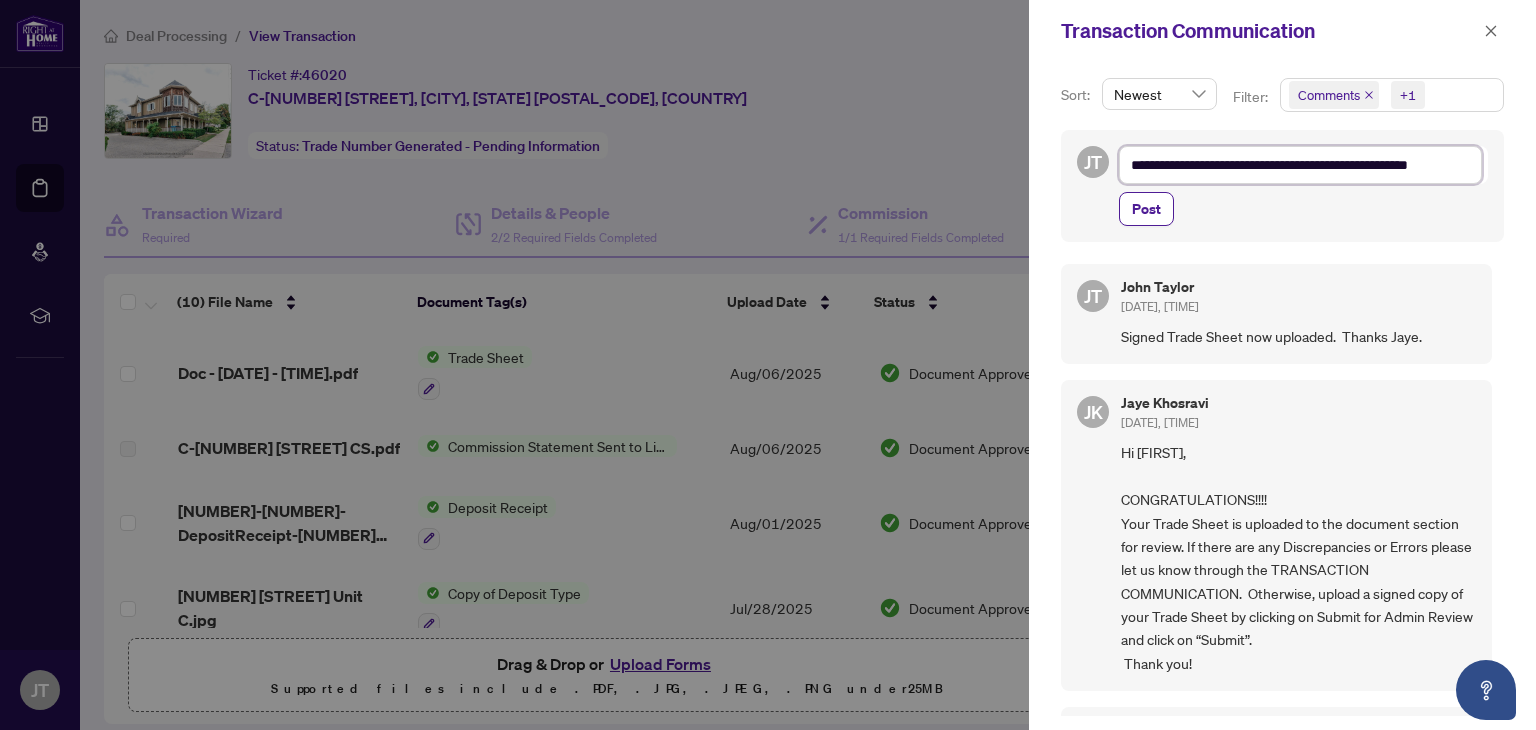 type on "**********" 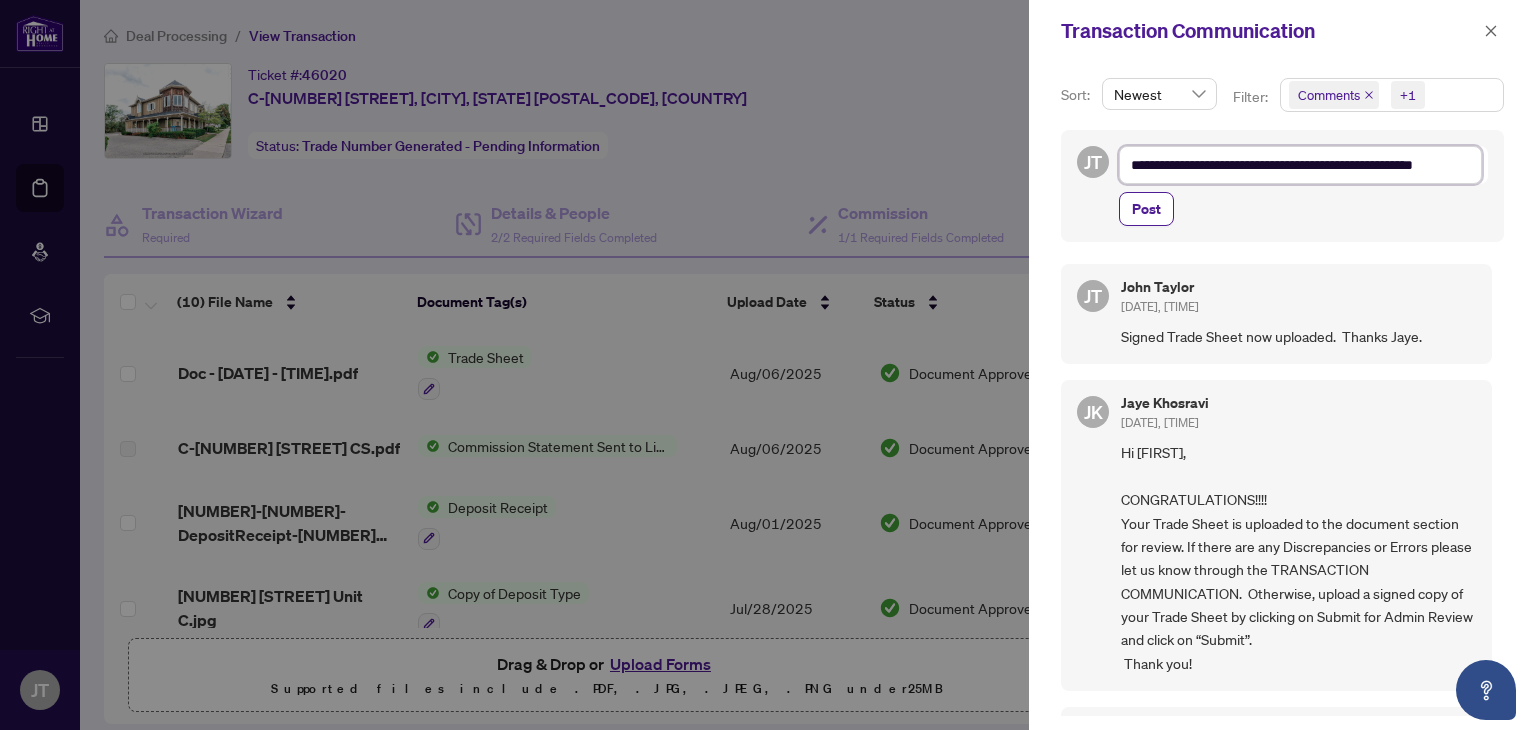 type on "**********" 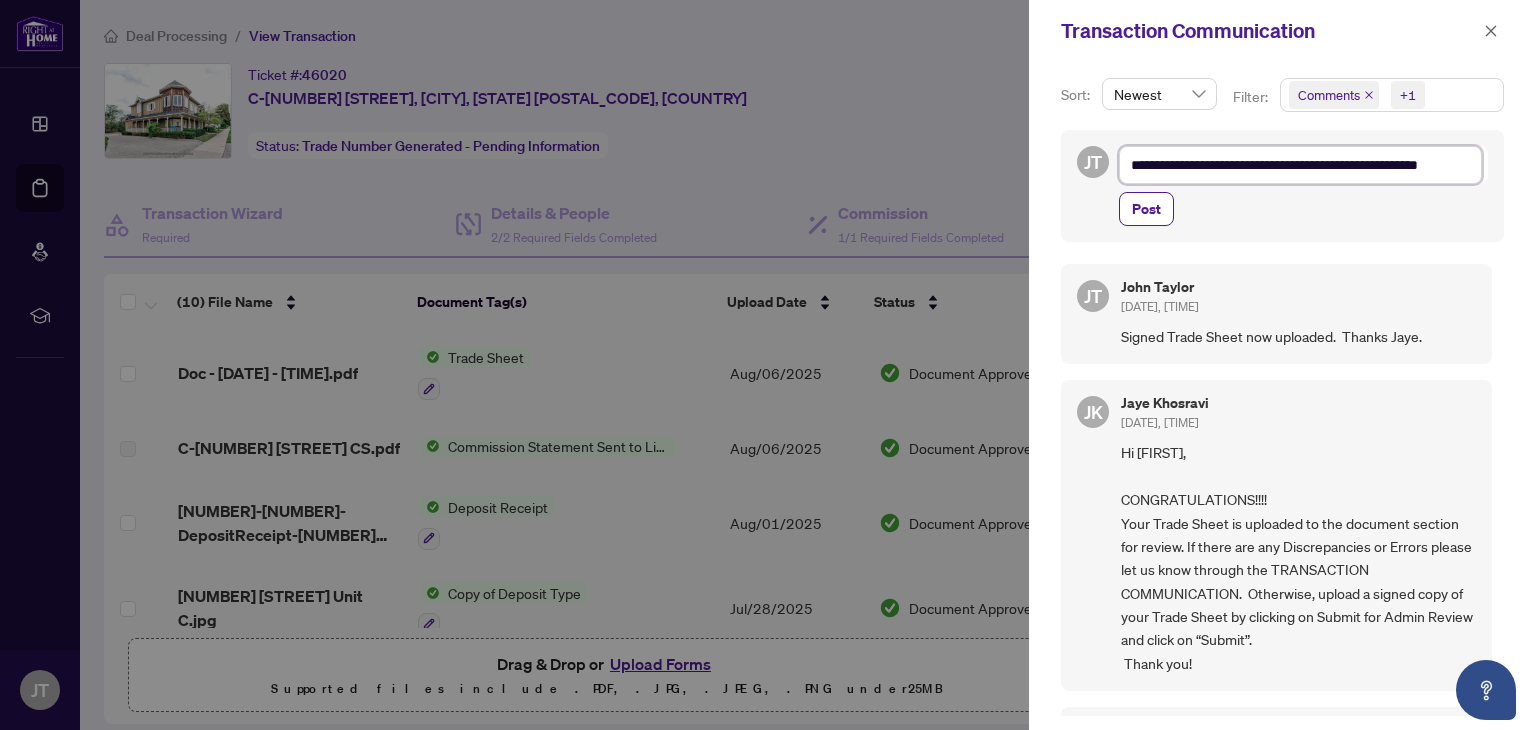 type on "**********" 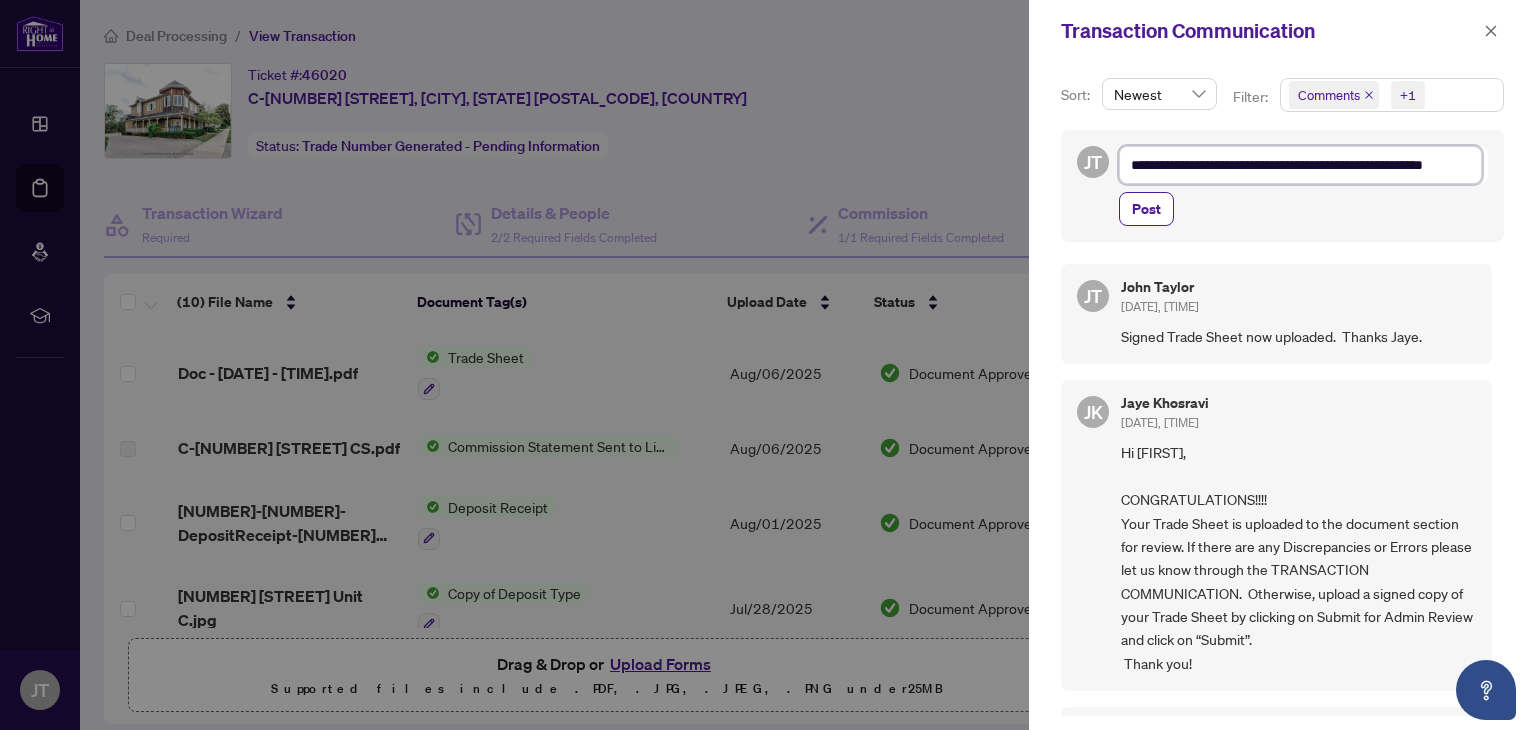 scroll, scrollTop: 8, scrollLeft: 0, axis: vertical 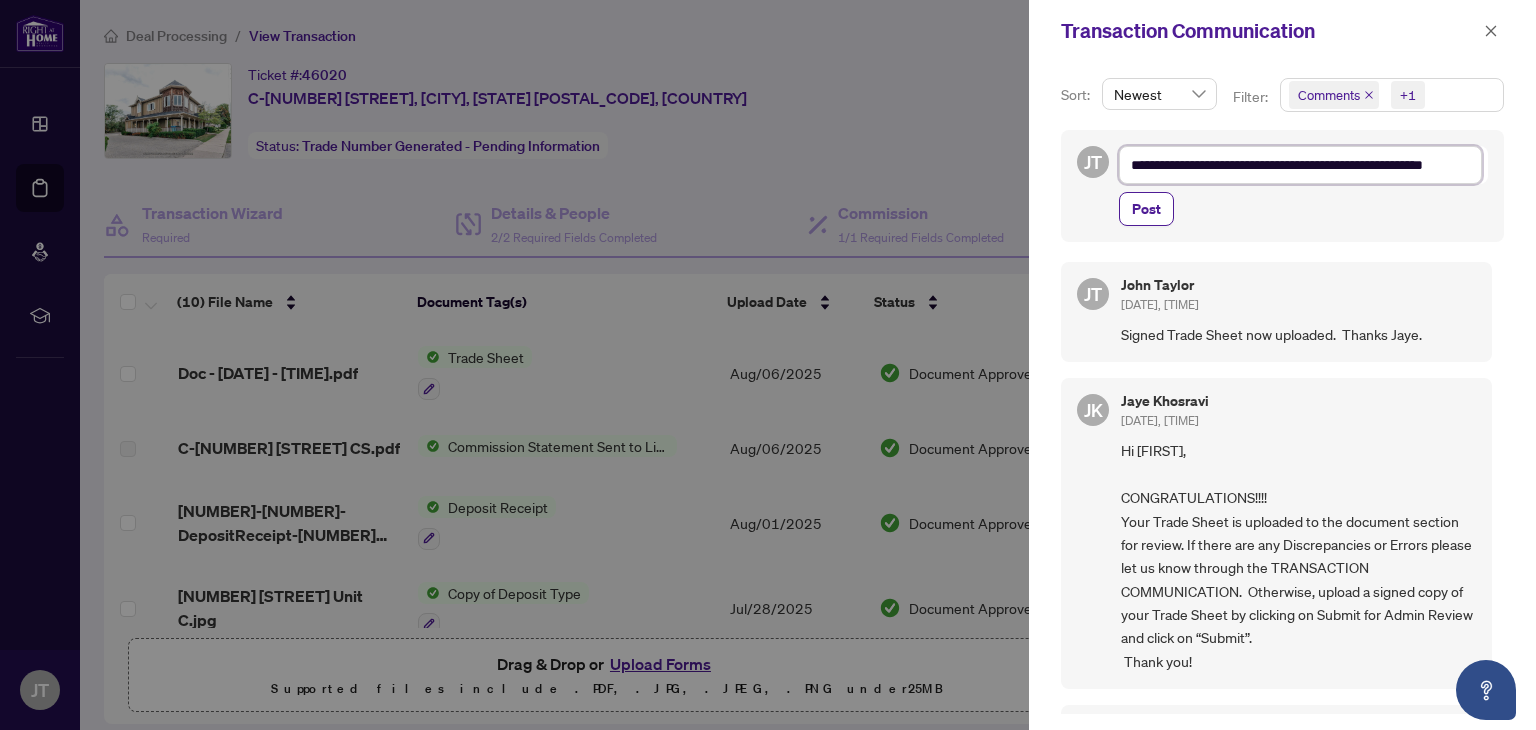 type on "**********" 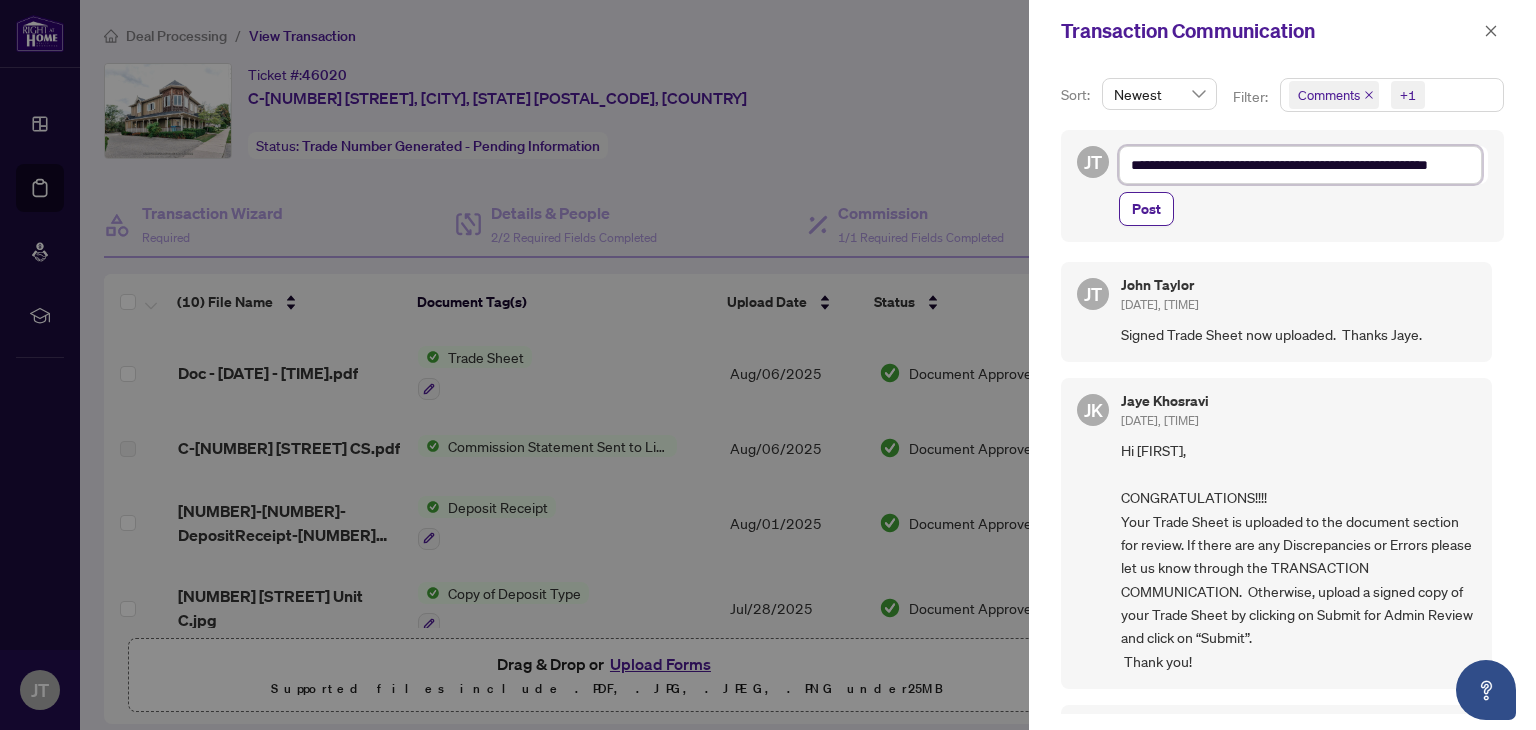 type on "**********" 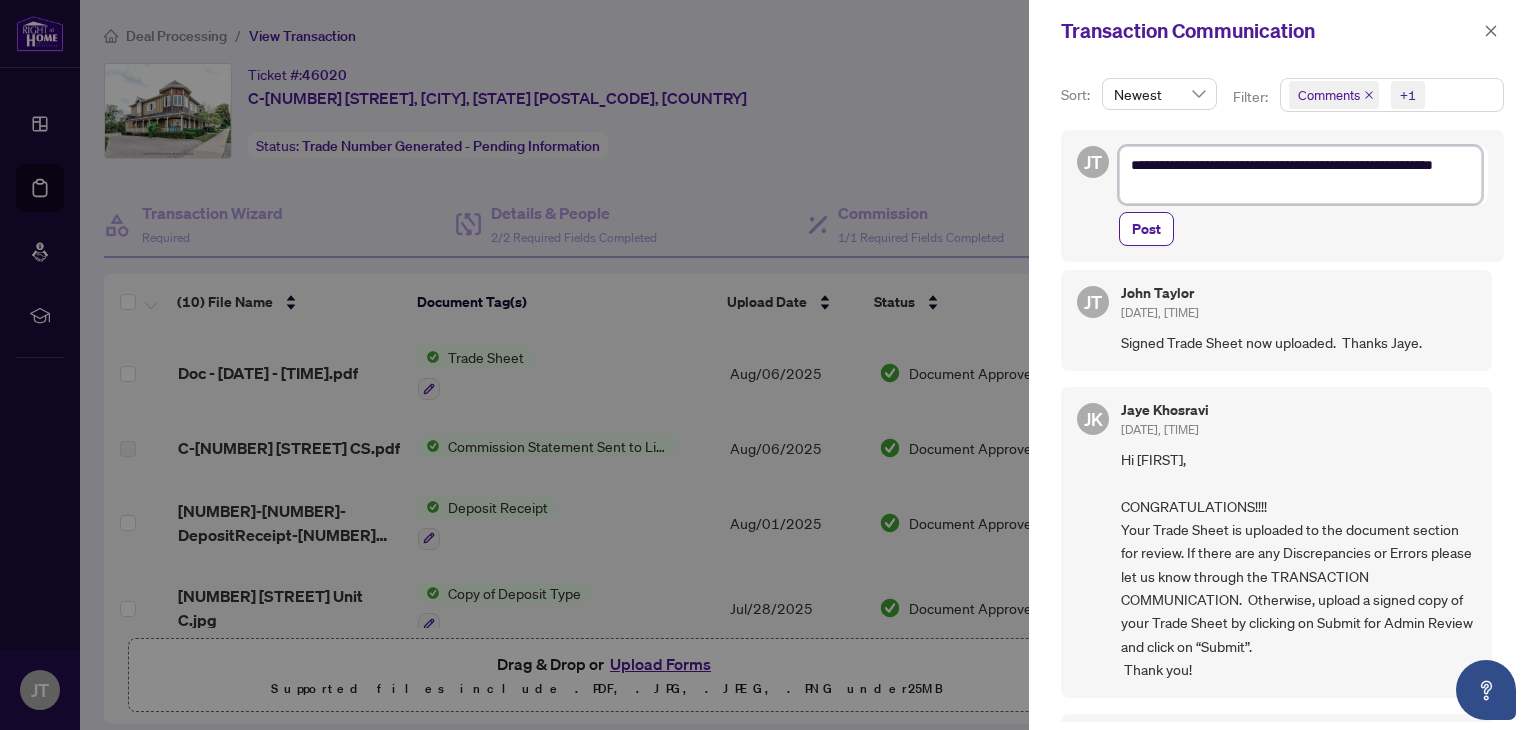 scroll, scrollTop: 0, scrollLeft: 0, axis: both 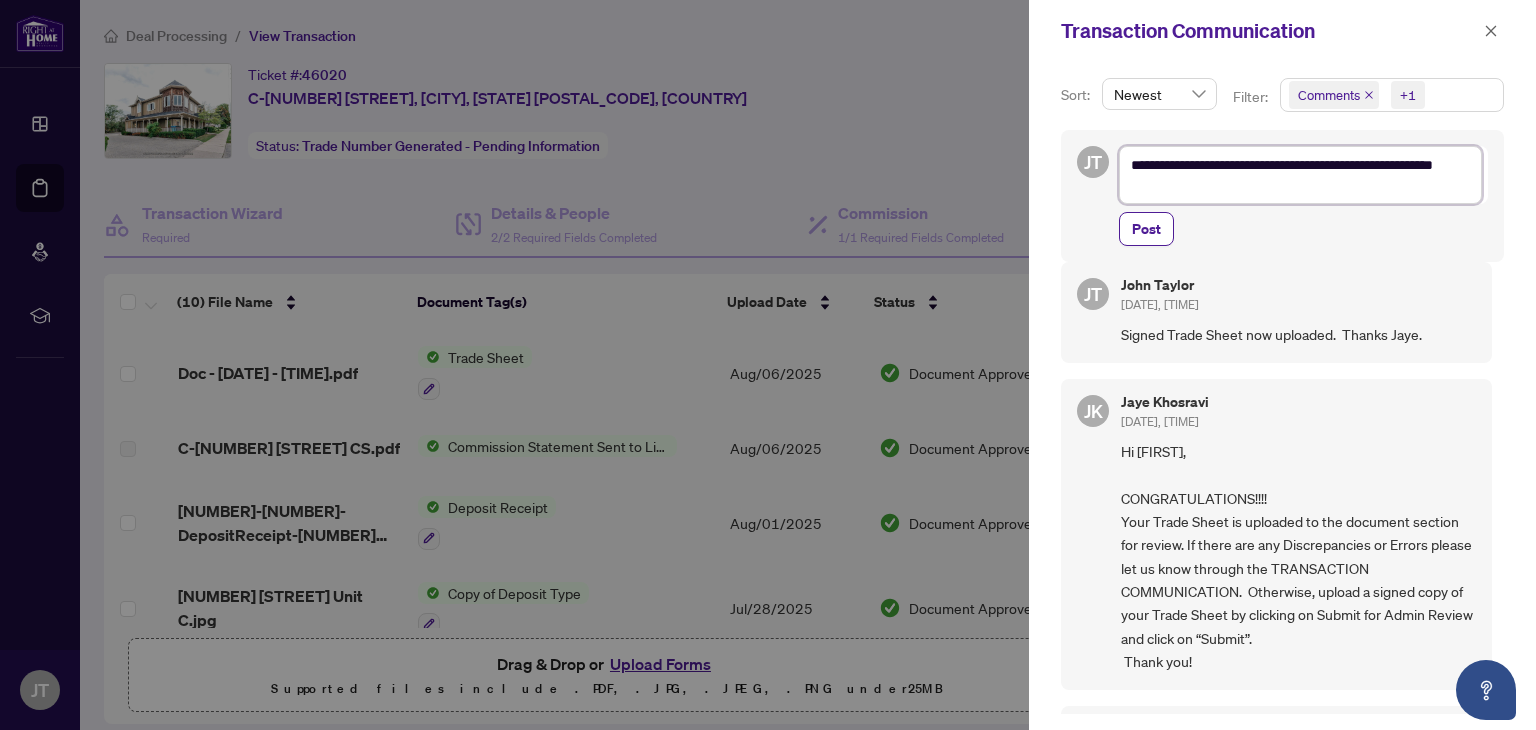 type on "**********" 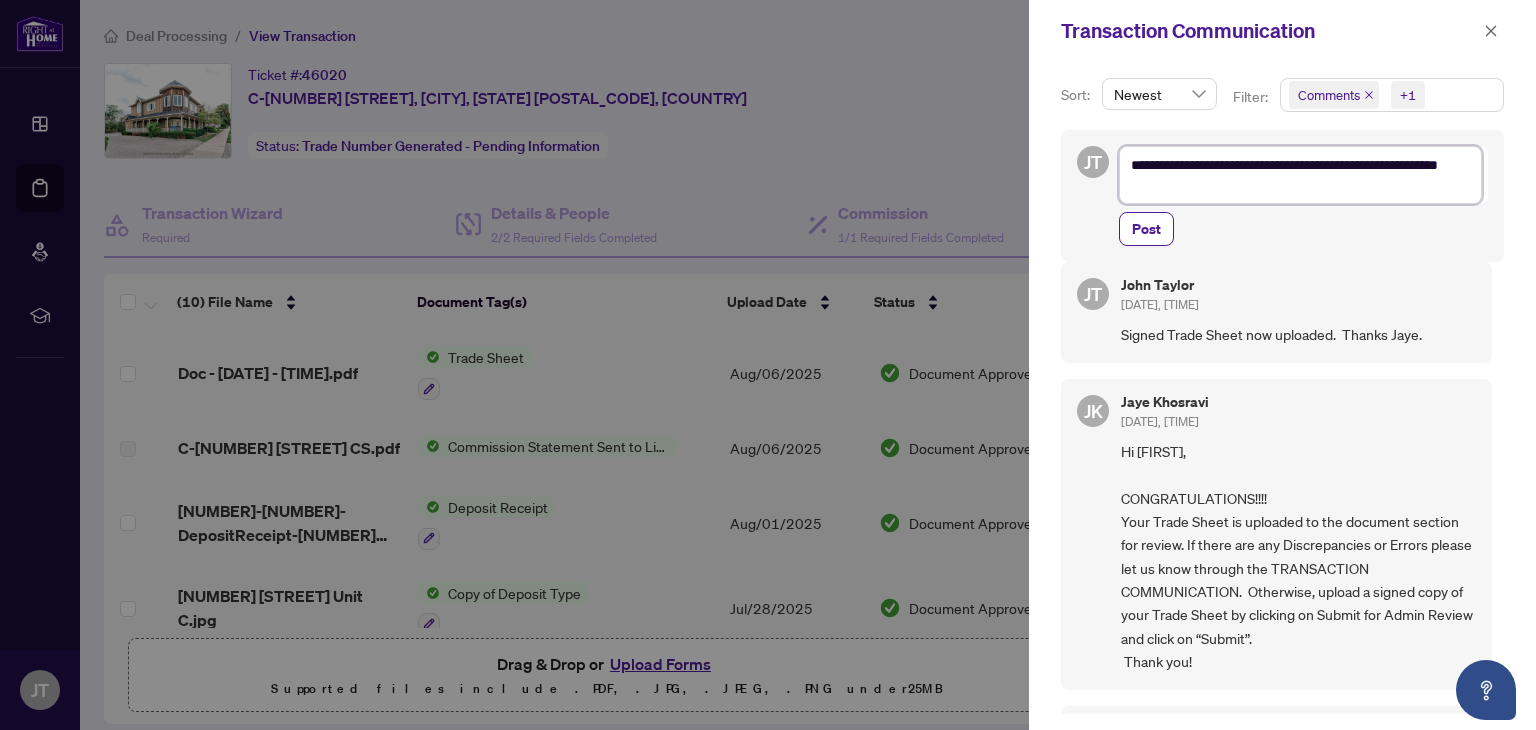type on "**********" 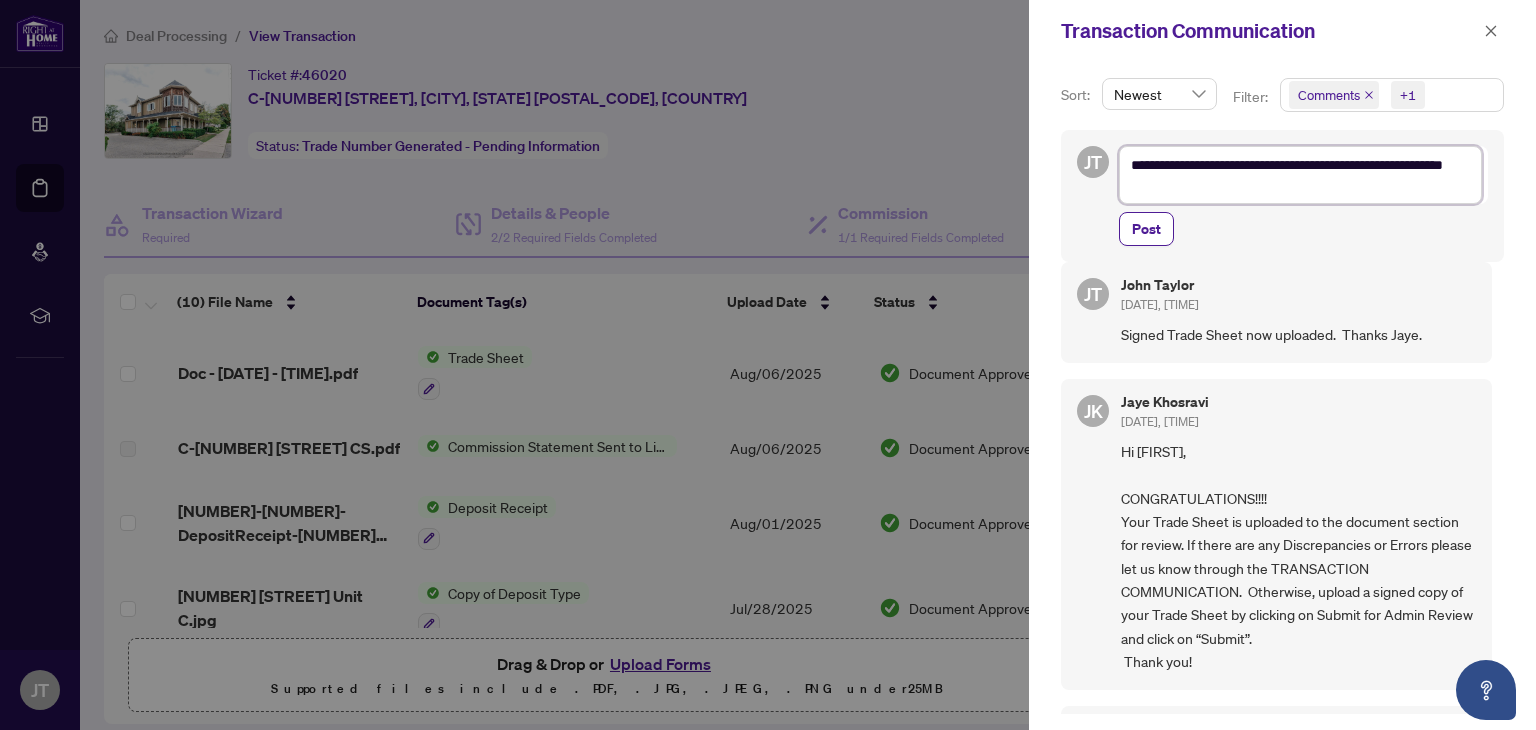 scroll, scrollTop: 0, scrollLeft: 0, axis: both 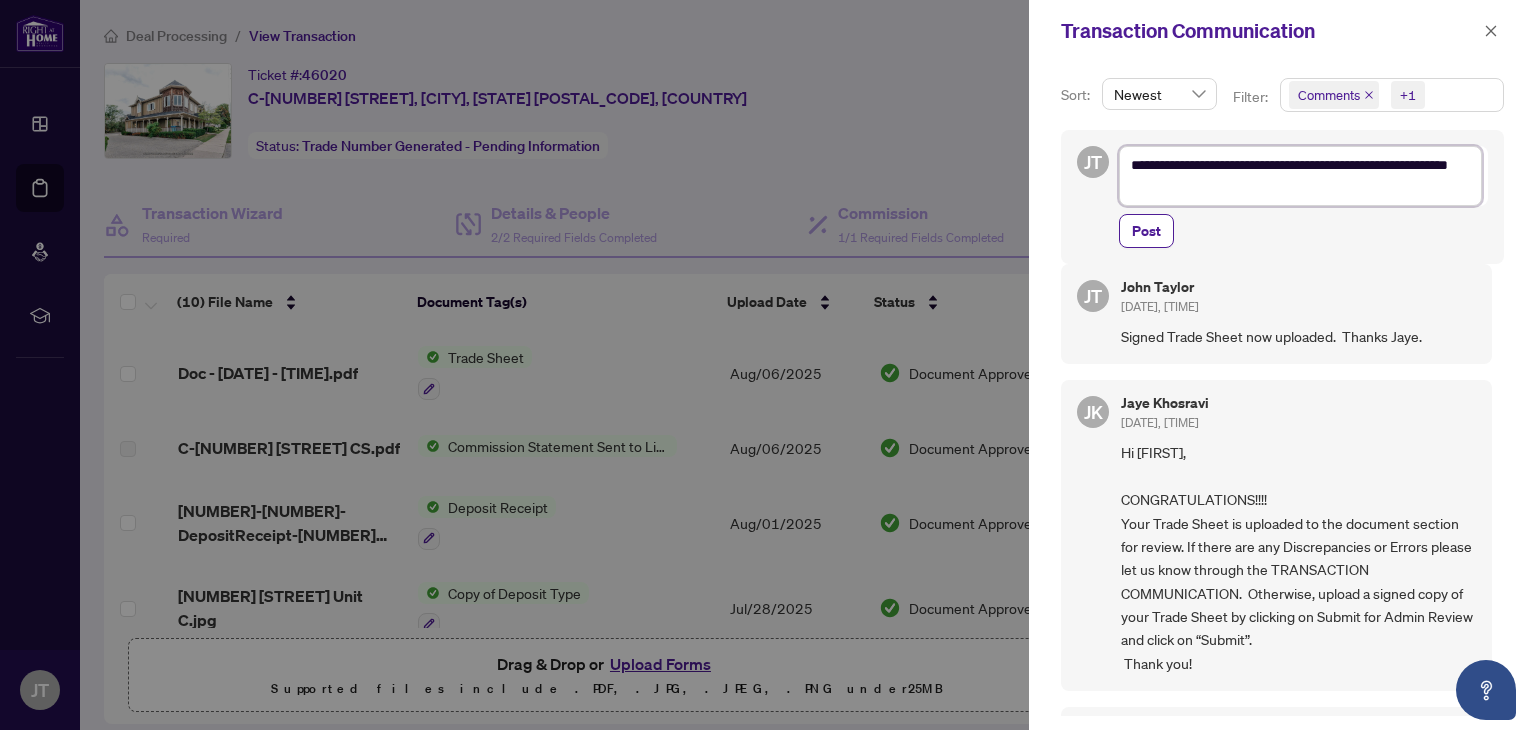 type on "**********" 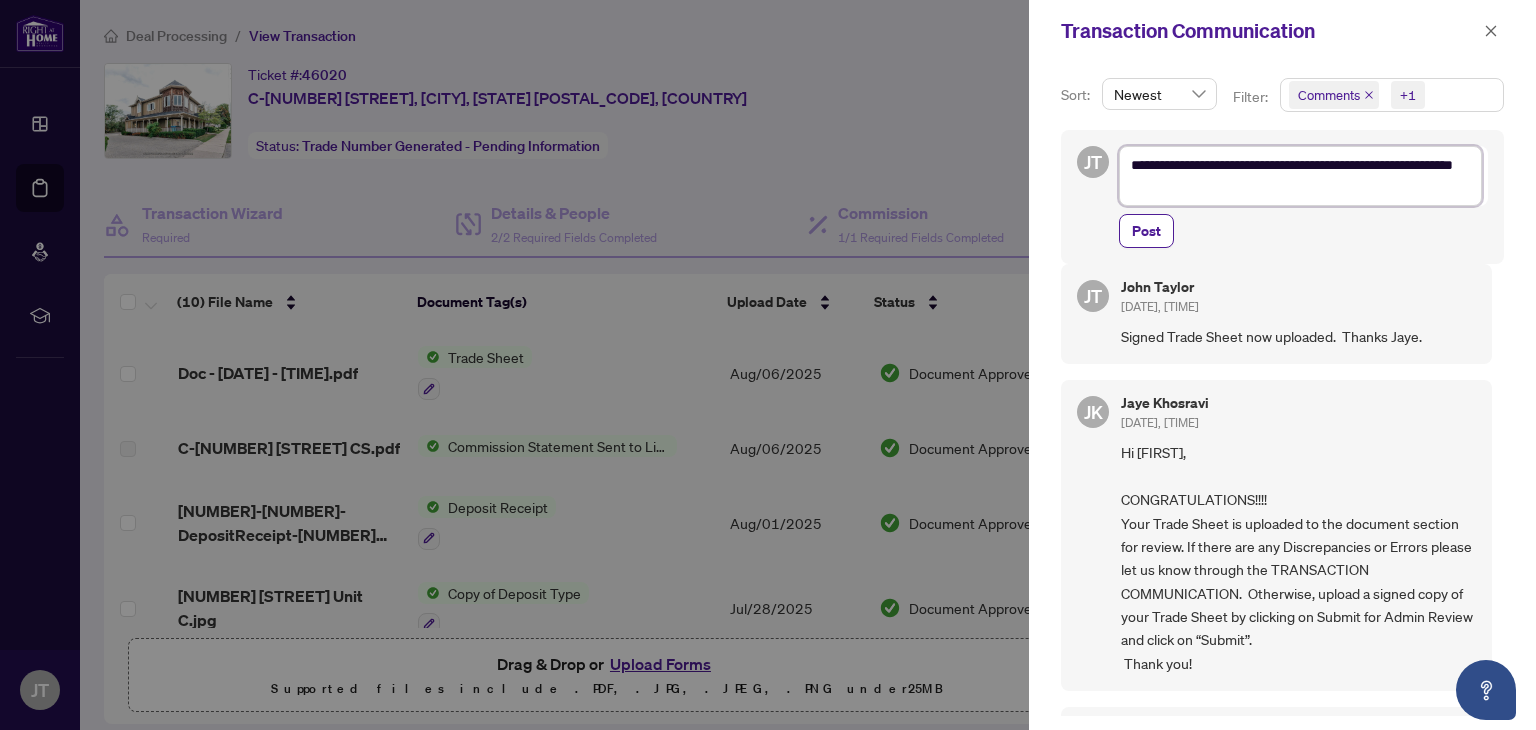 type on "**********" 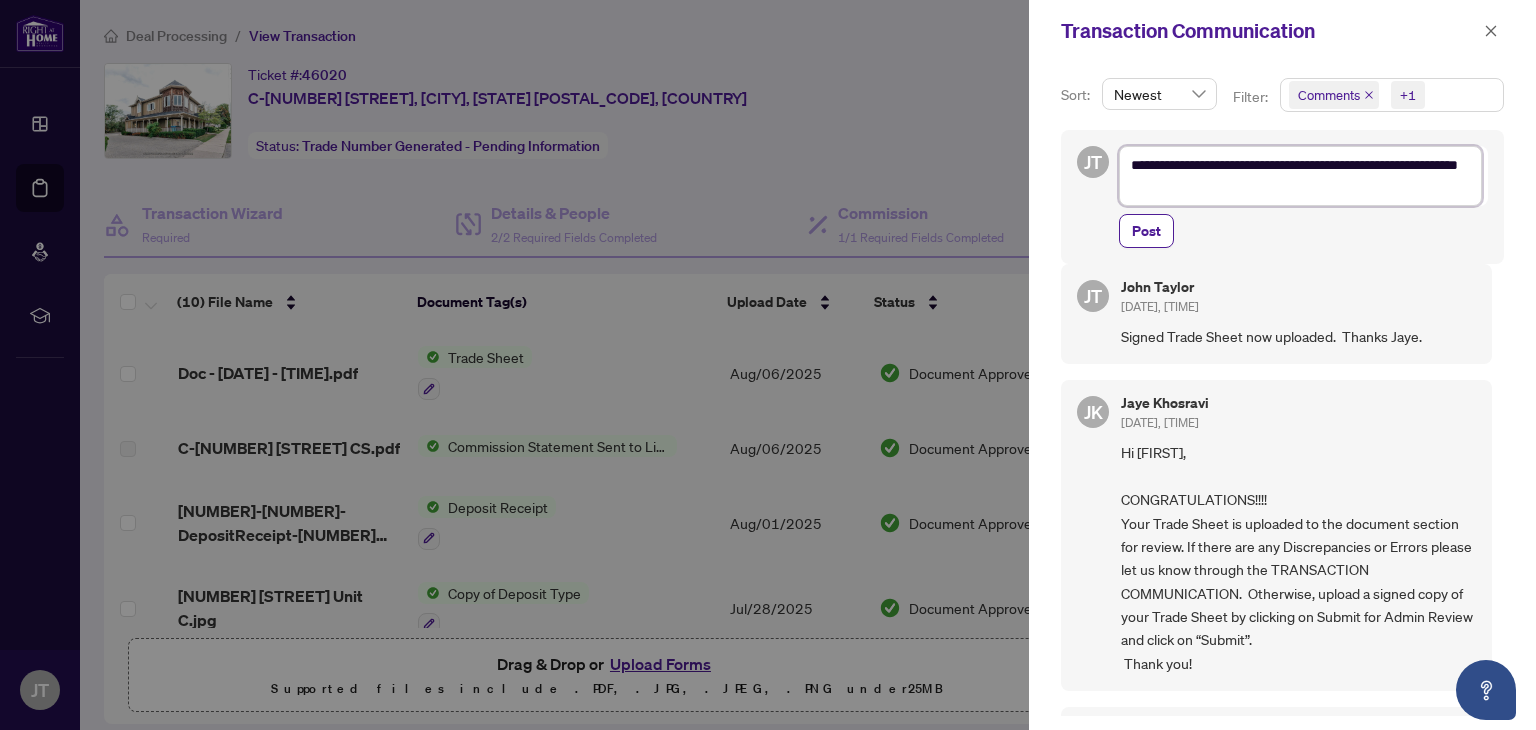 type on "**********" 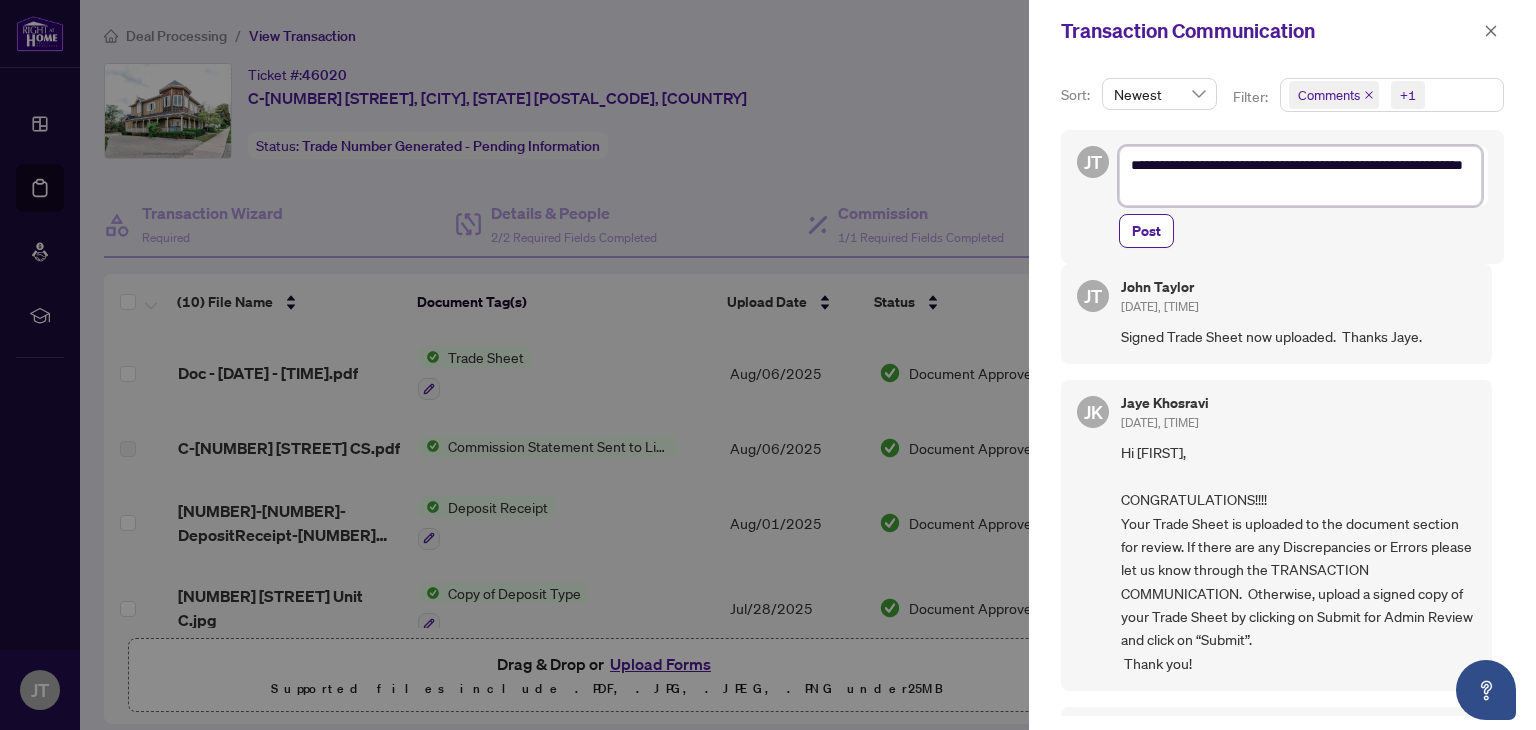 type on "**********" 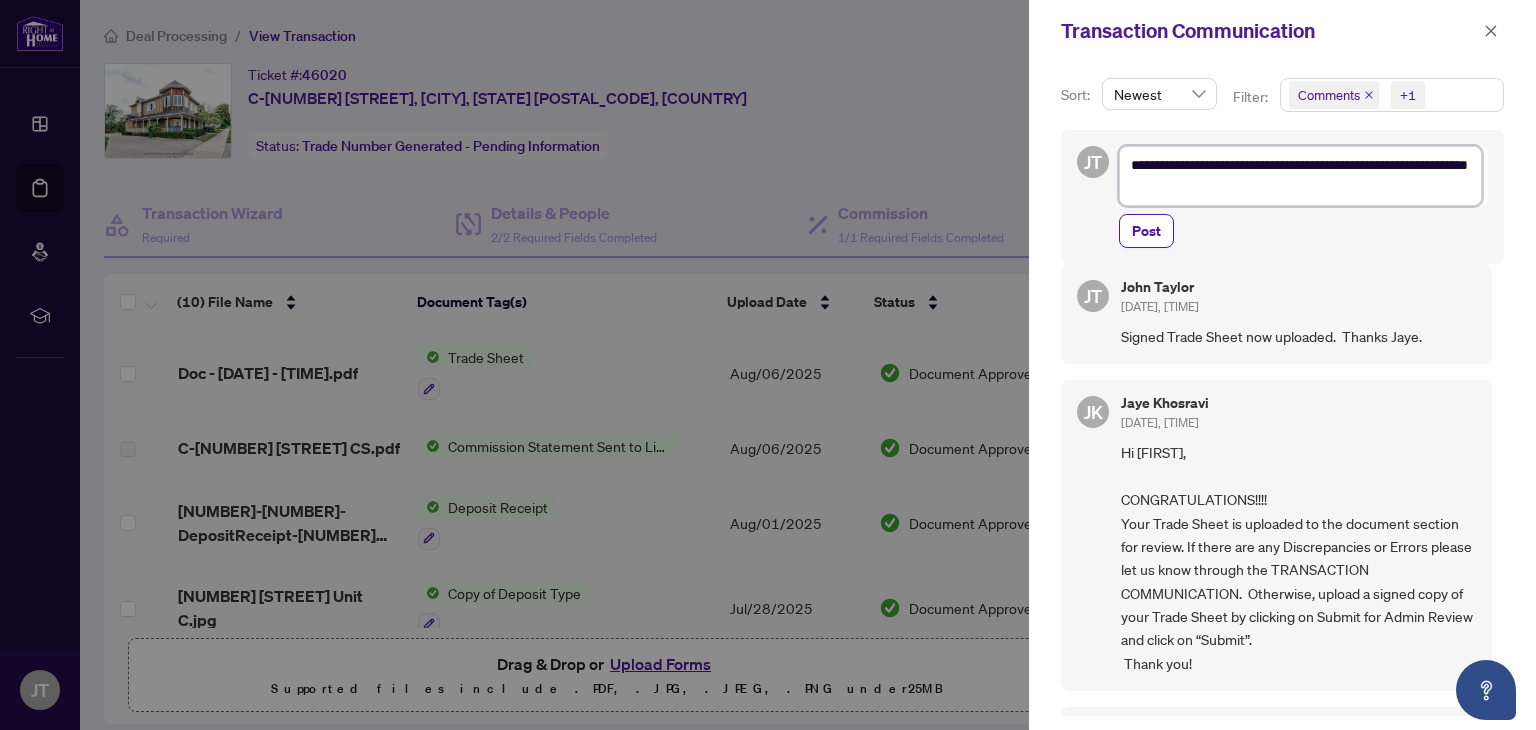 type on "**********" 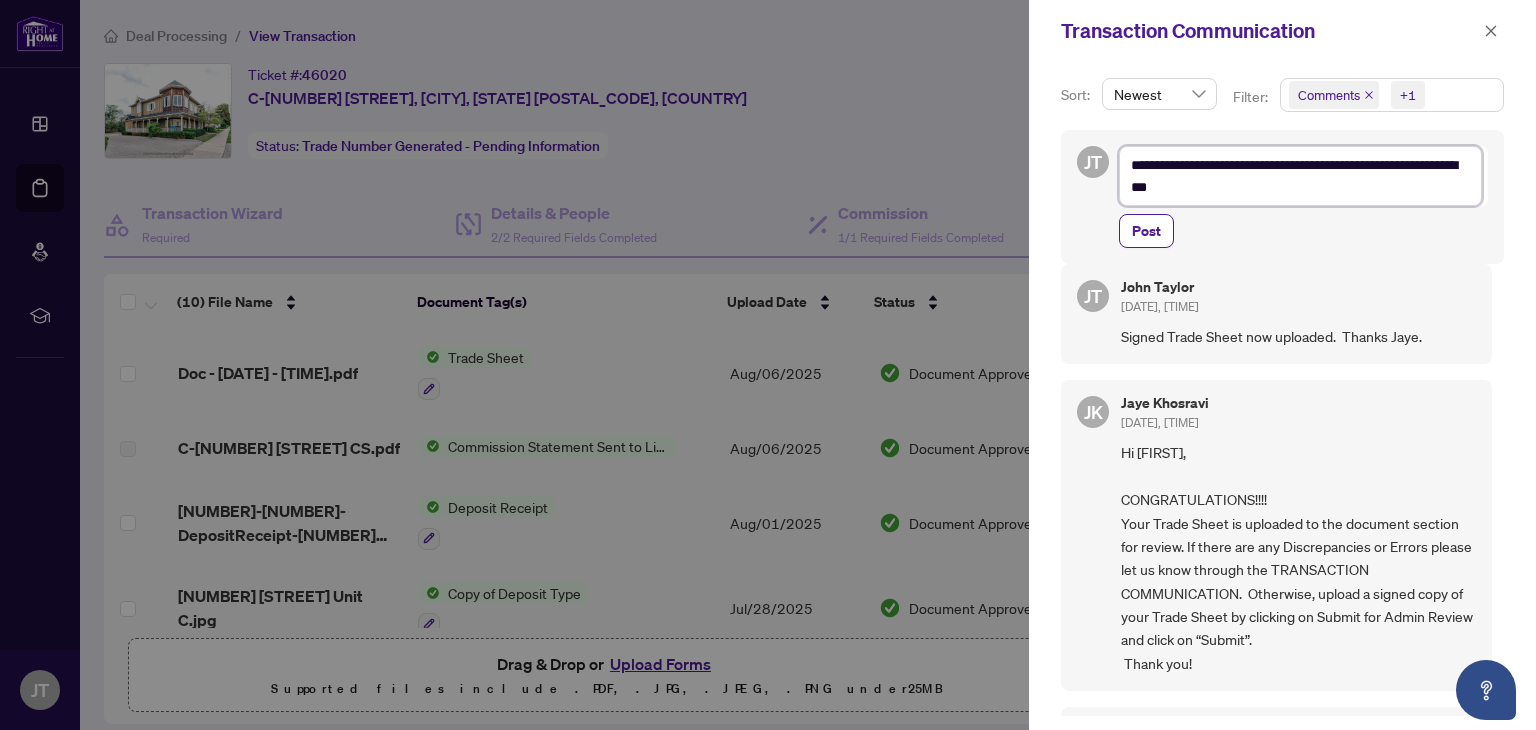 type on "**********" 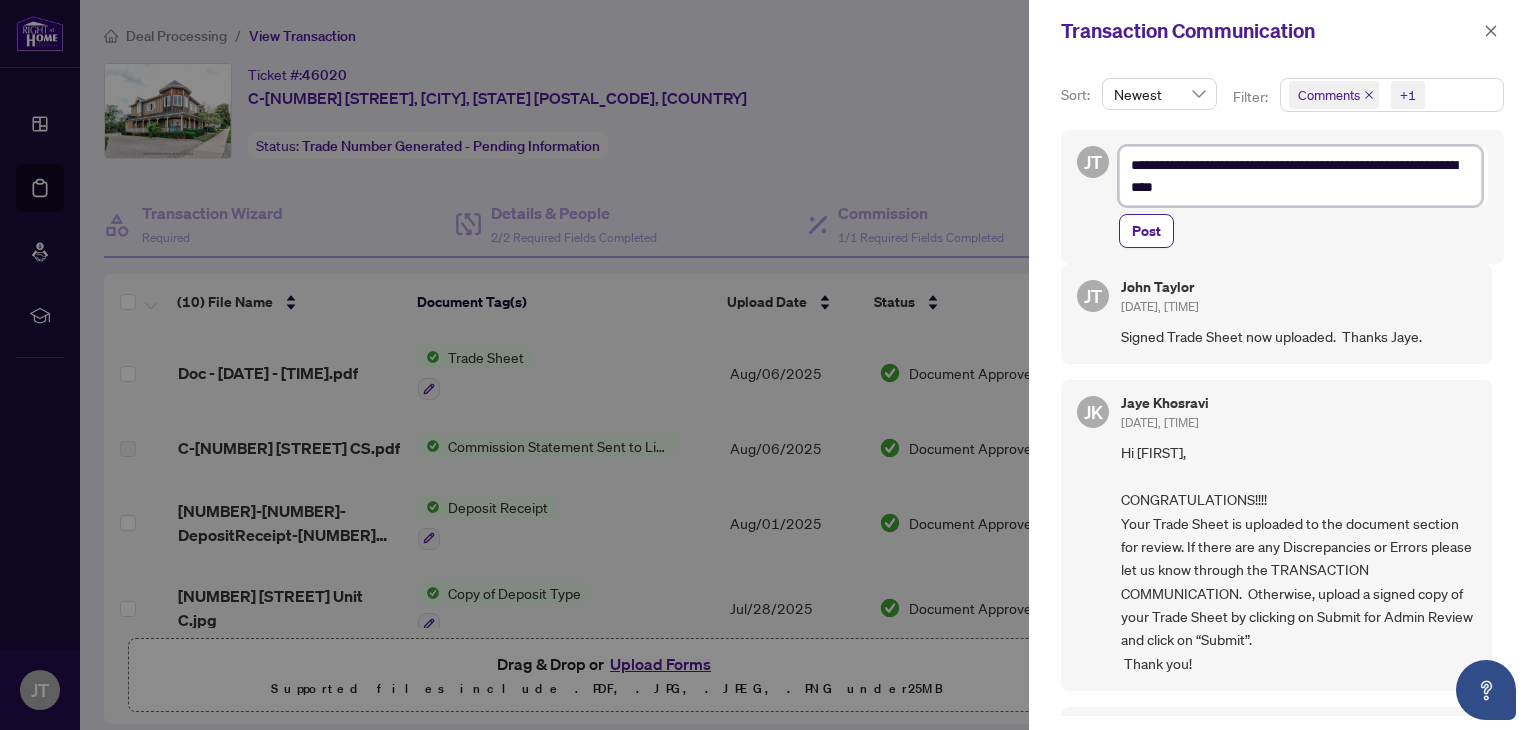 type on "**********" 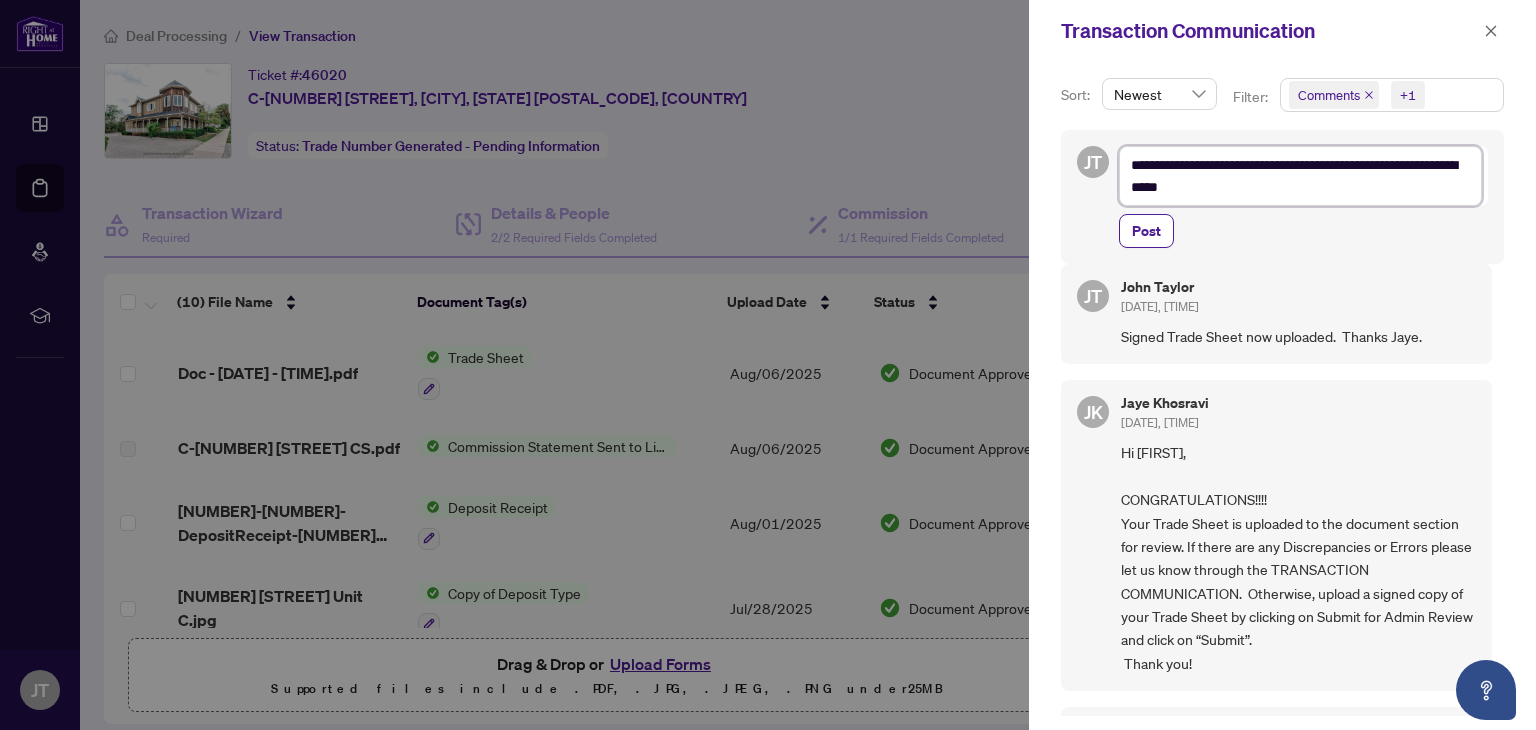 type on "**********" 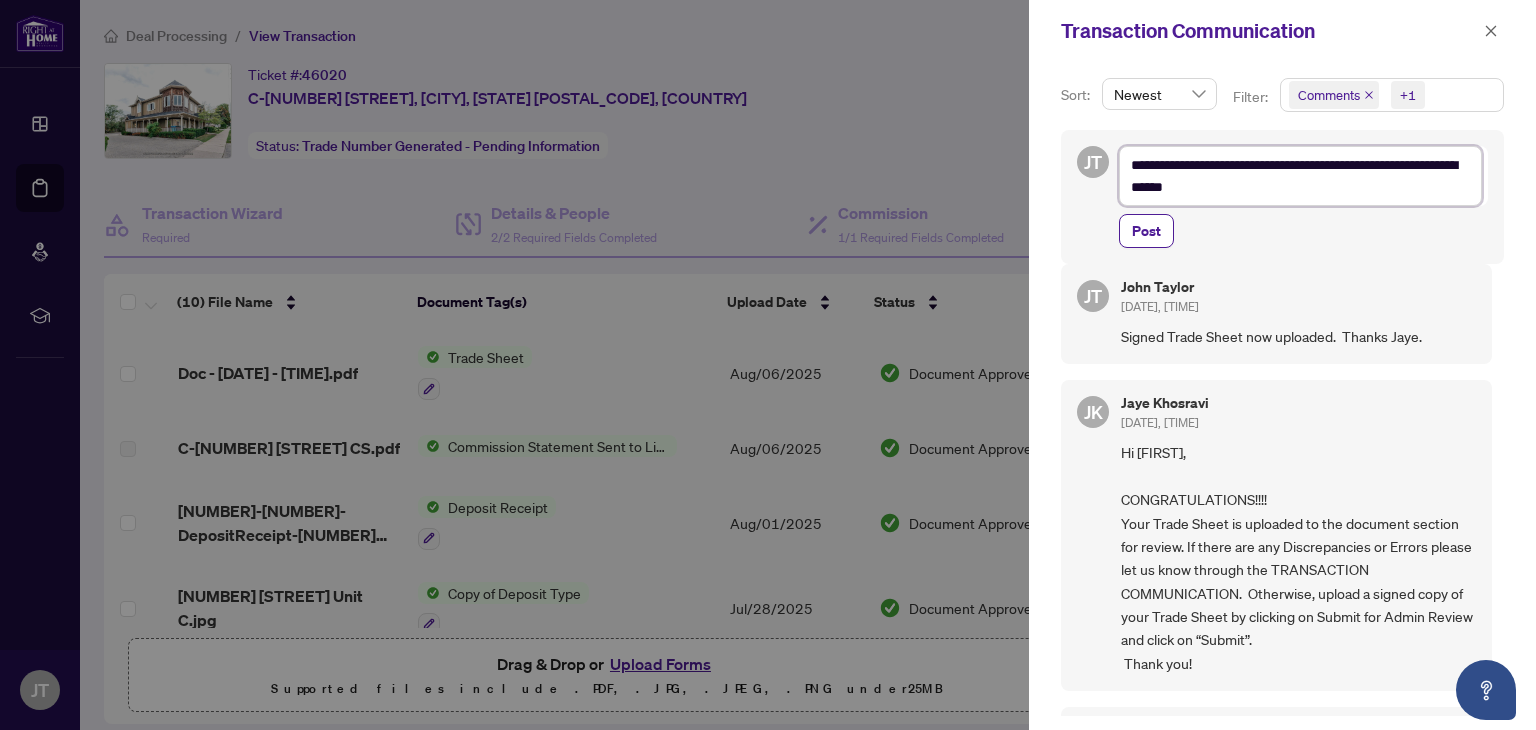 type on "**********" 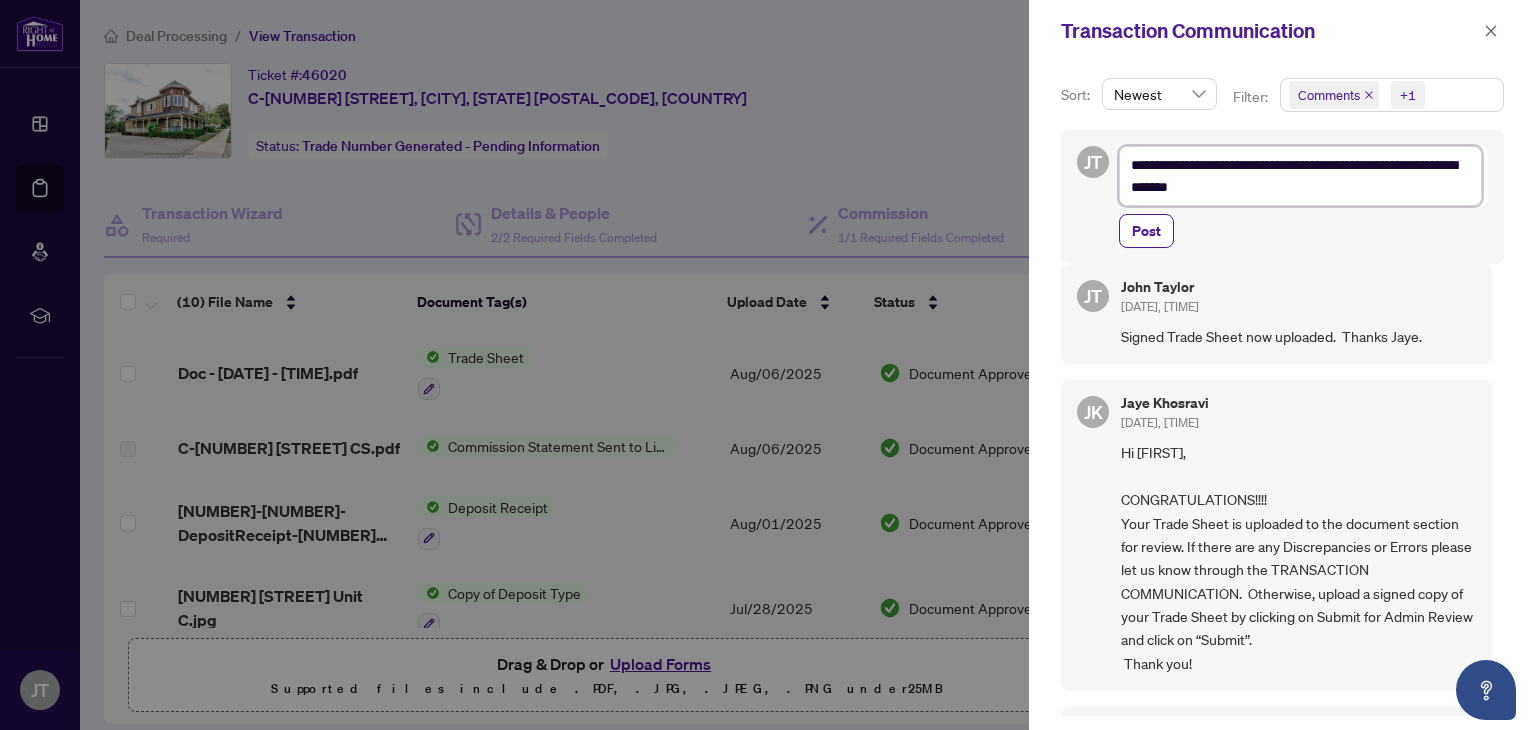 type on "**********" 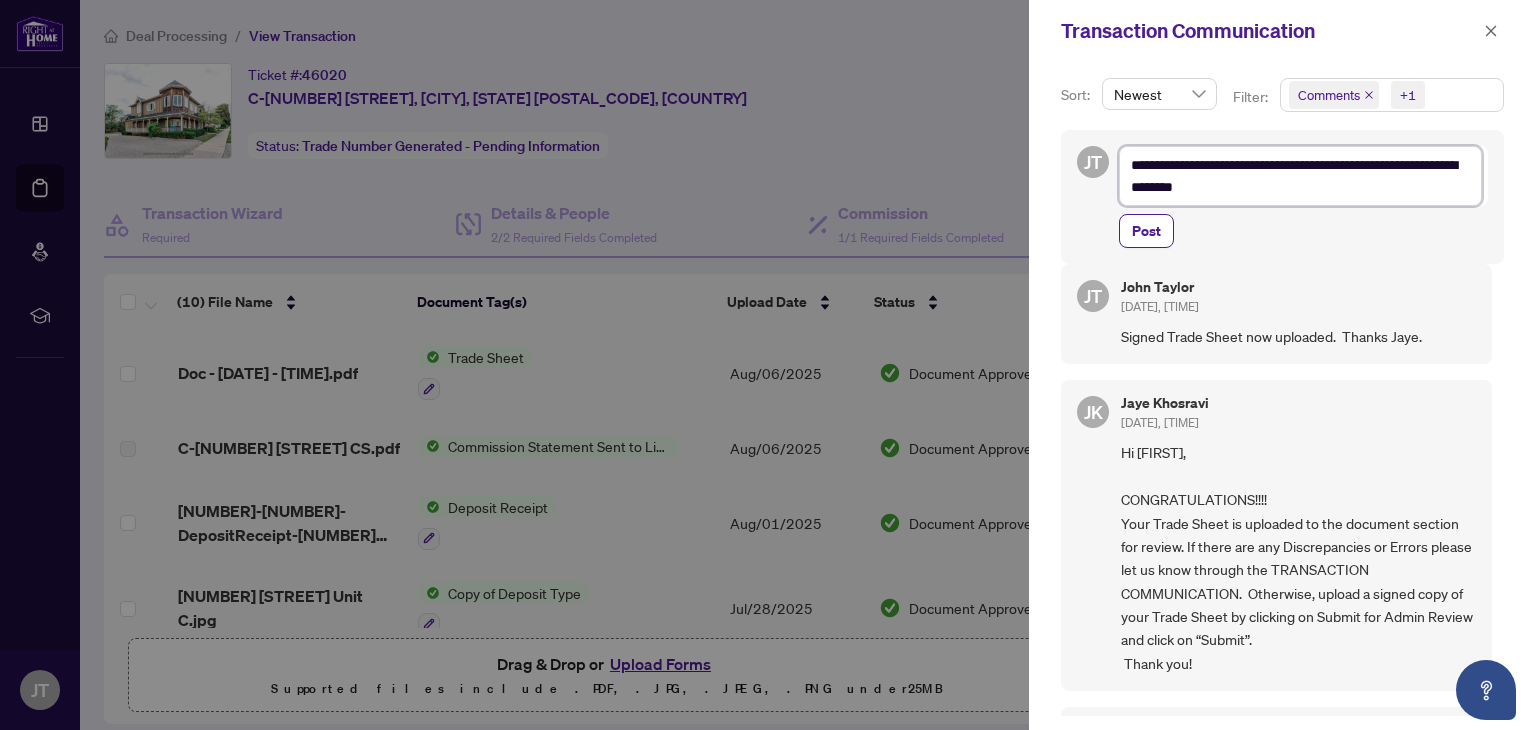 type on "**********" 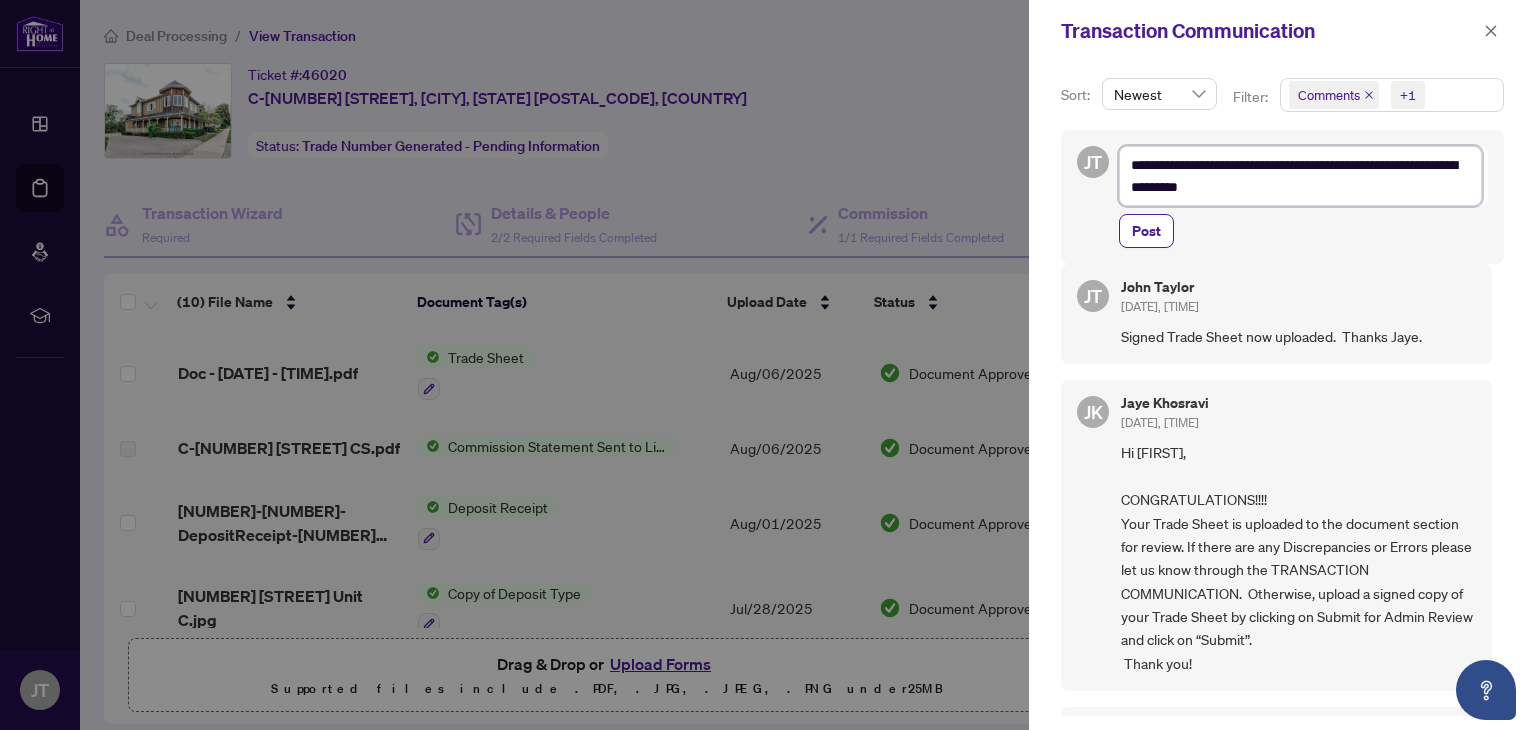 type on "**********" 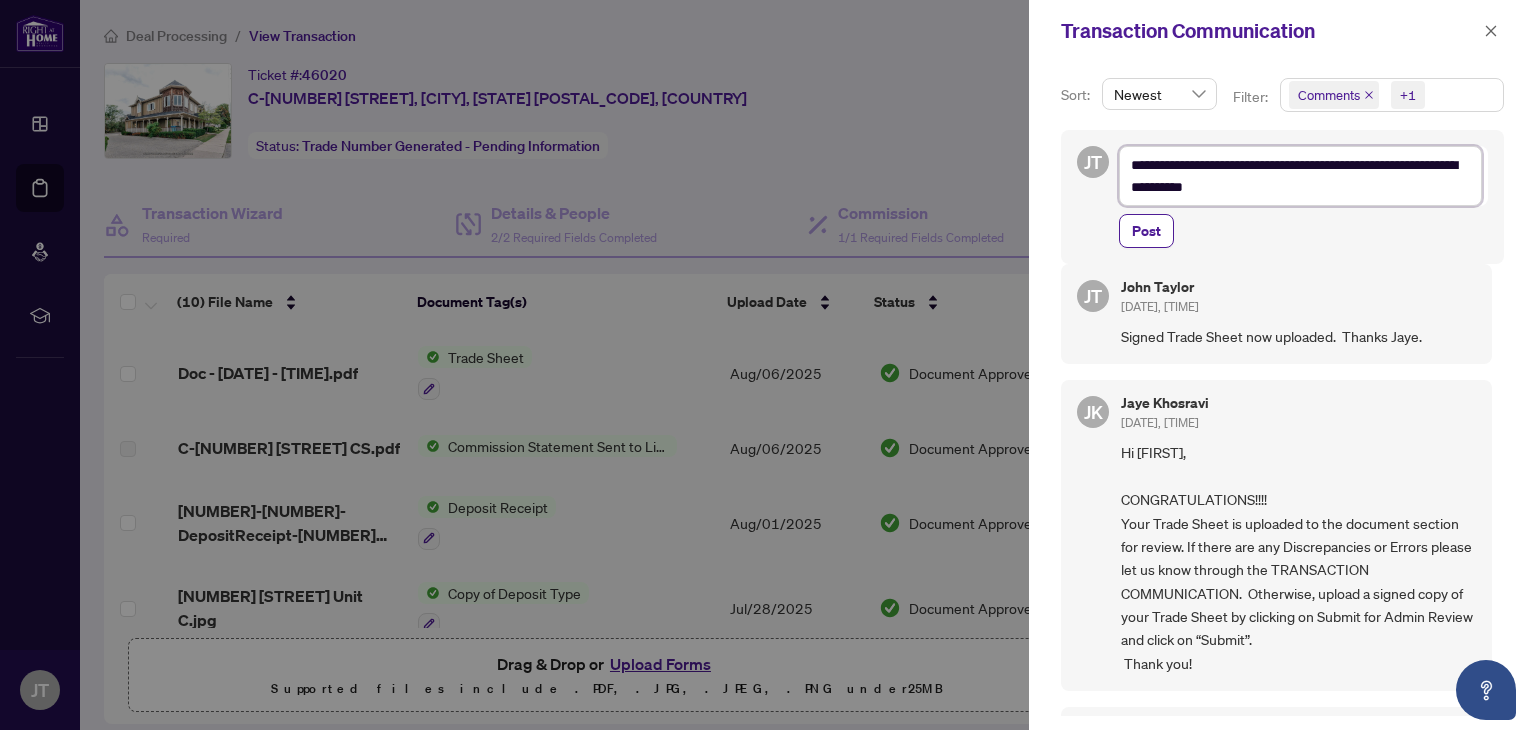 type on "**********" 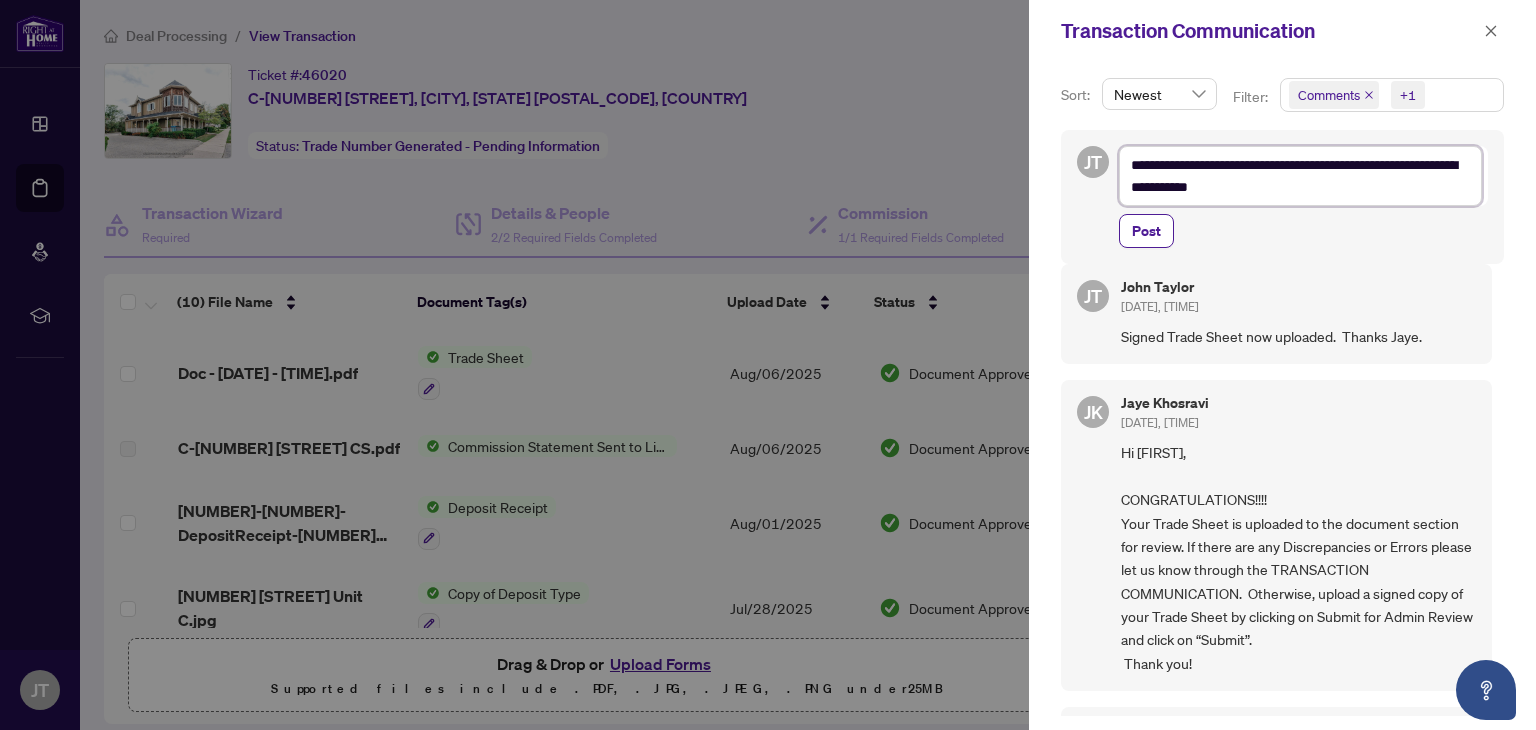 type on "**********" 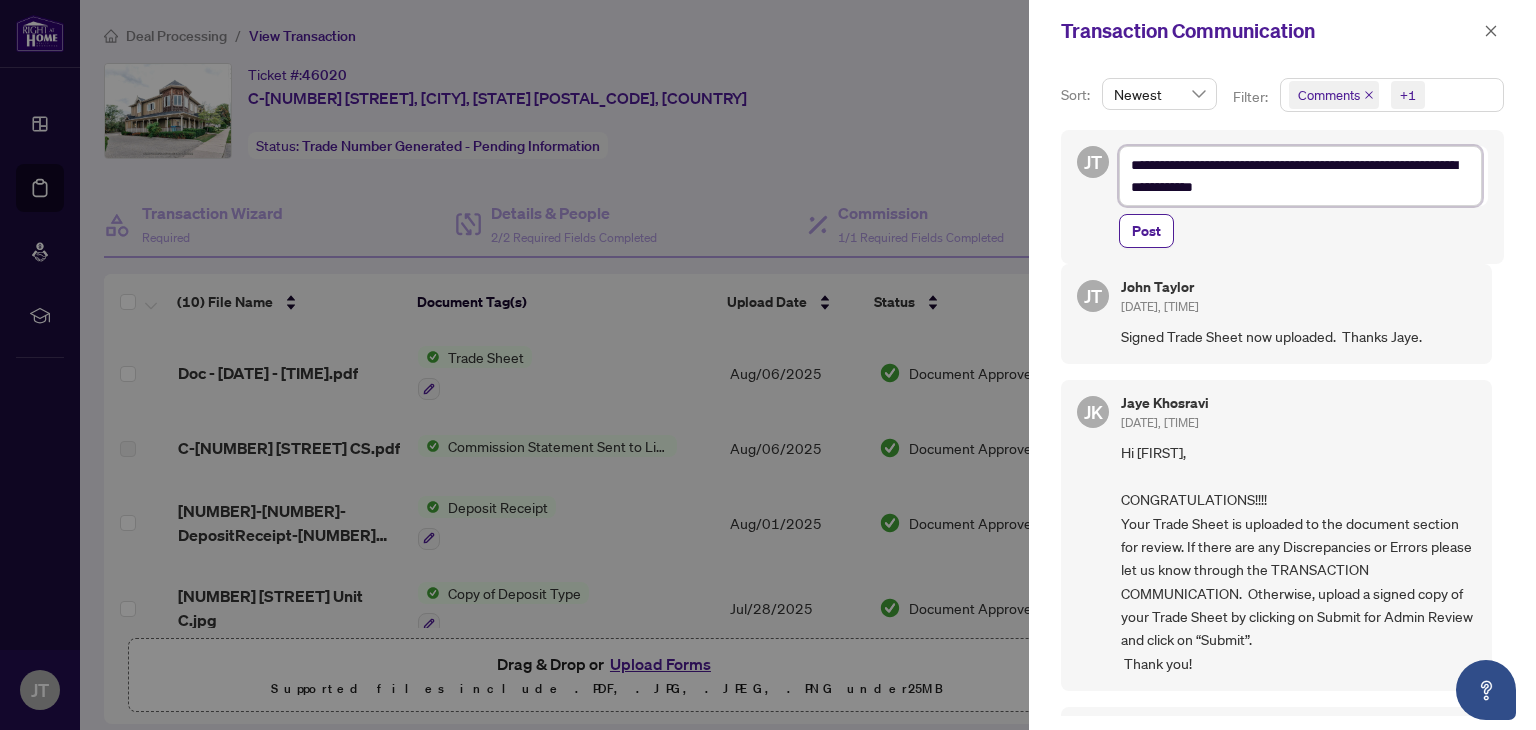 type on "**********" 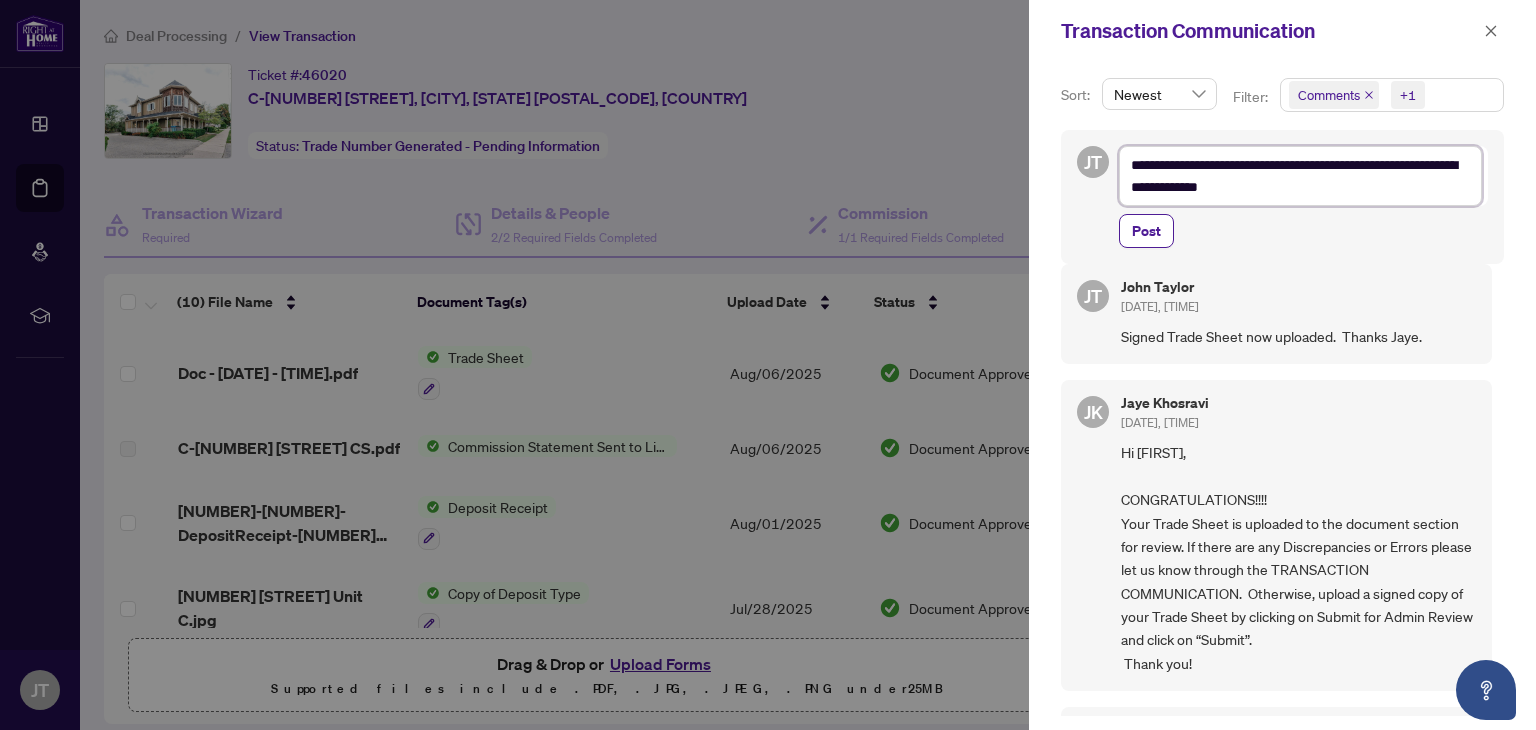 type on "**********" 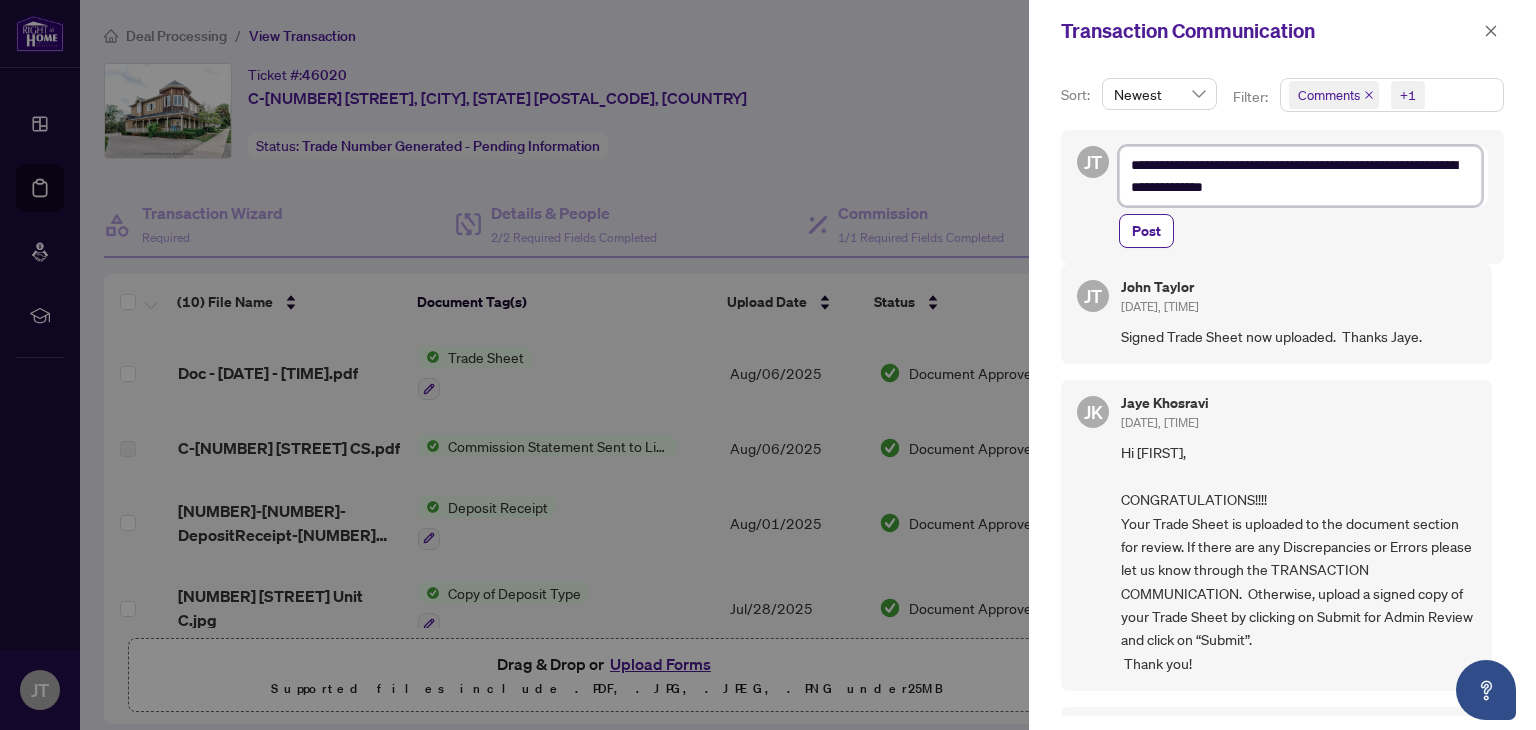 type on "**********" 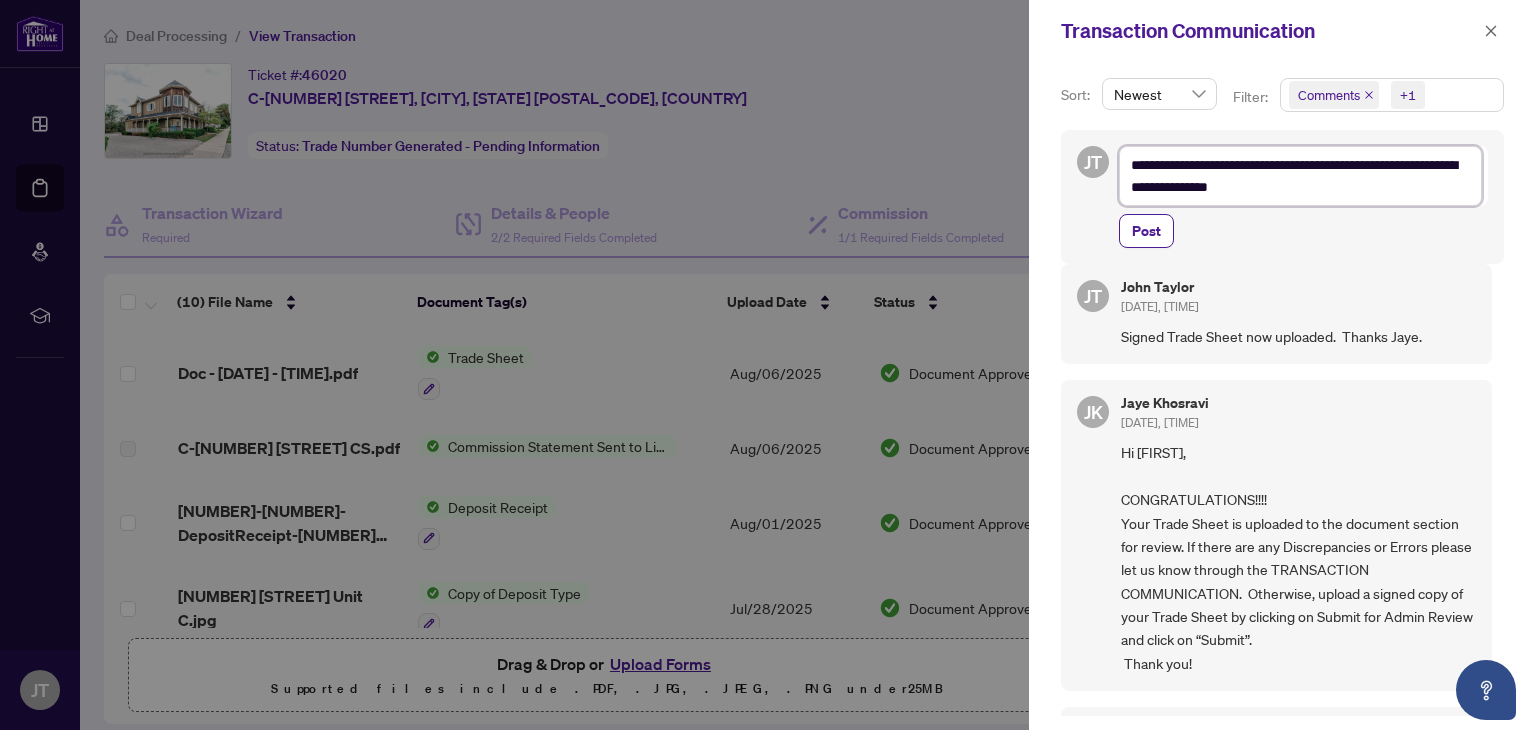 type on "**********" 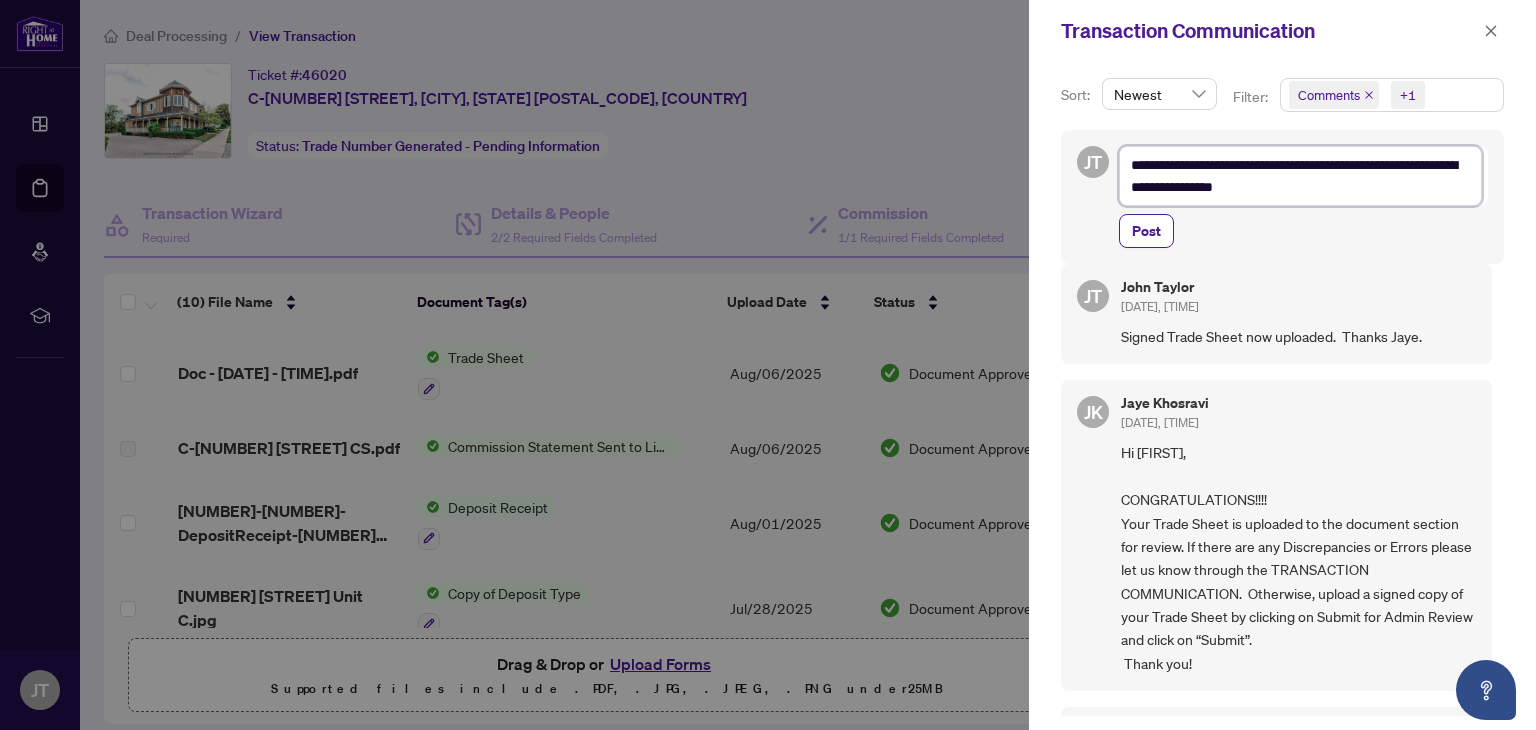 type on "**********" 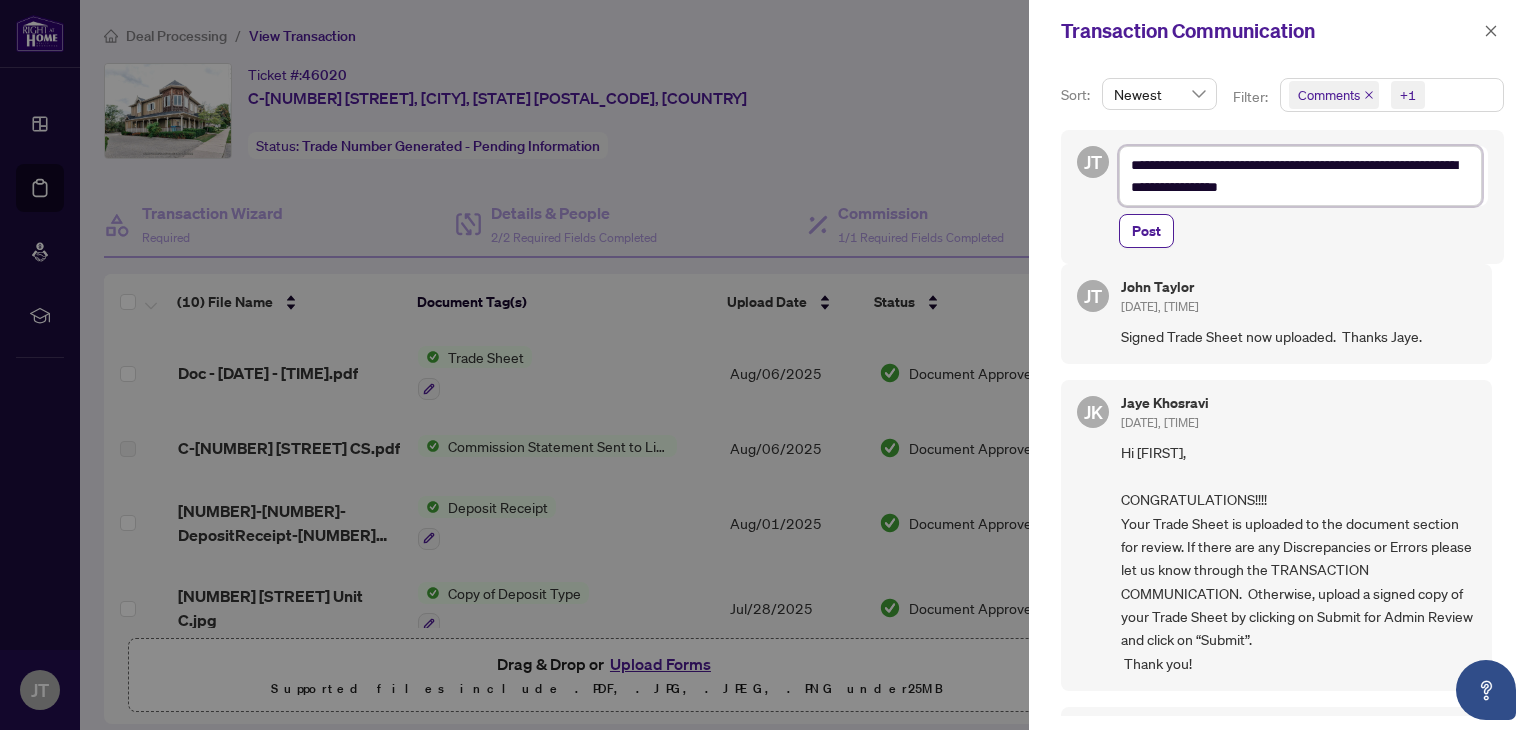 type on "**********" 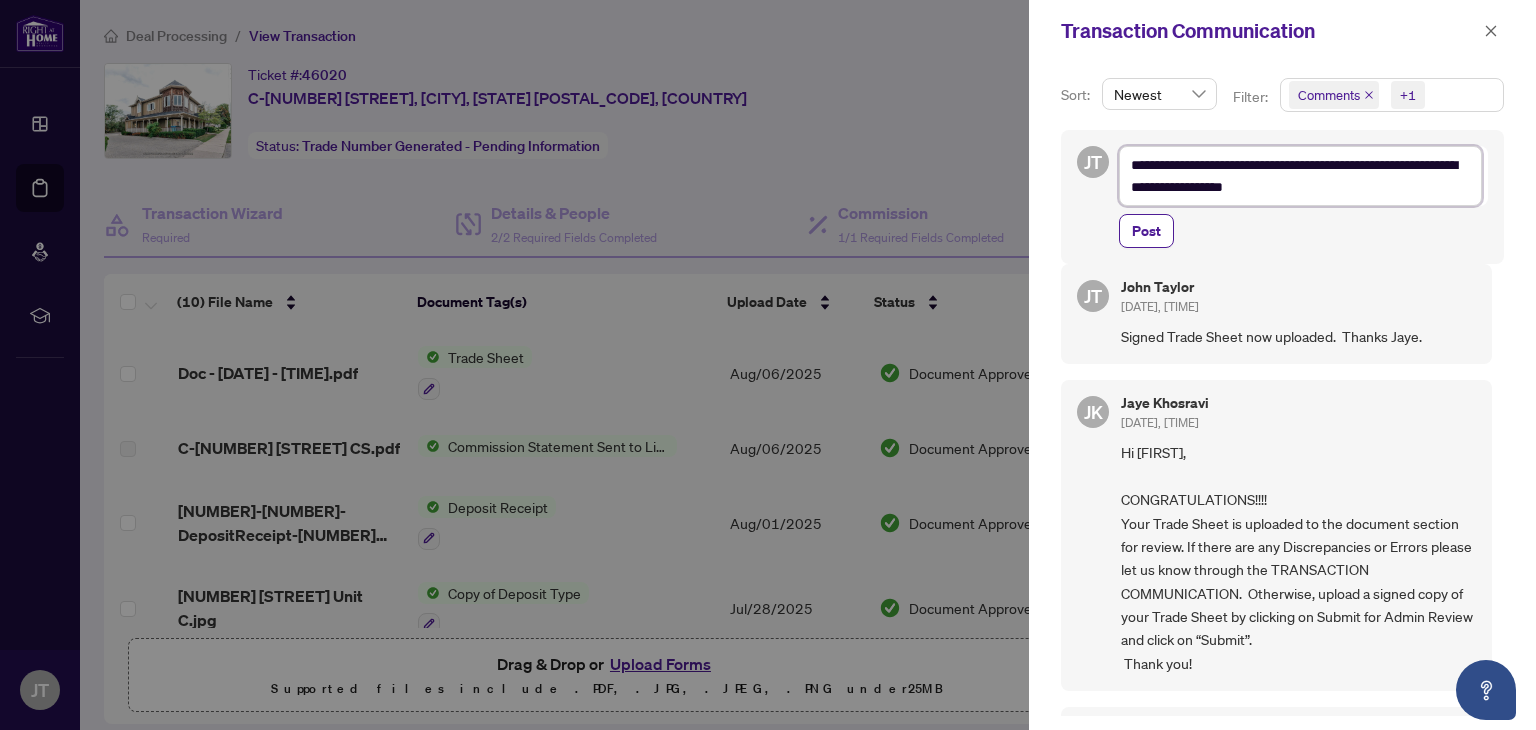 type on "**********" 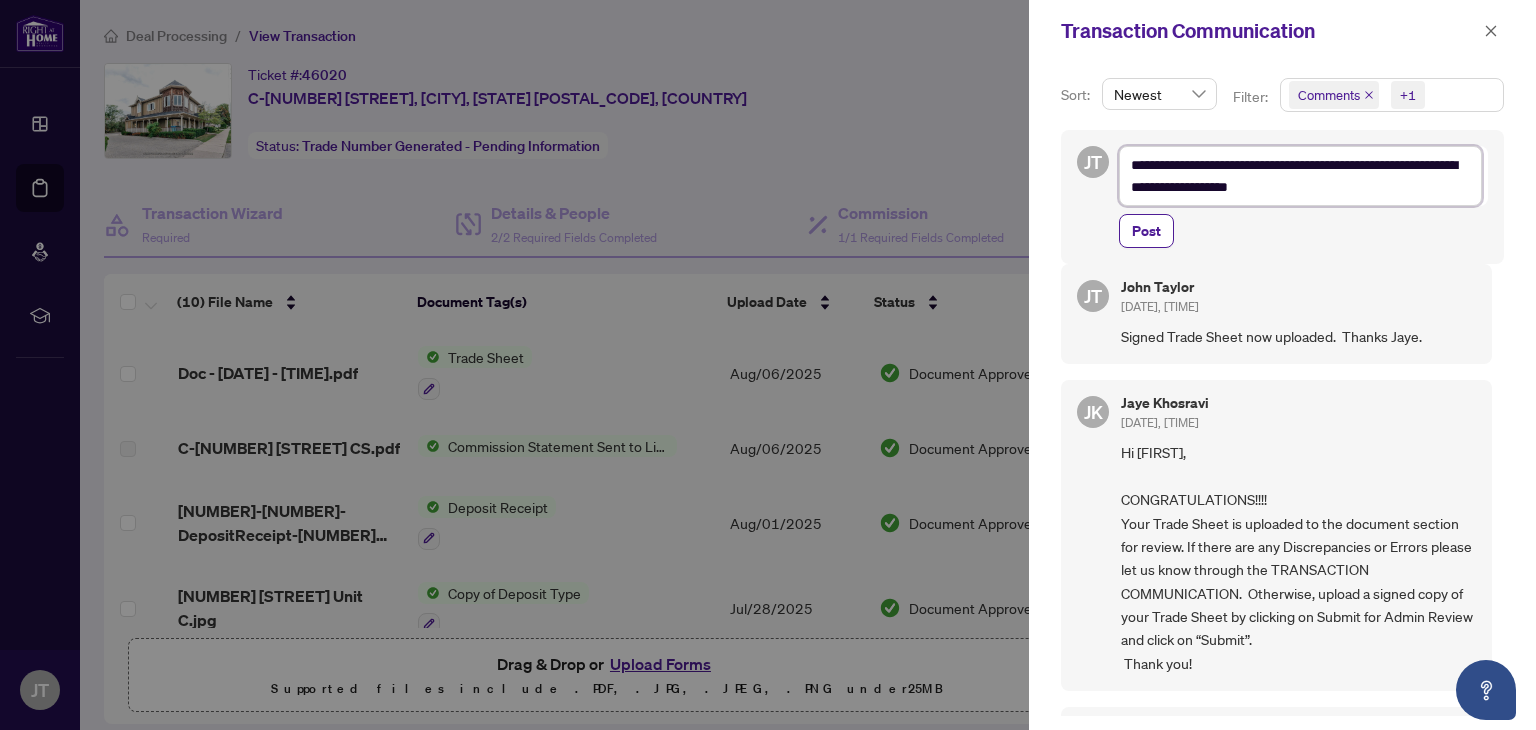 type on "**********" 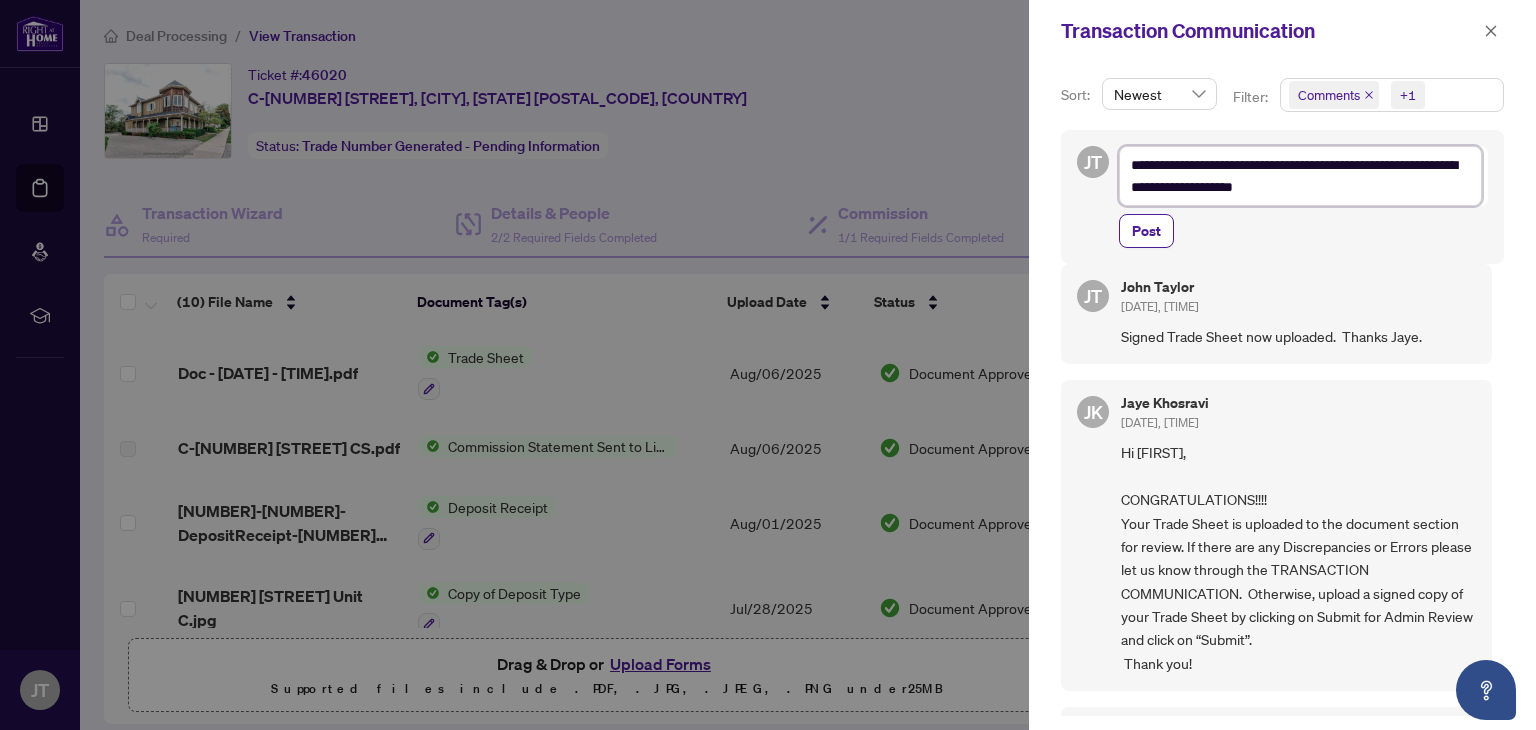type on "**********" 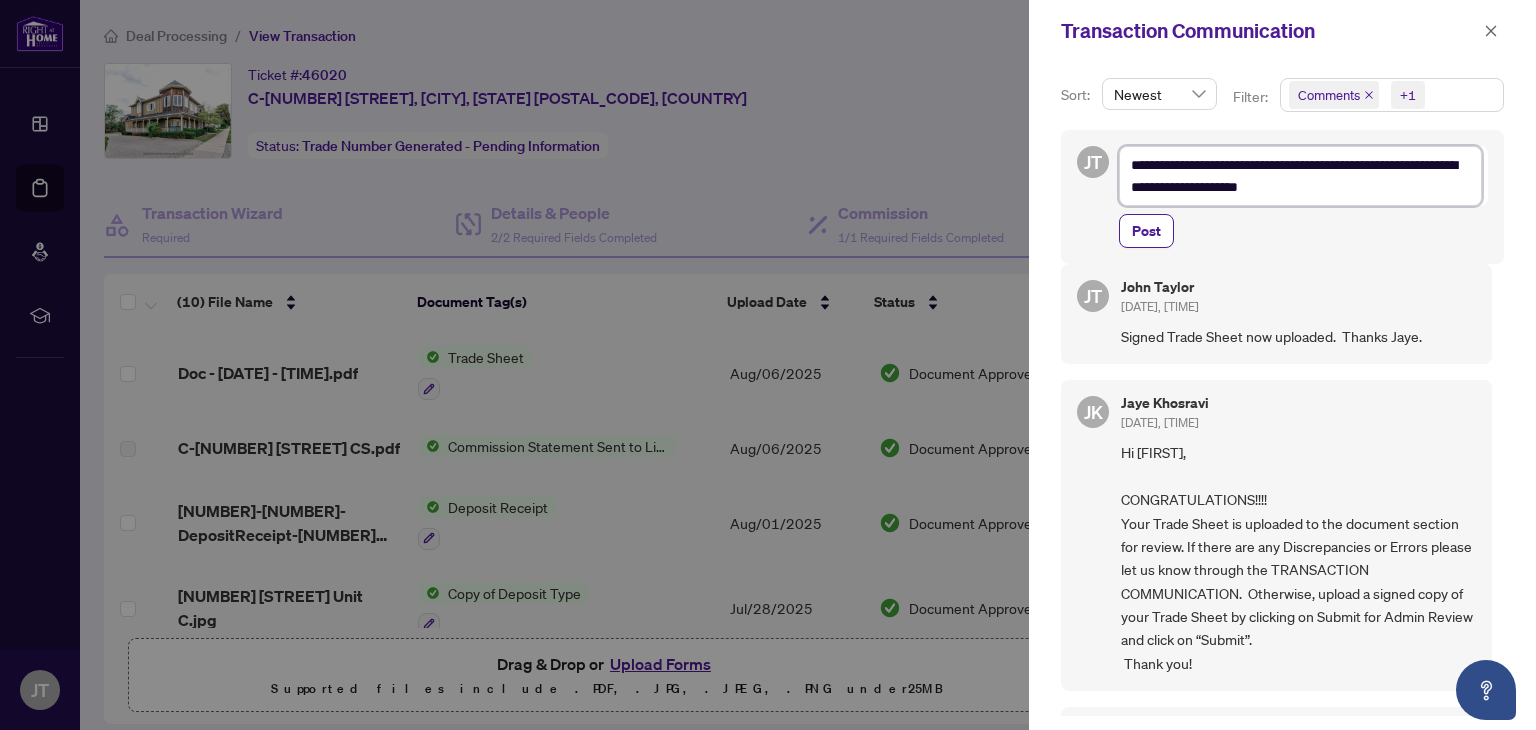 type on "**********" 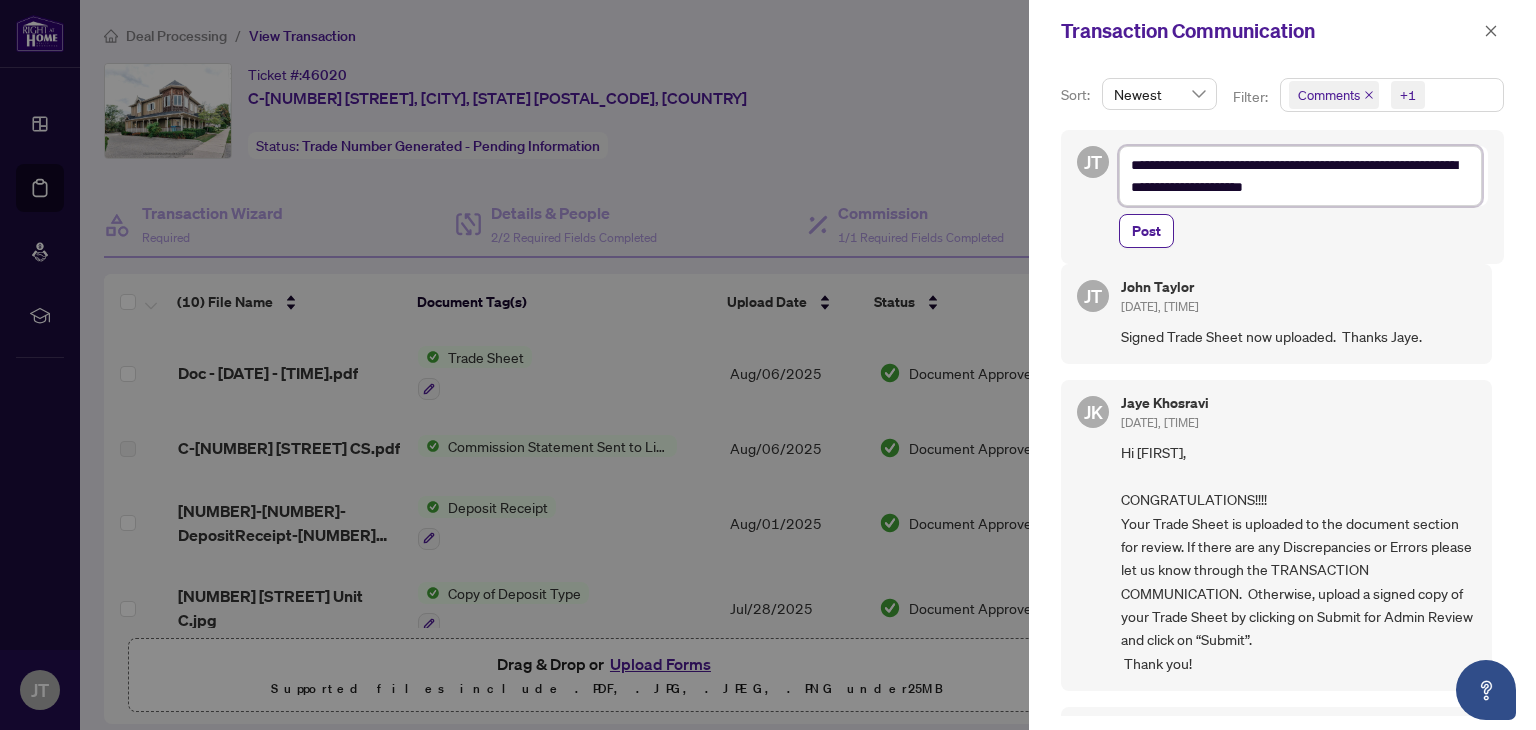 type on "**********" 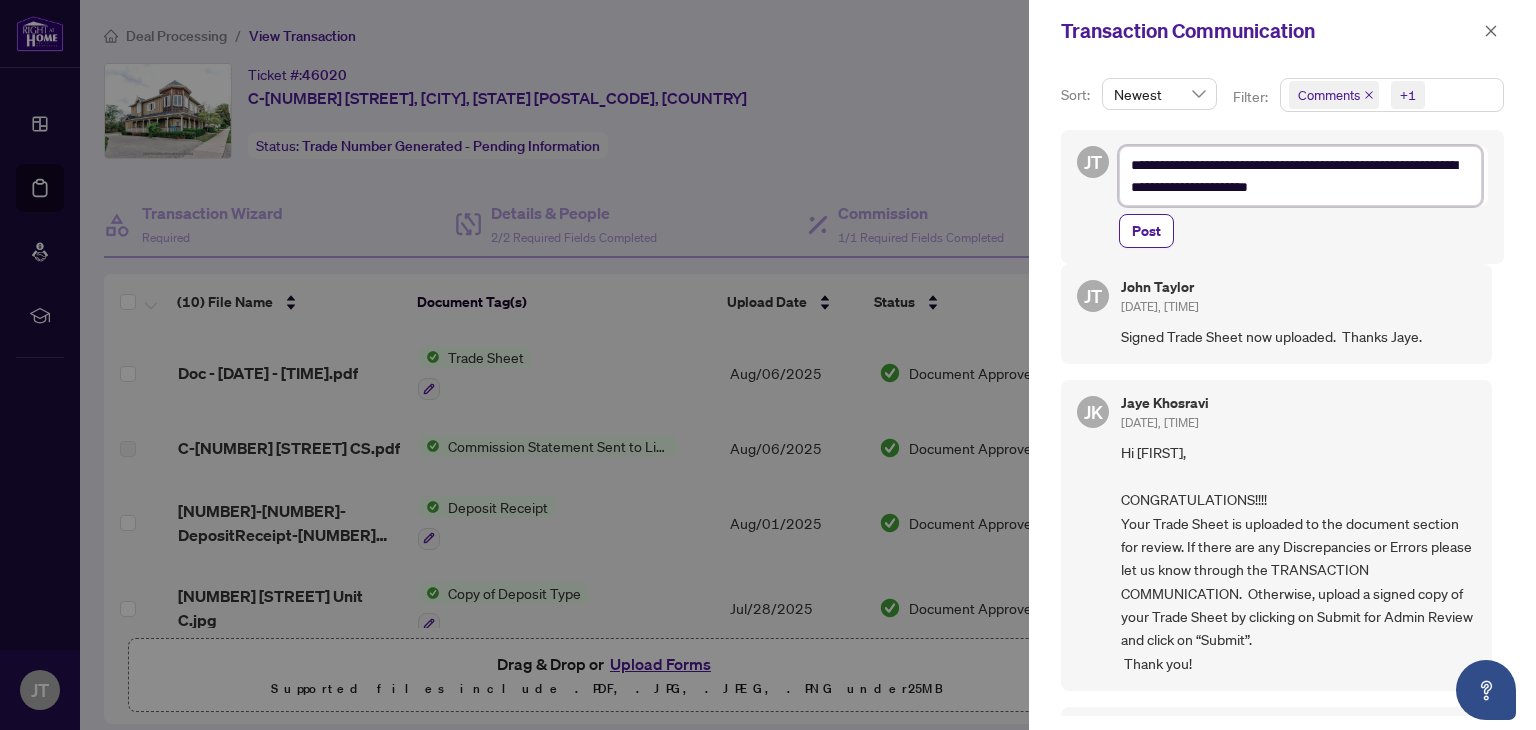 type on "**********" 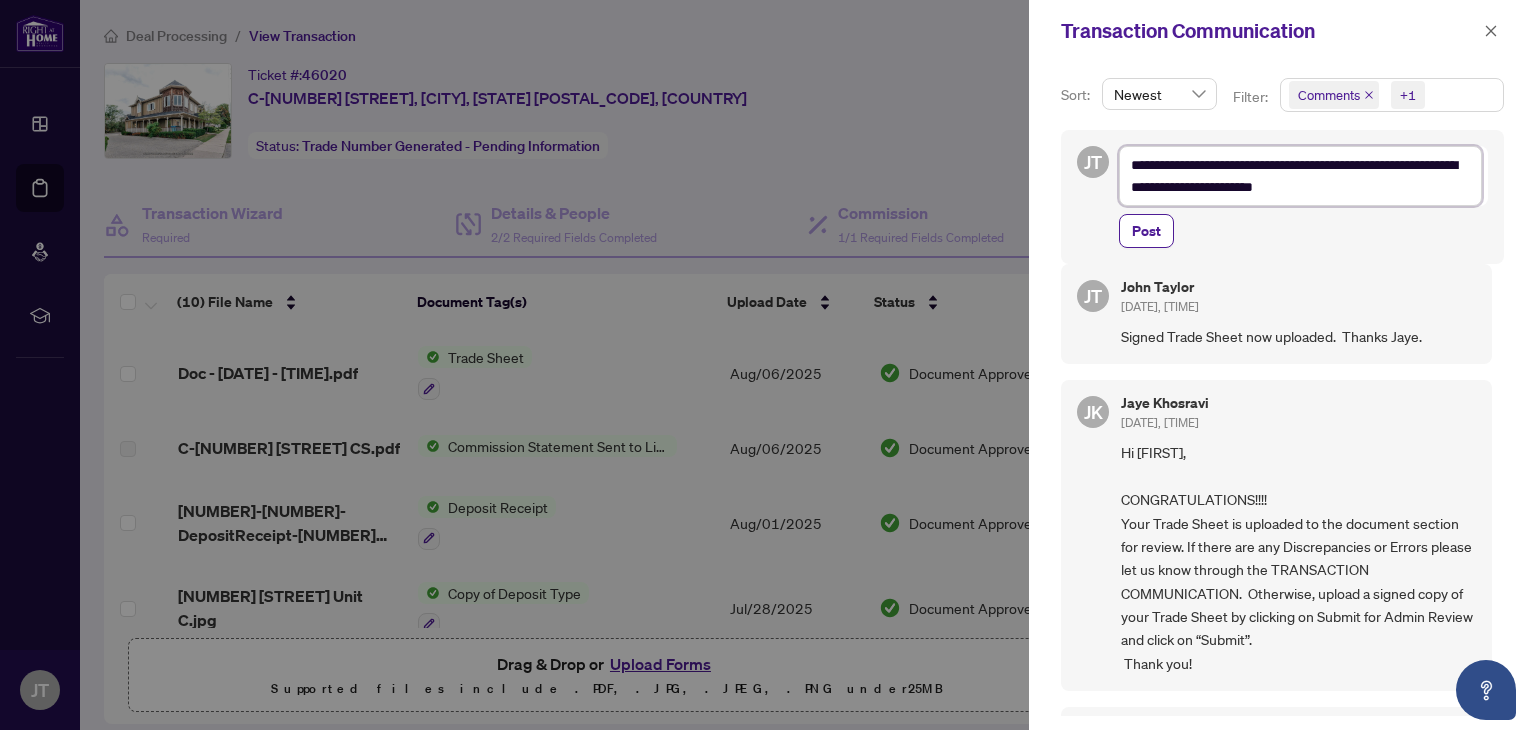type on "**********" 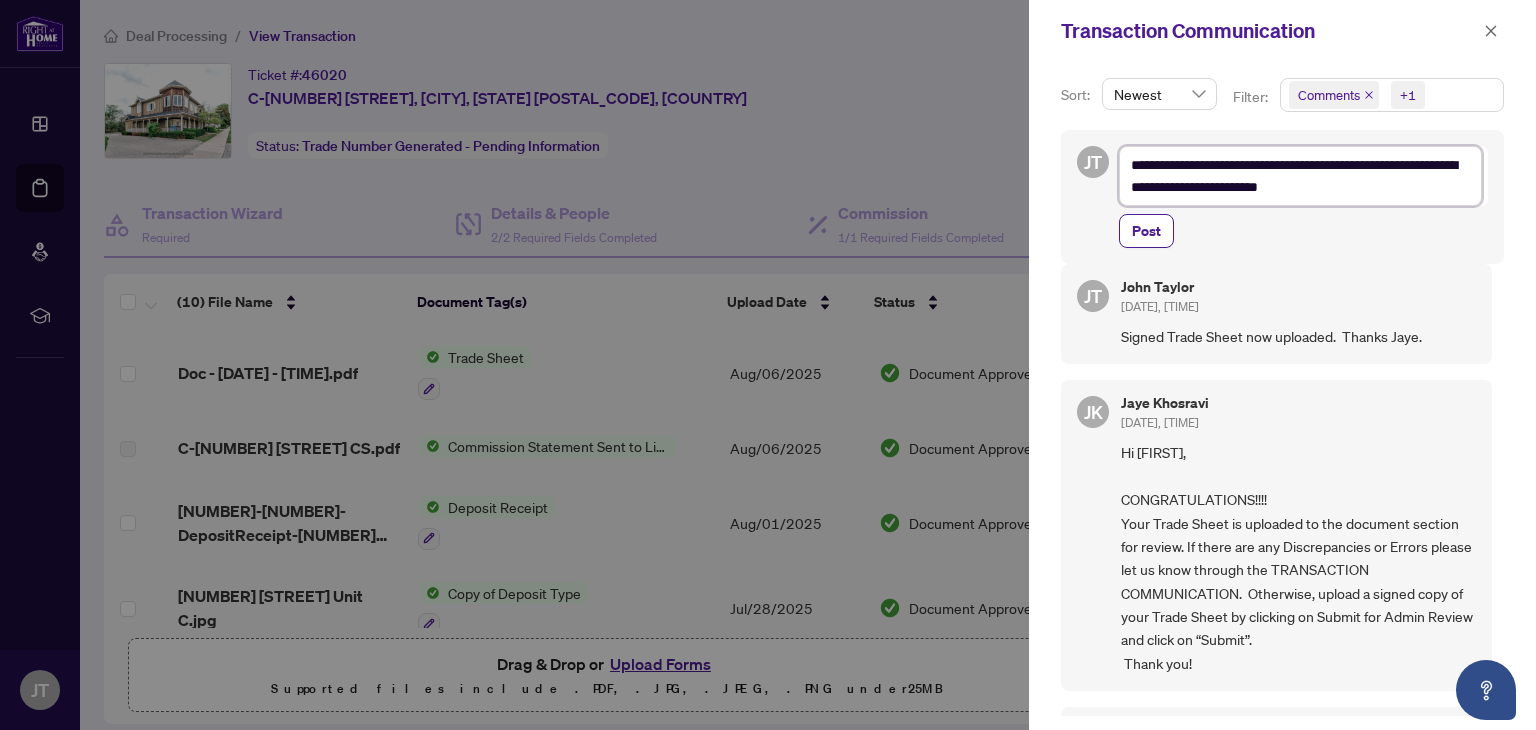 type on "**********" 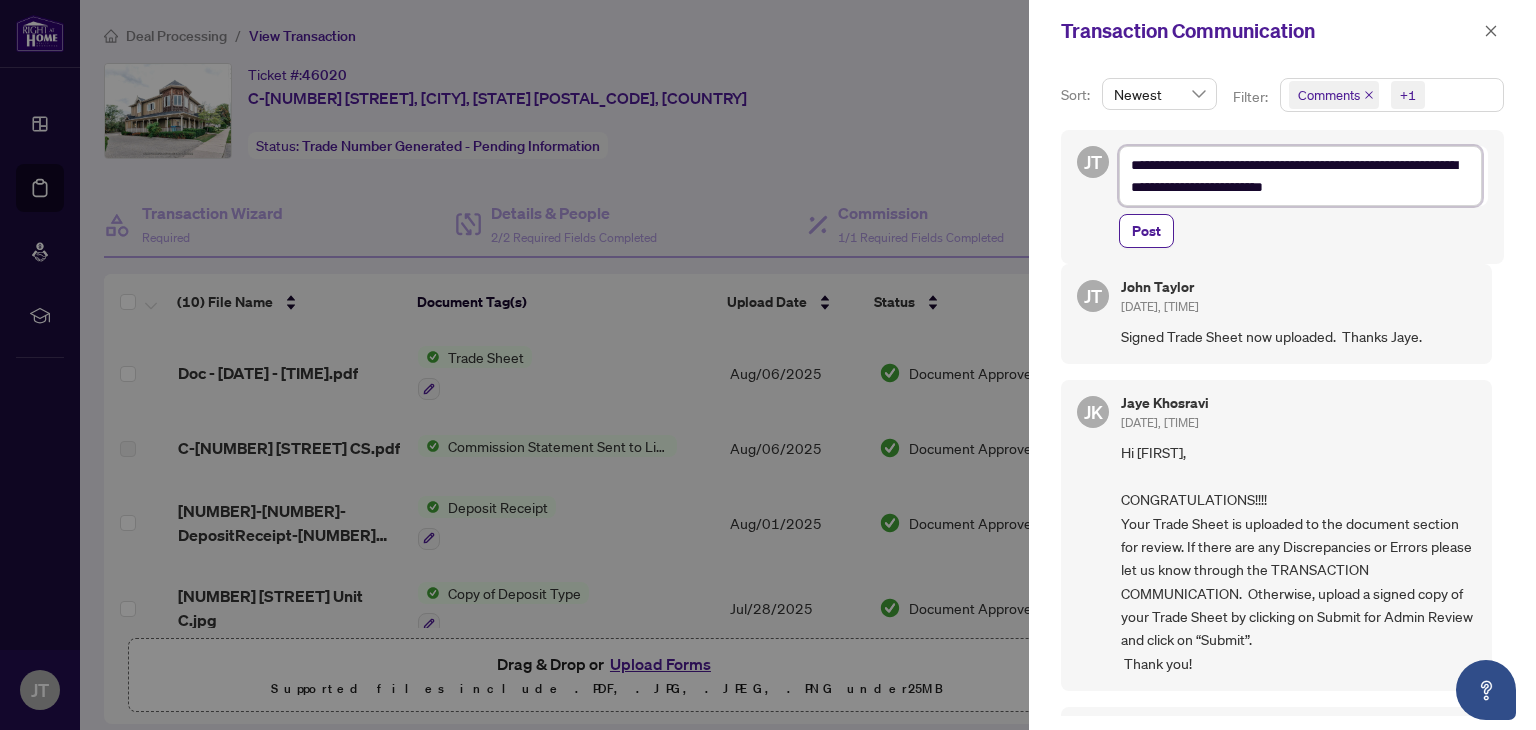 type on "**********" 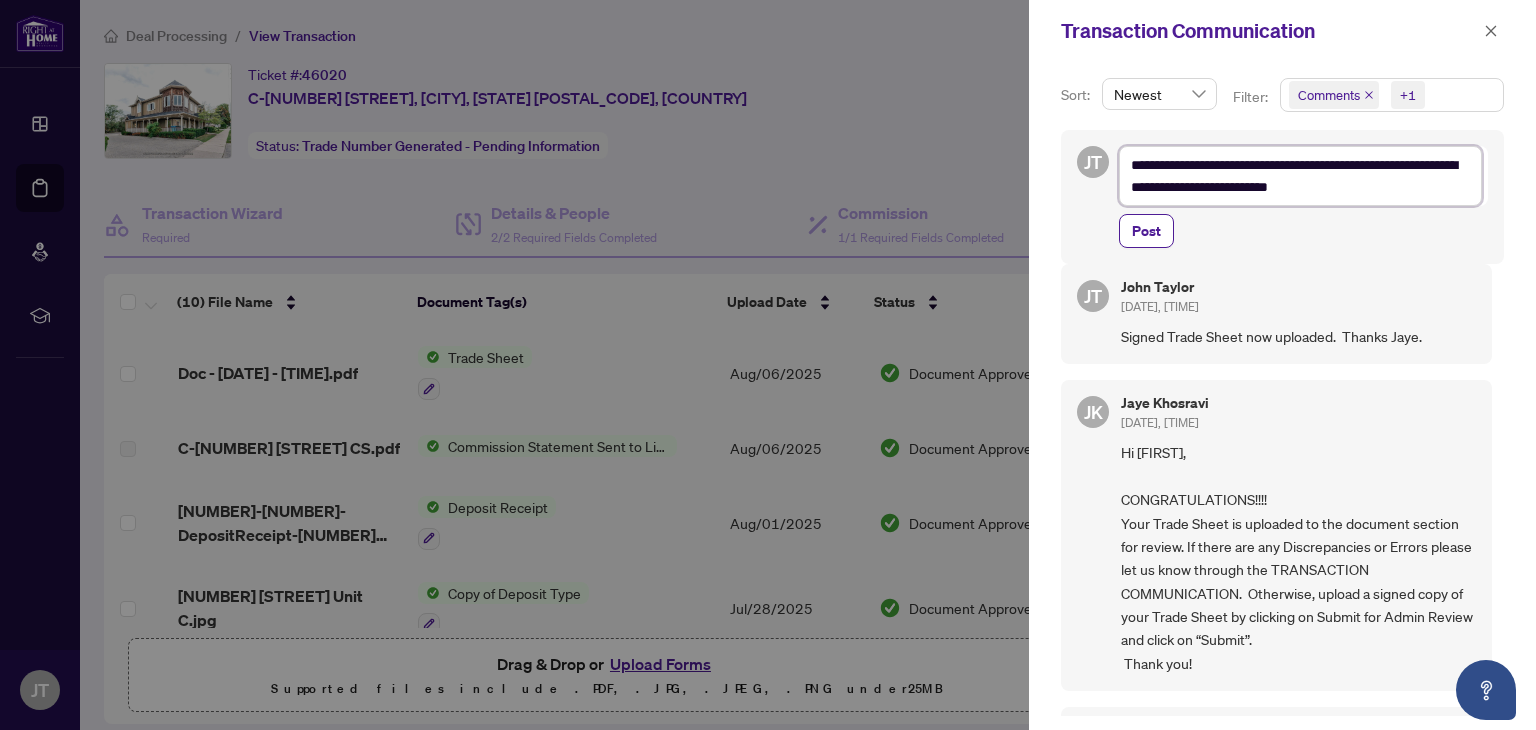 type on "**********" 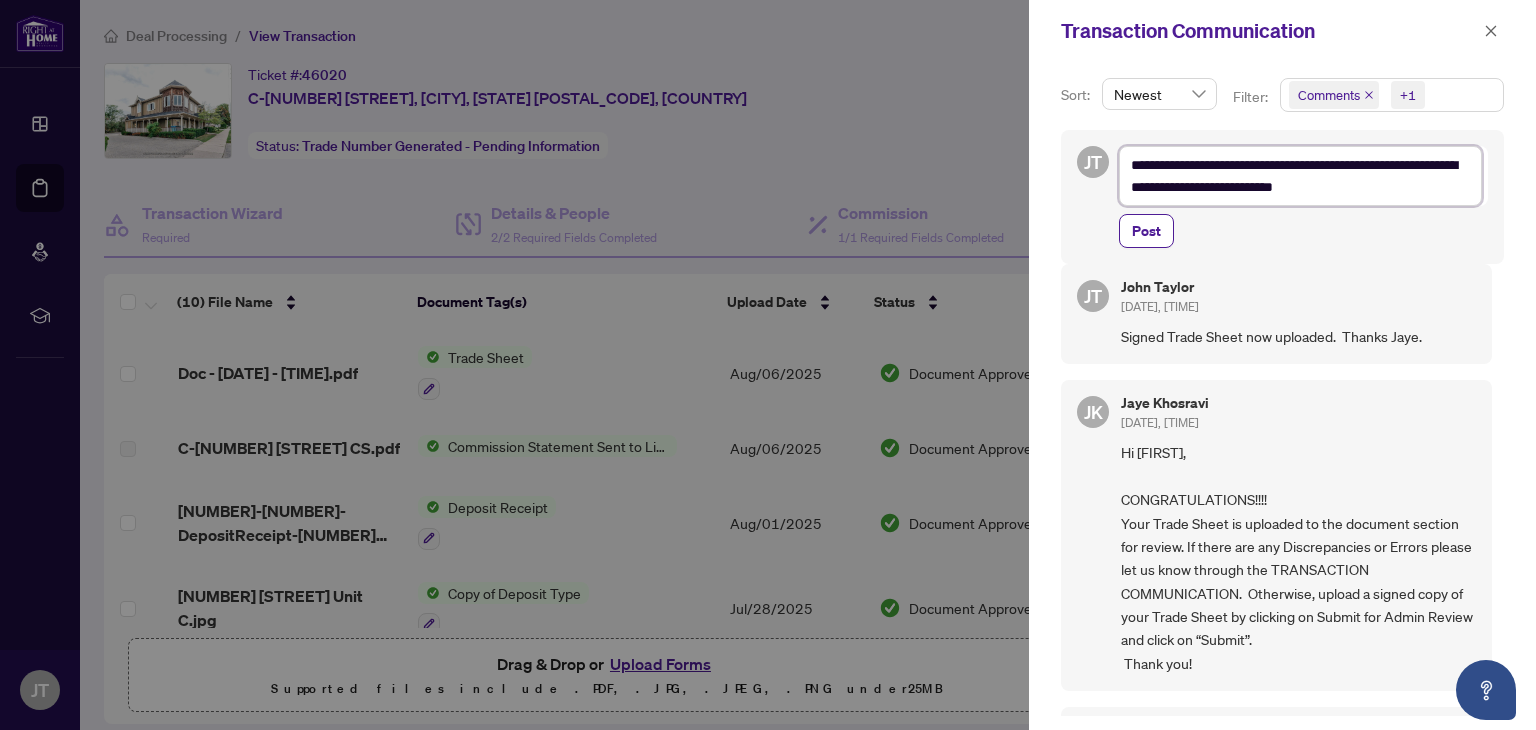 type on "**********" 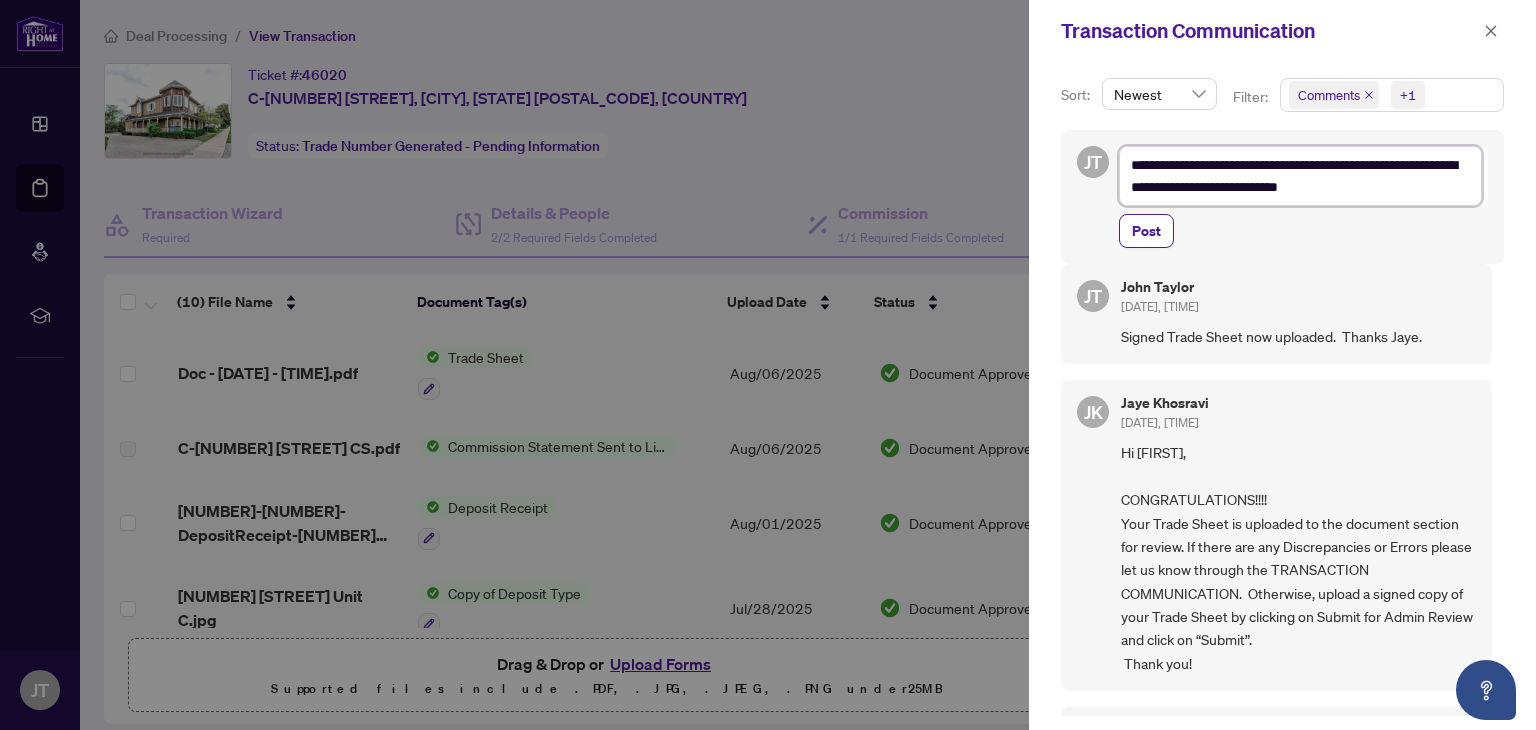 type on "**********" 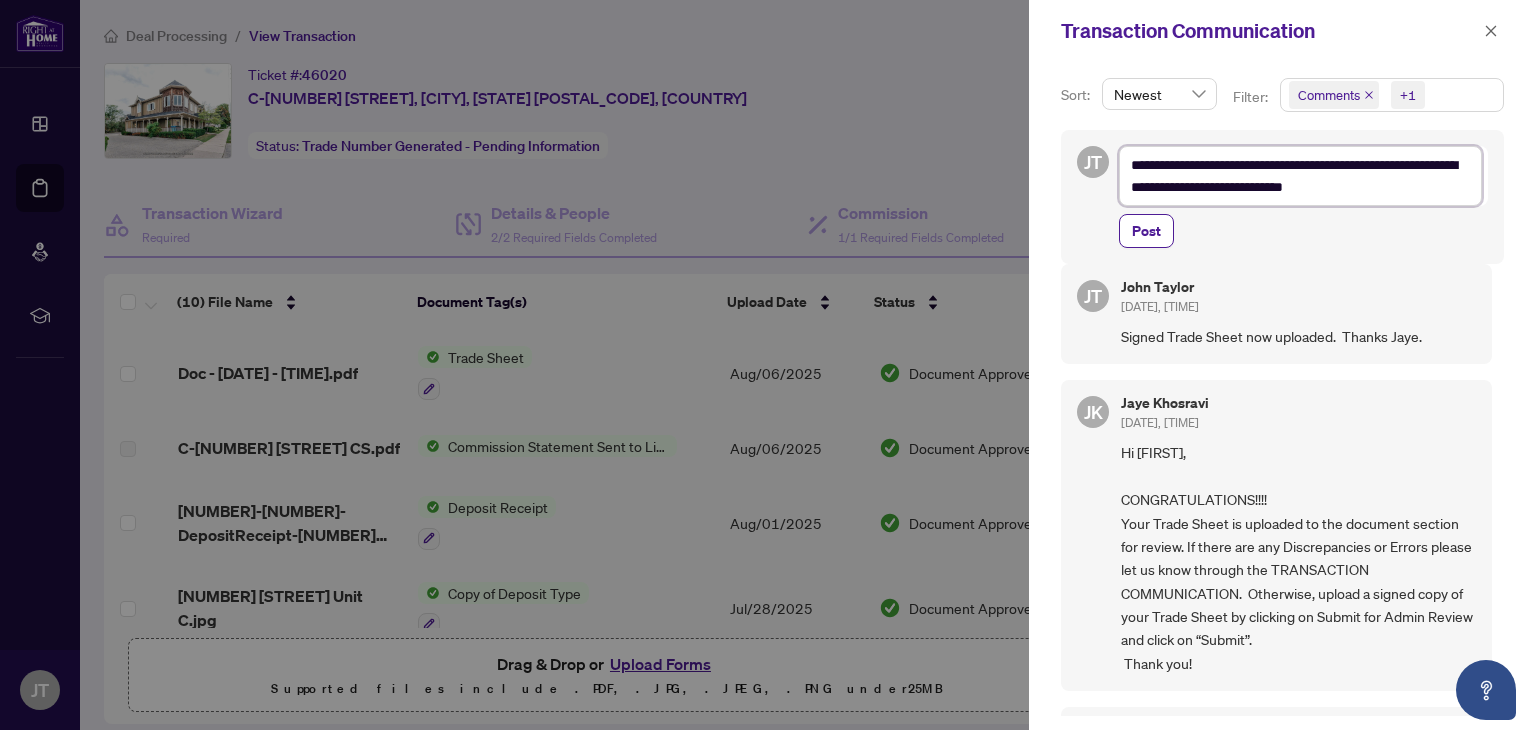 type on "**********" 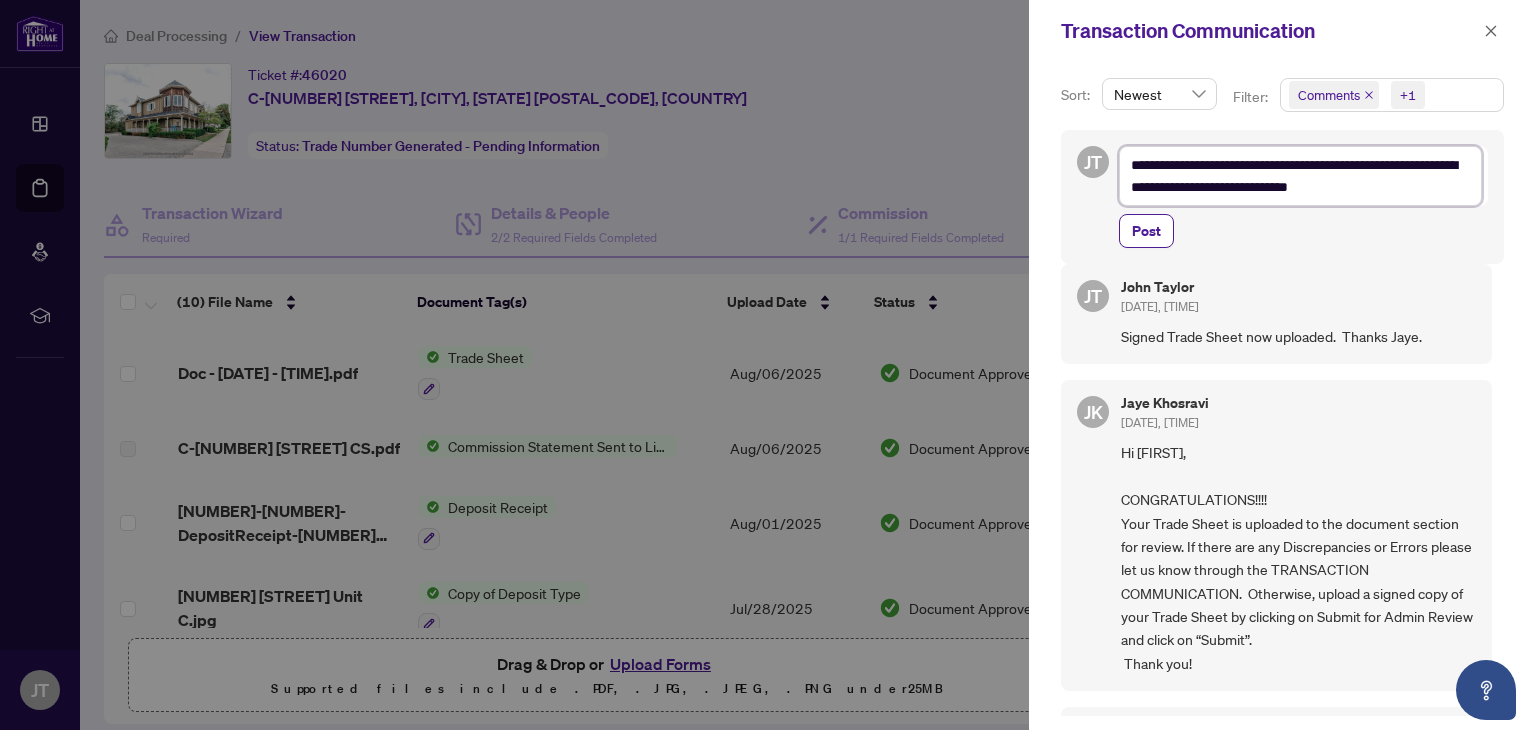 type on "**********" 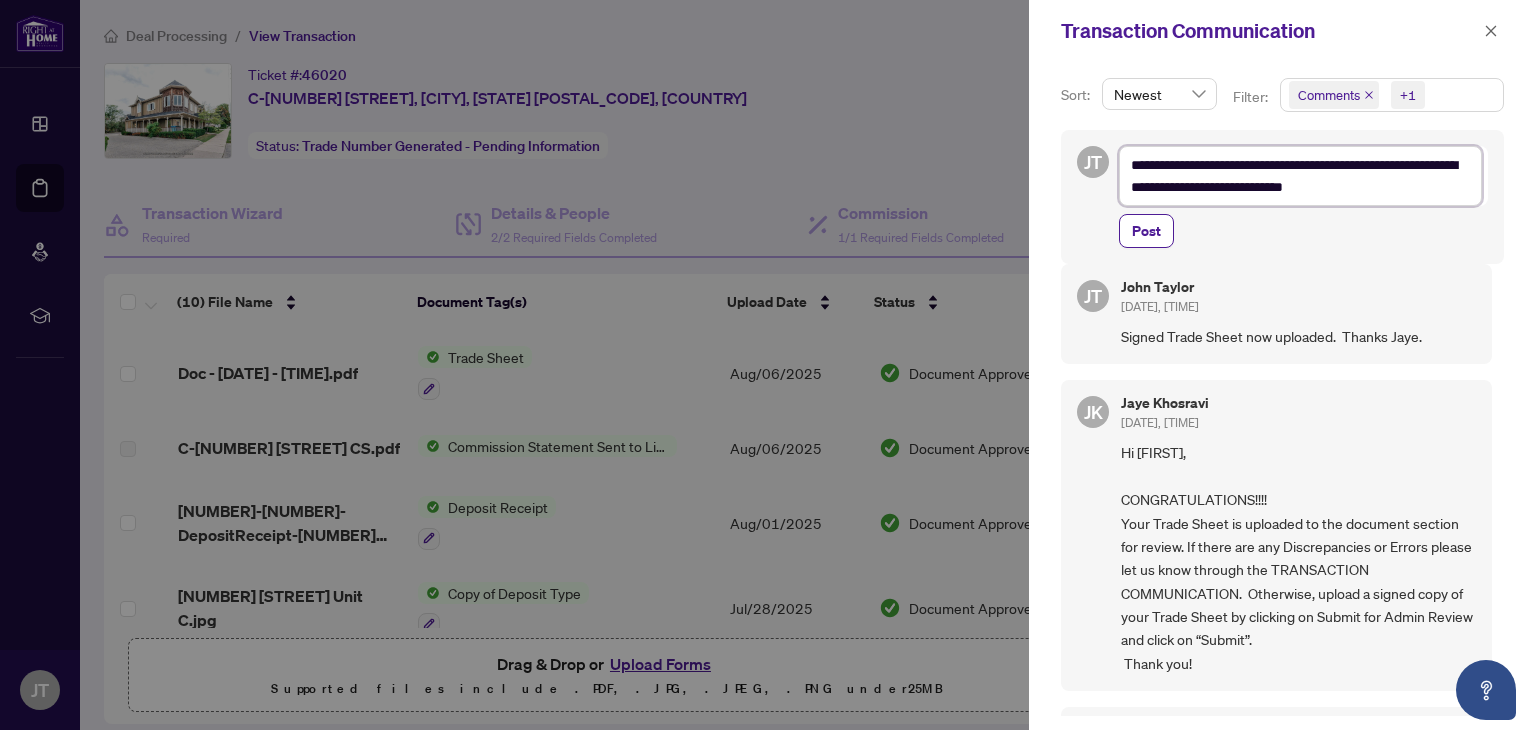 type on "**********" 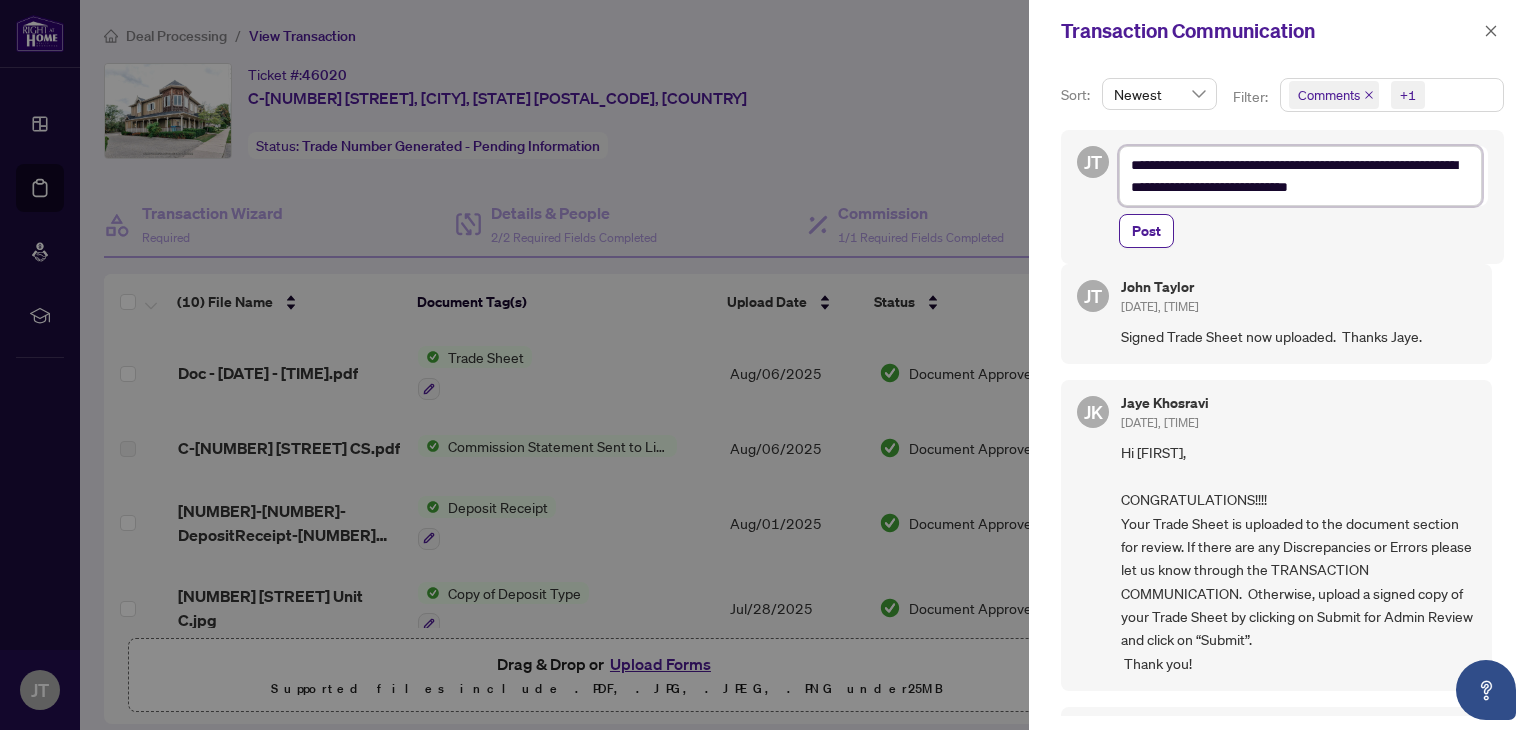 type on "**********" 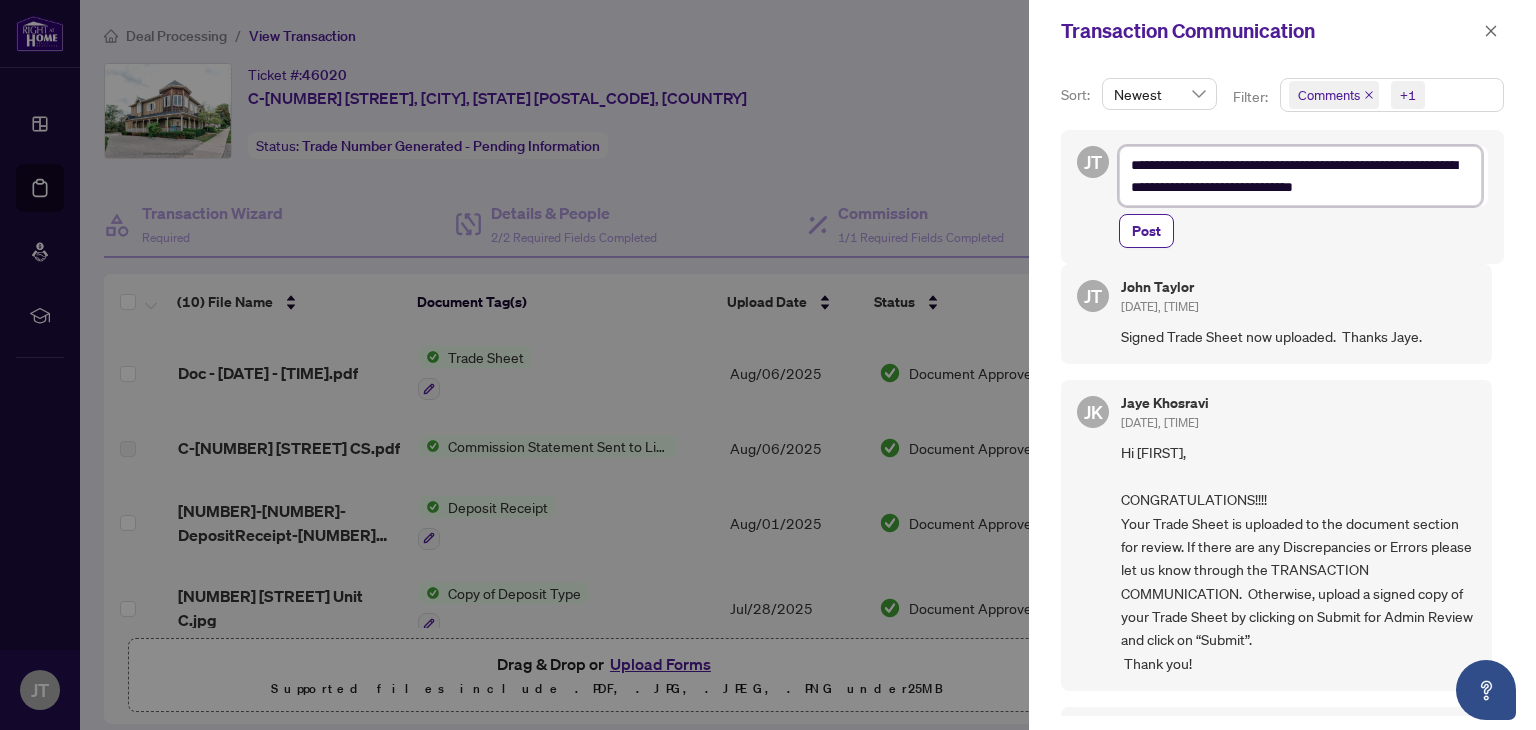 type on "**********" 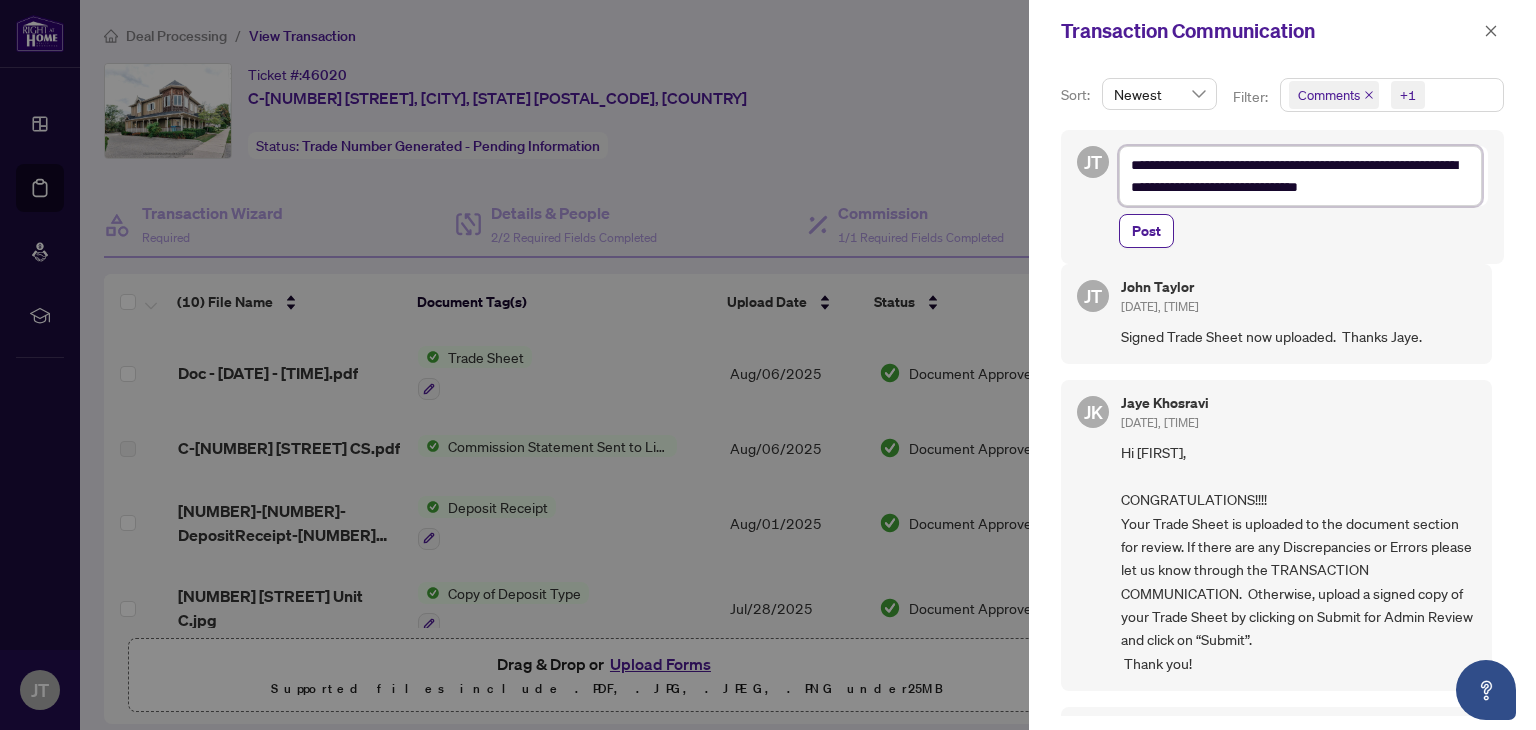 type on "**********" 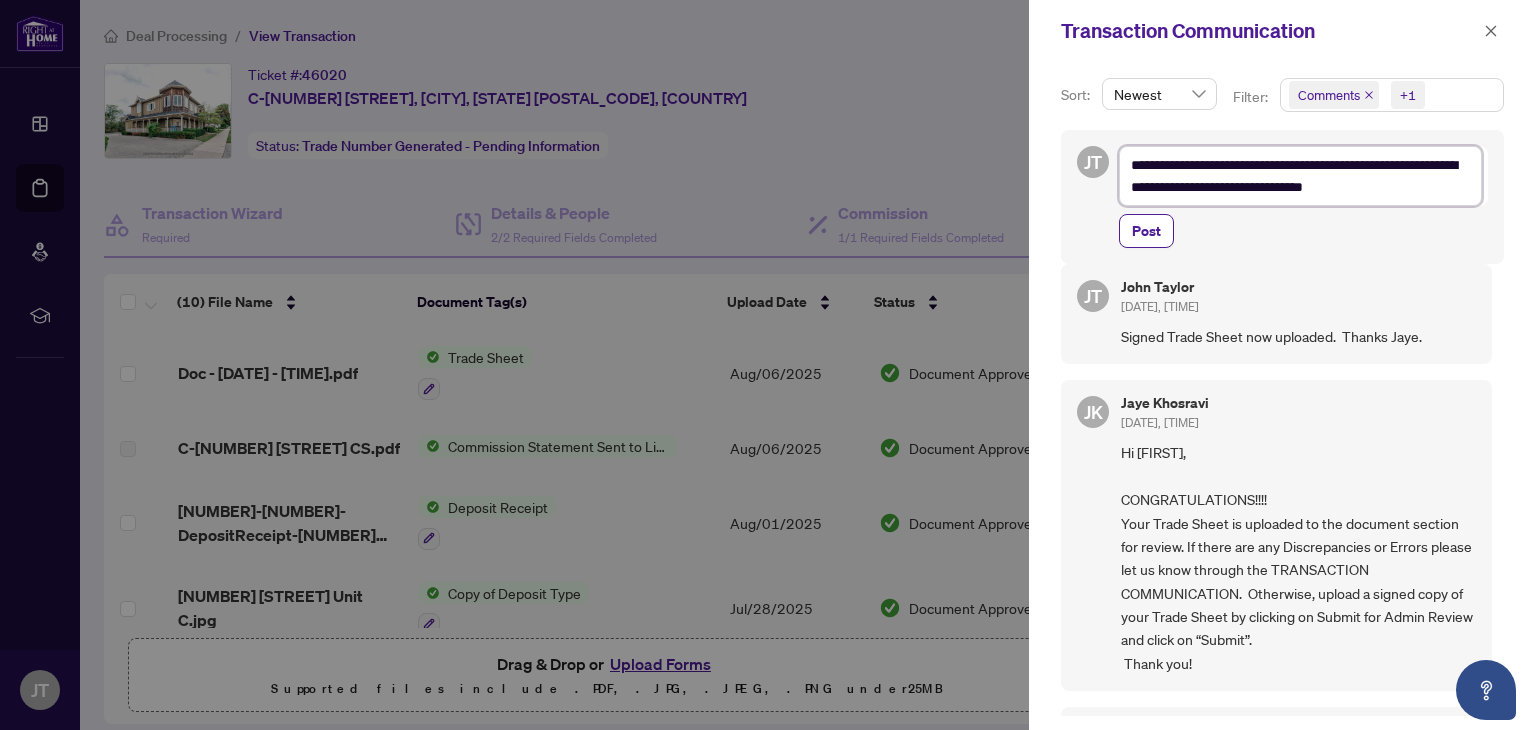 type on "**********" 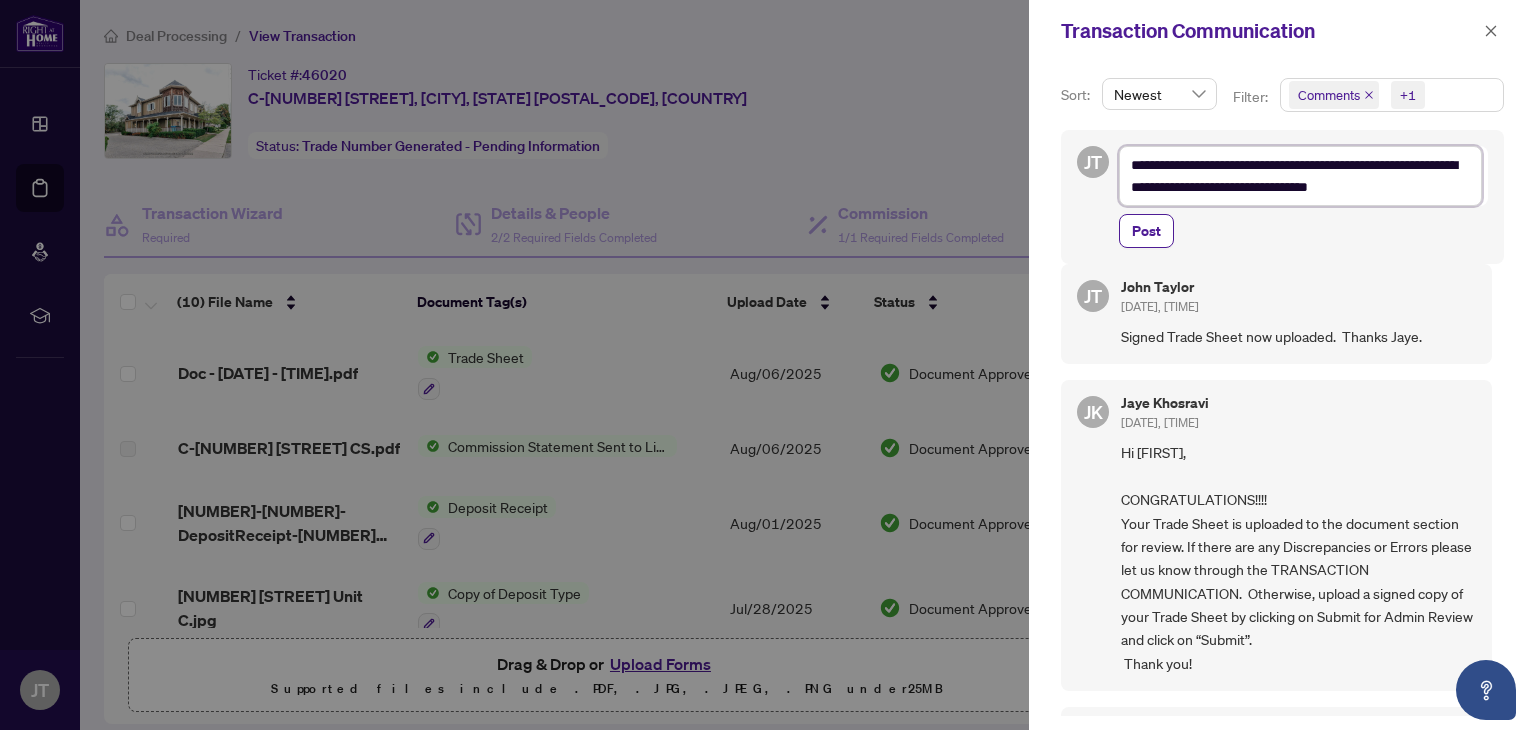 type on "**********" 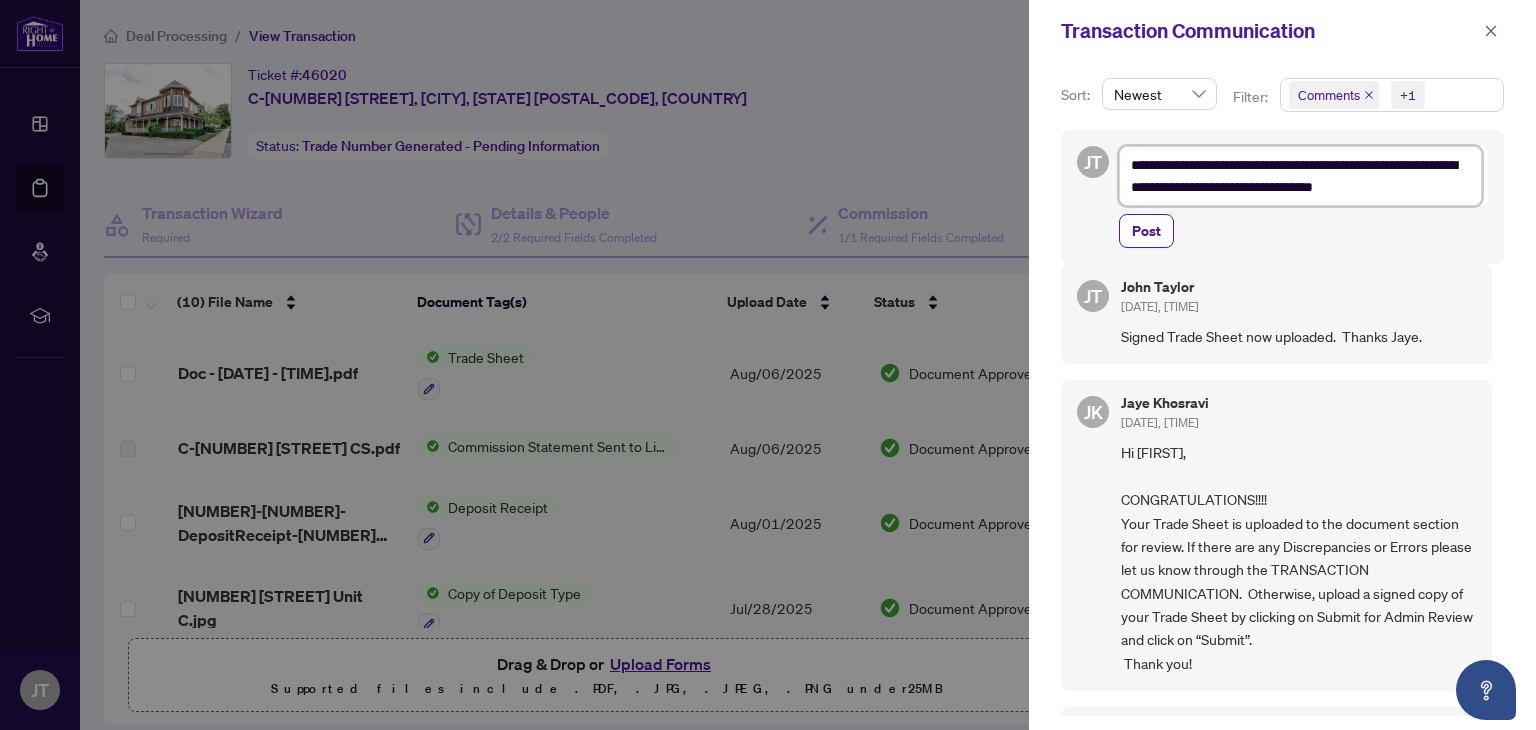 type on "**********" 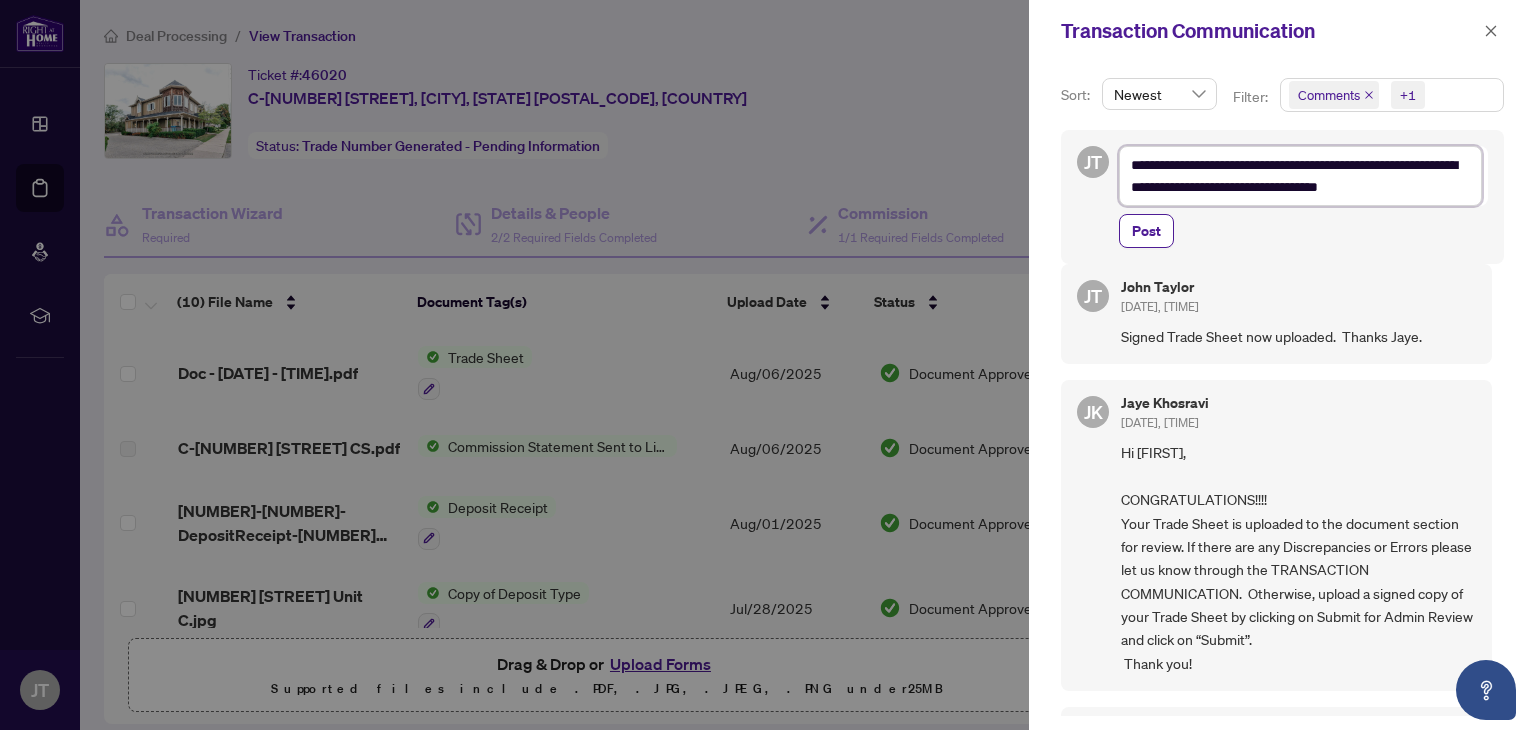 type on "**********" 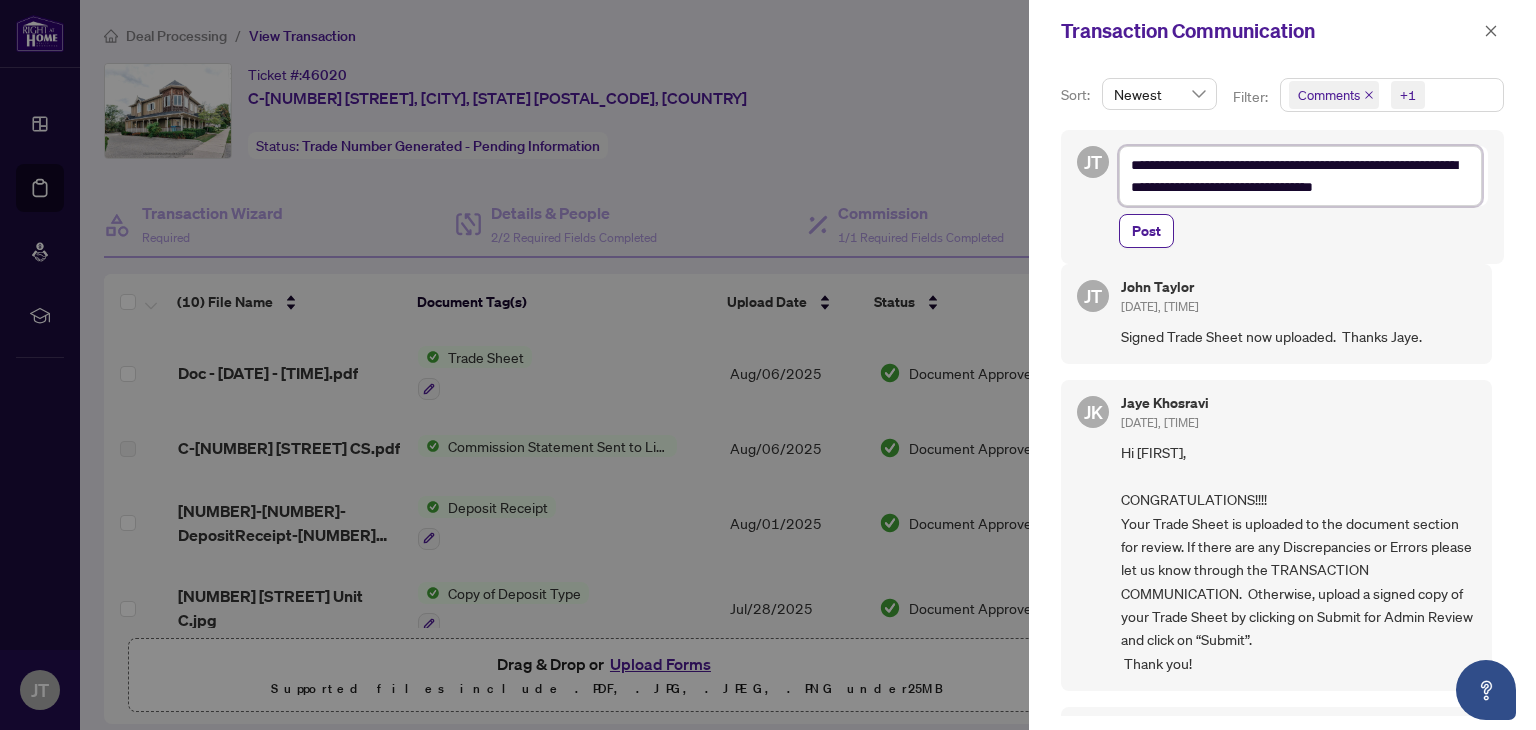 type on "**********" 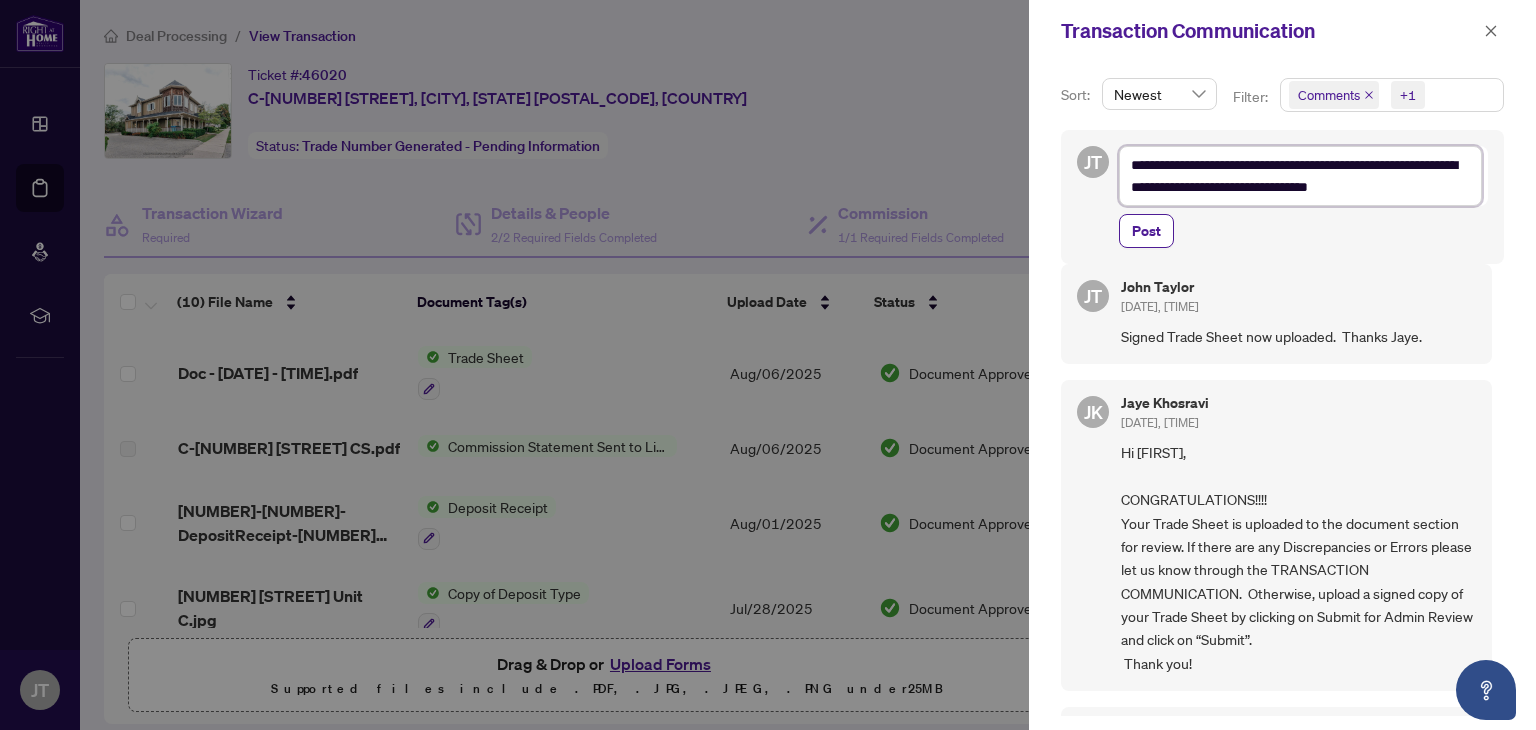 type 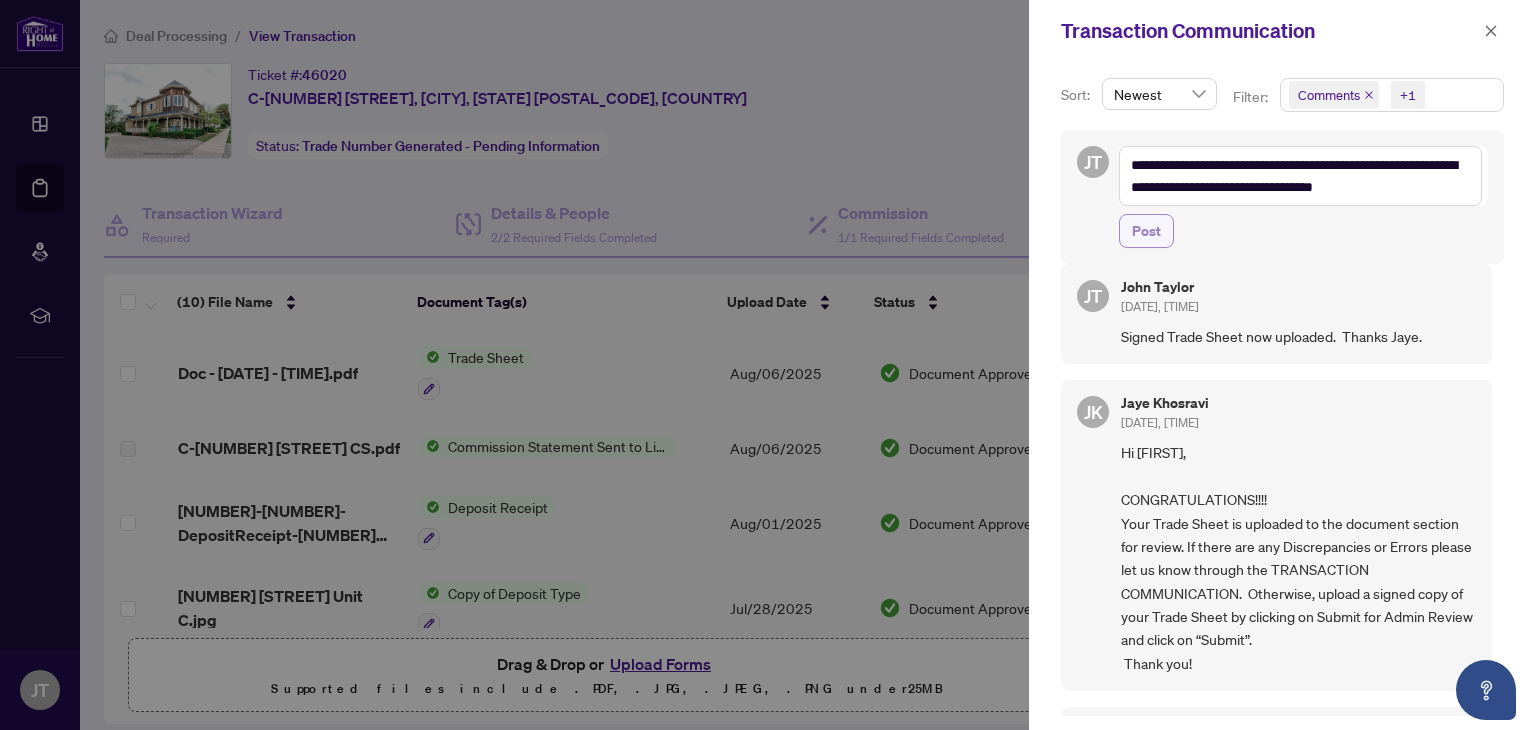 click on "Post" at bounding box center [1146, 231] 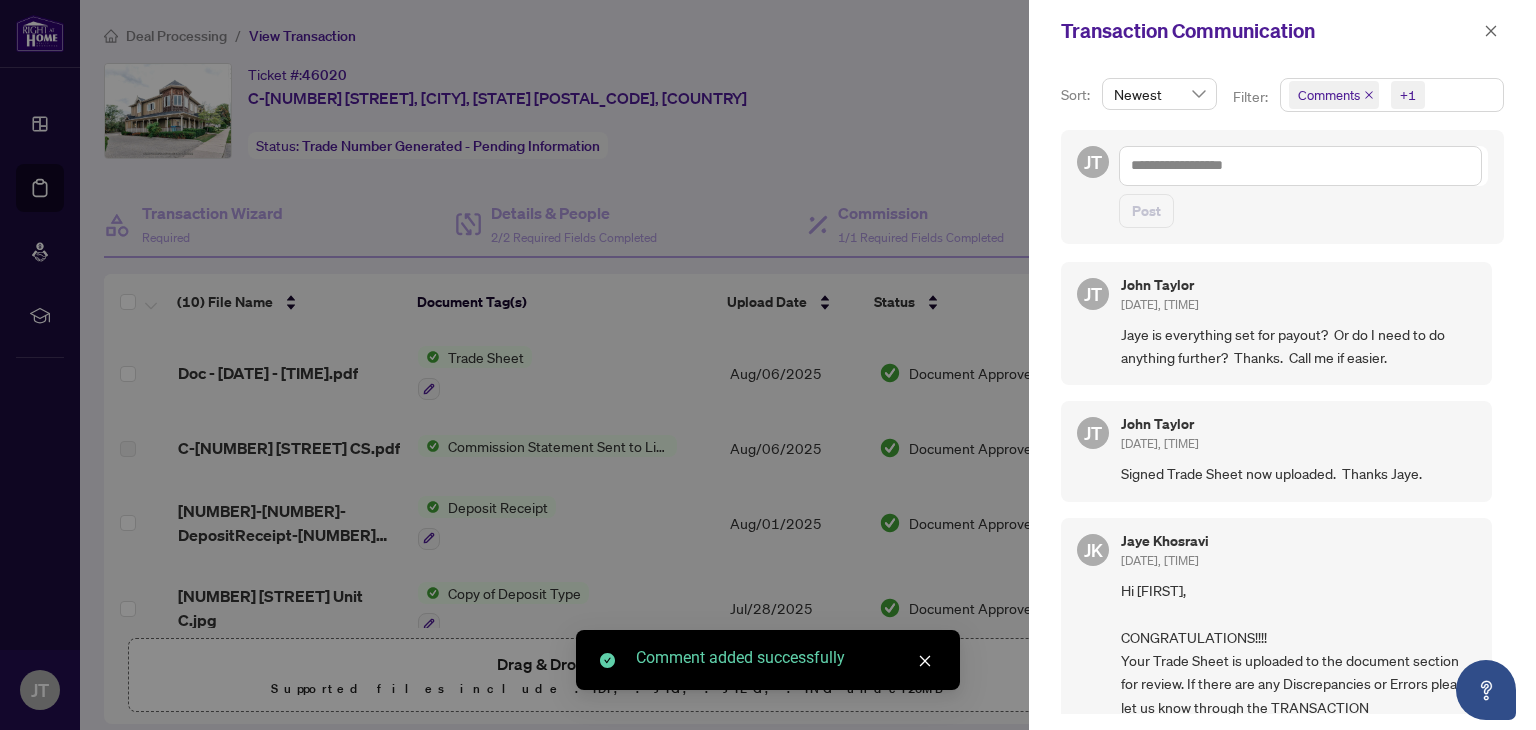 scroll, scrollTop: 2, scrollLeft: 0, axis: vertical 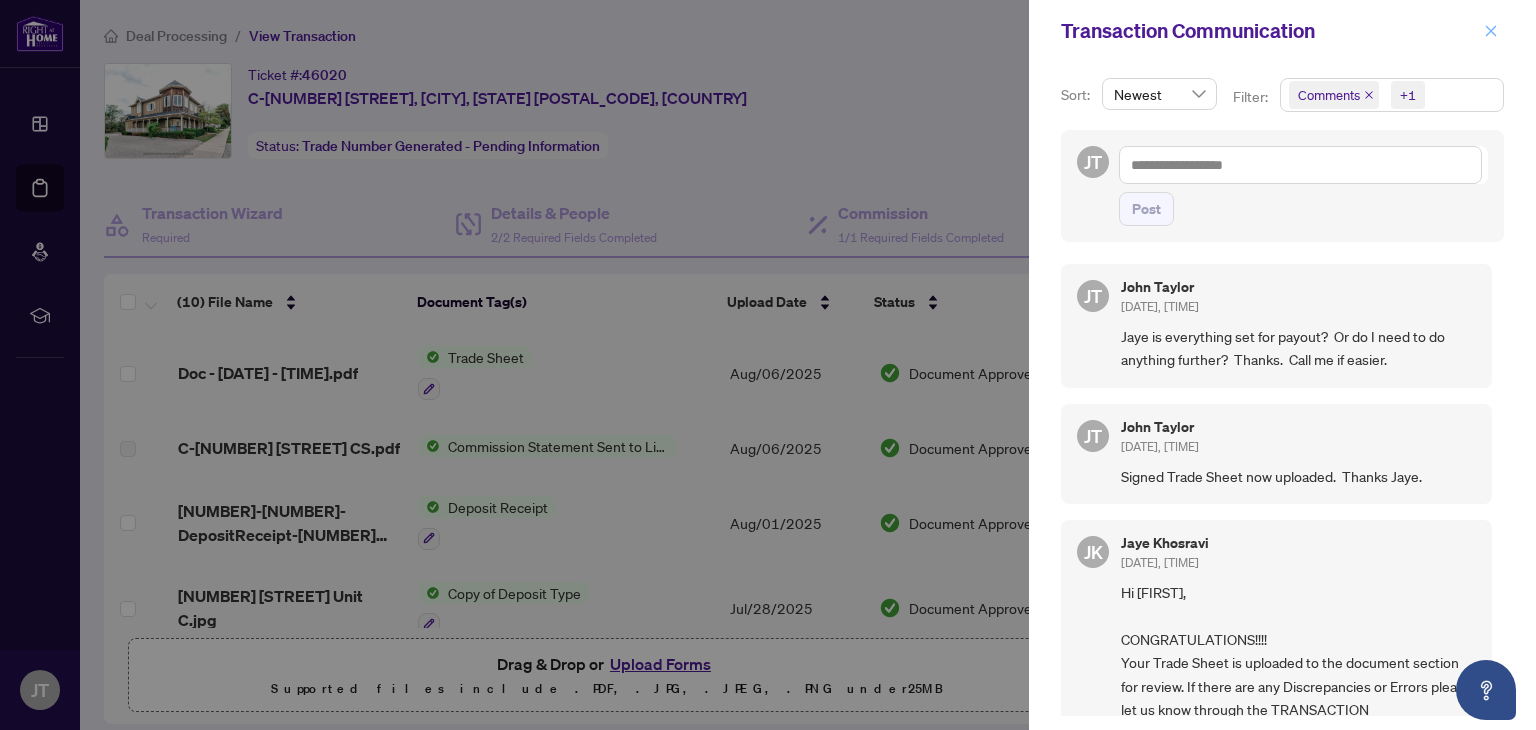 click 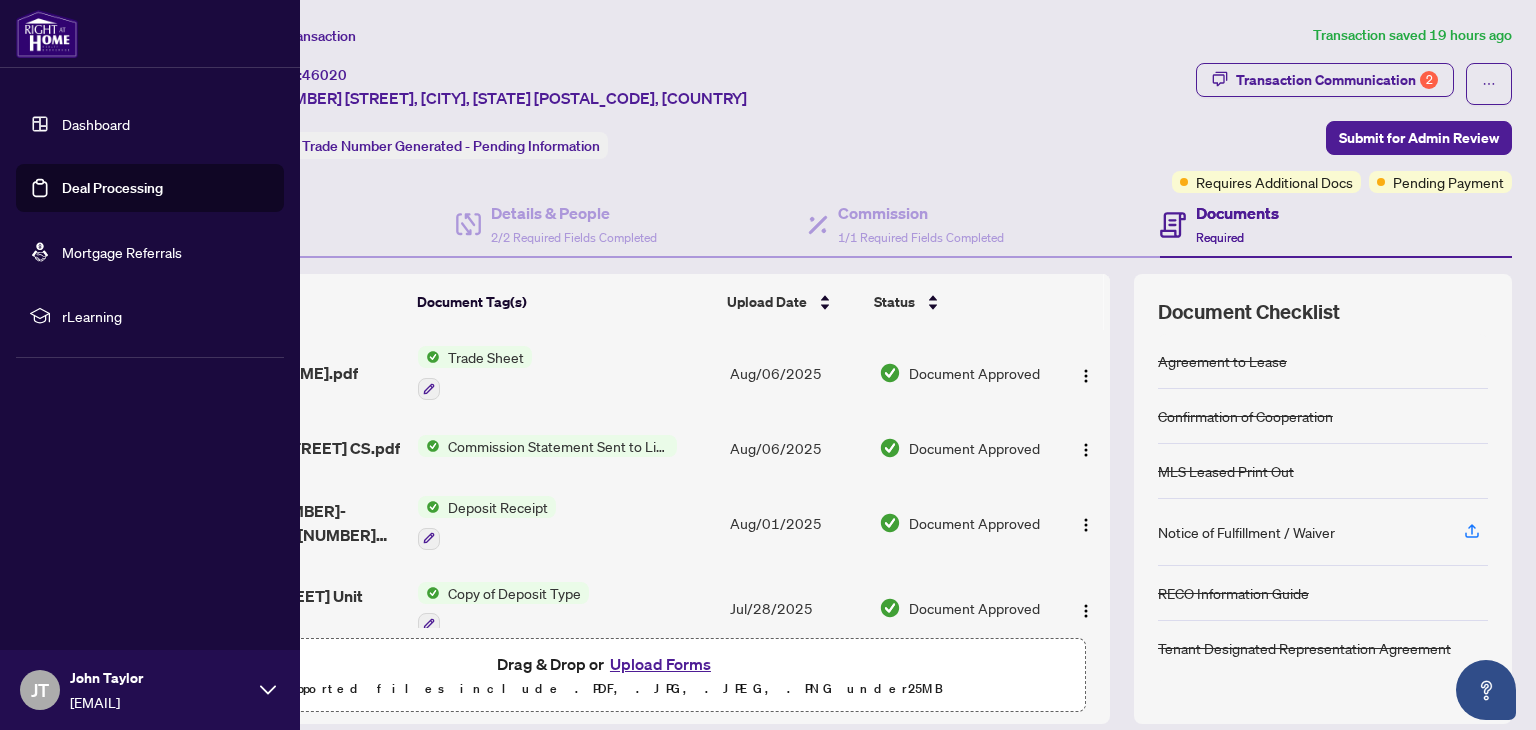 click on "Deal Processing" at bounding box center [112, 188] 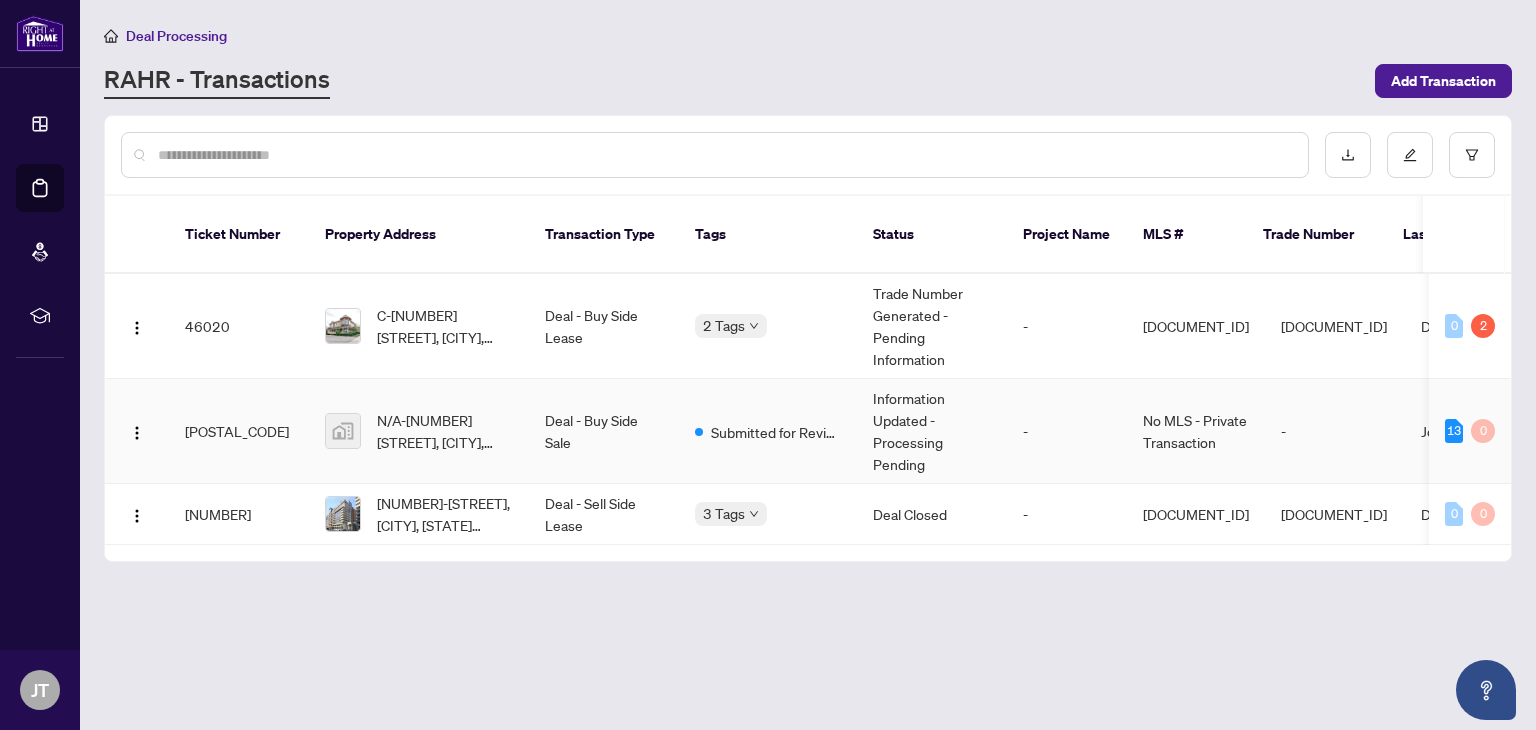 click on "N/A-[NUMBER] [STREET], [CITY], [STATE], [COUNTRY]" at bounding box center (419, 431) 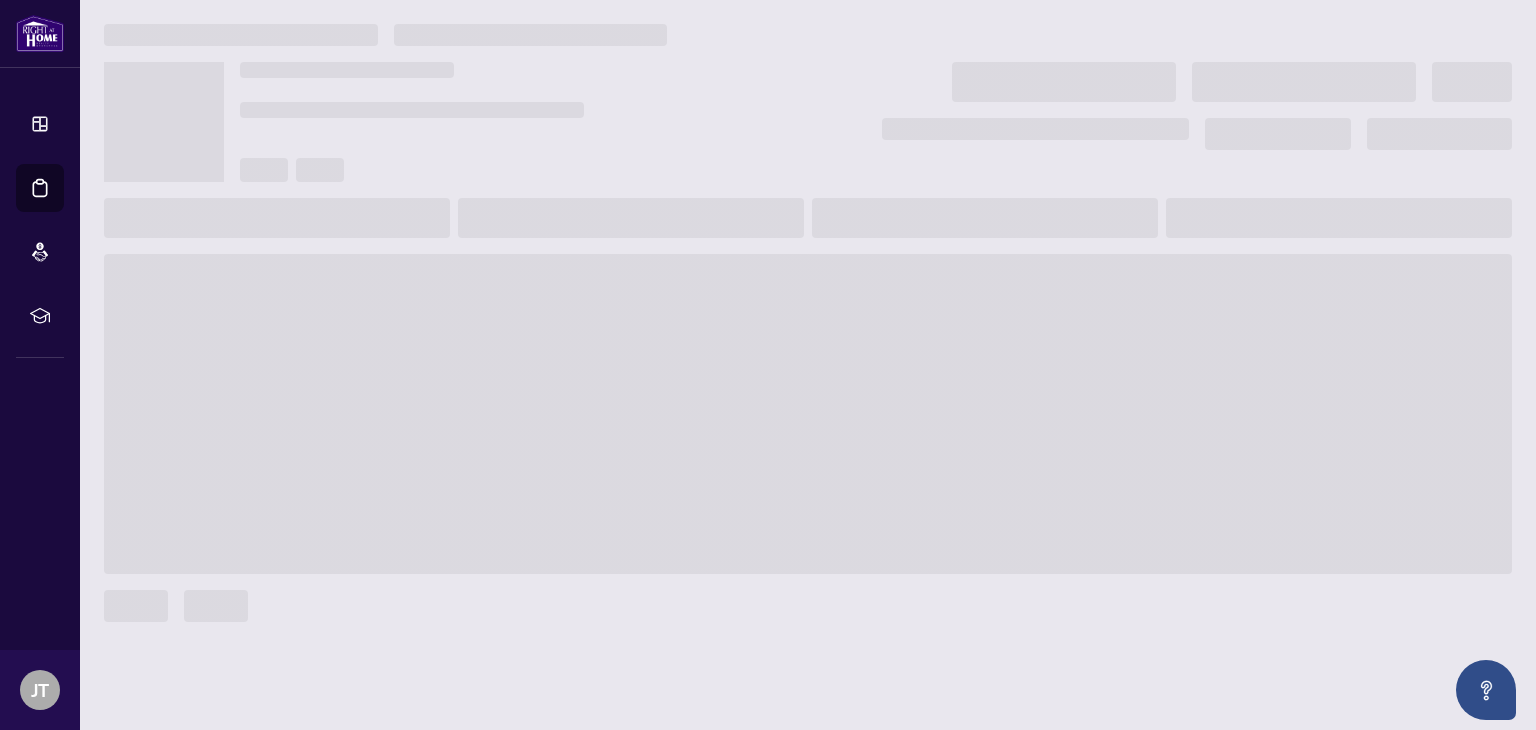 click at bounding box center [808, 414] 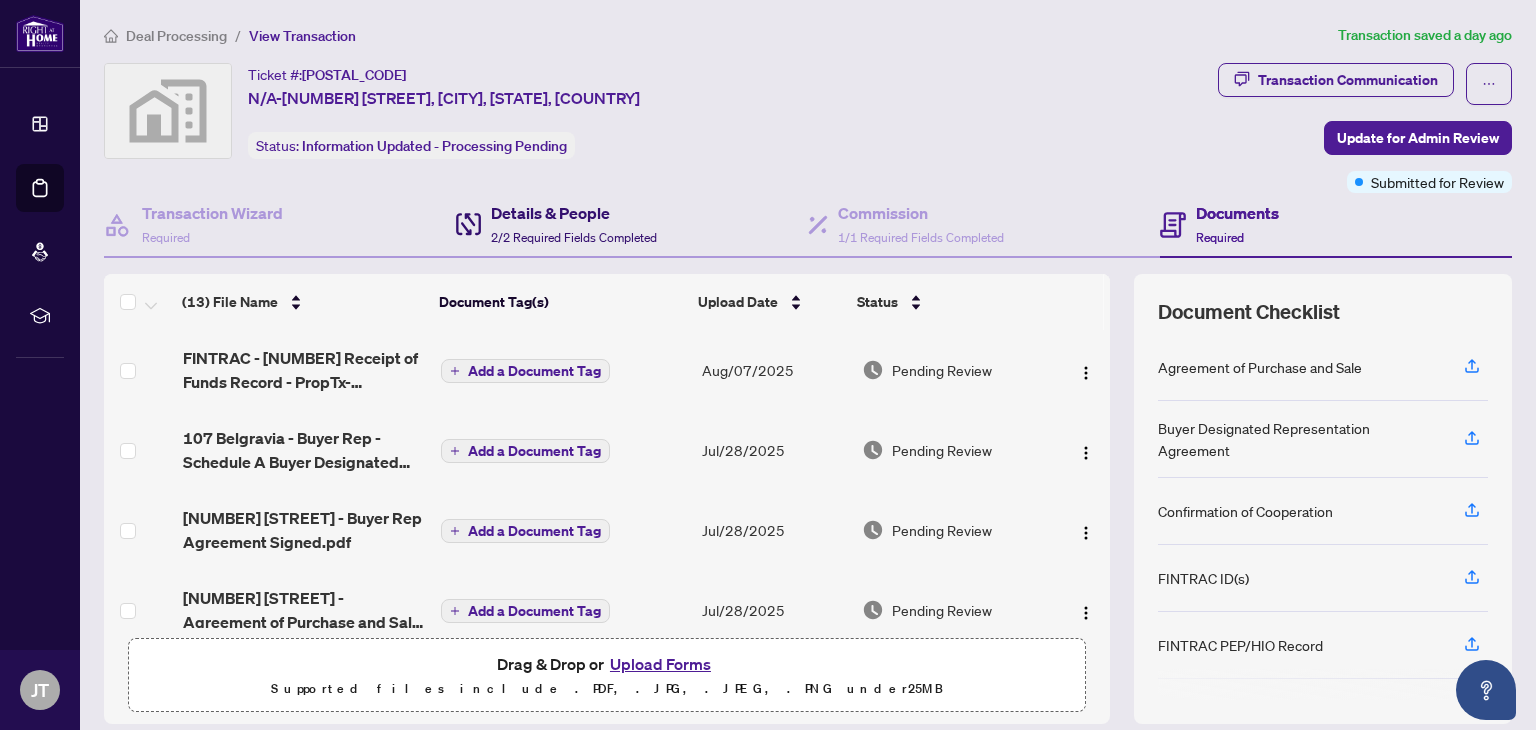 click on "2/2 Required Fields Completed" at bounding box center [574, 237] 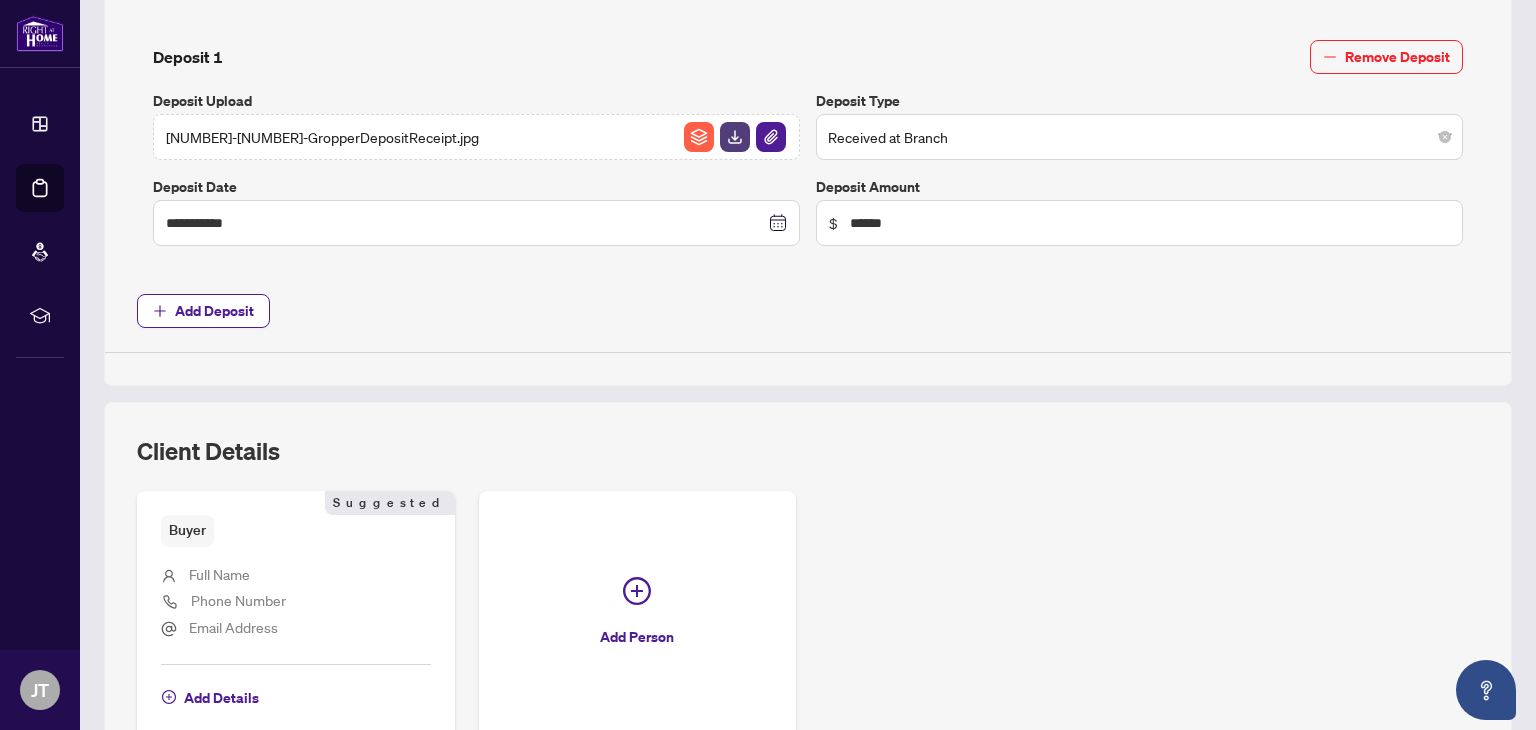 scroll, scrollTop: 792, scrollLeft: 0, axis: vertical 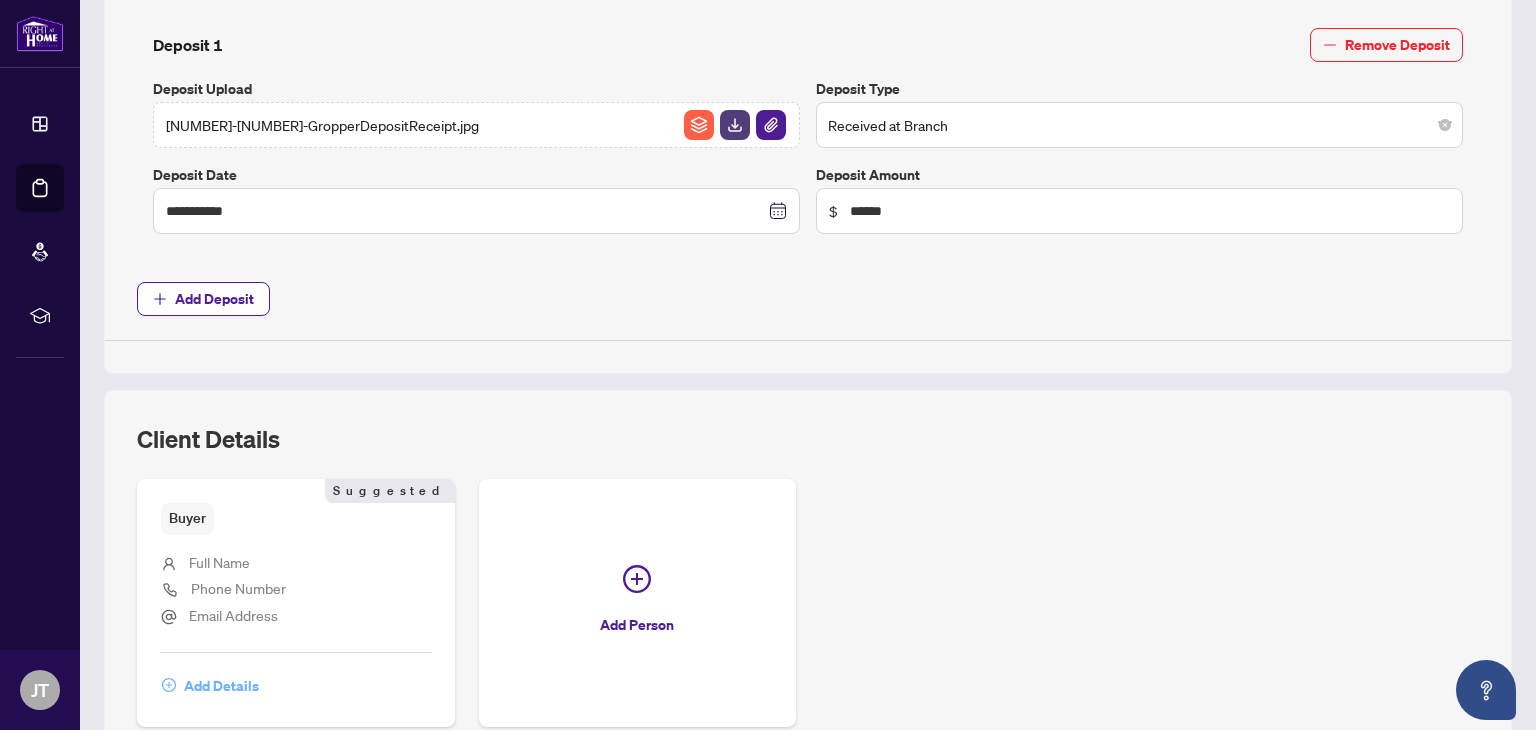 click on "Add Details" at bounding box center [221, 686] 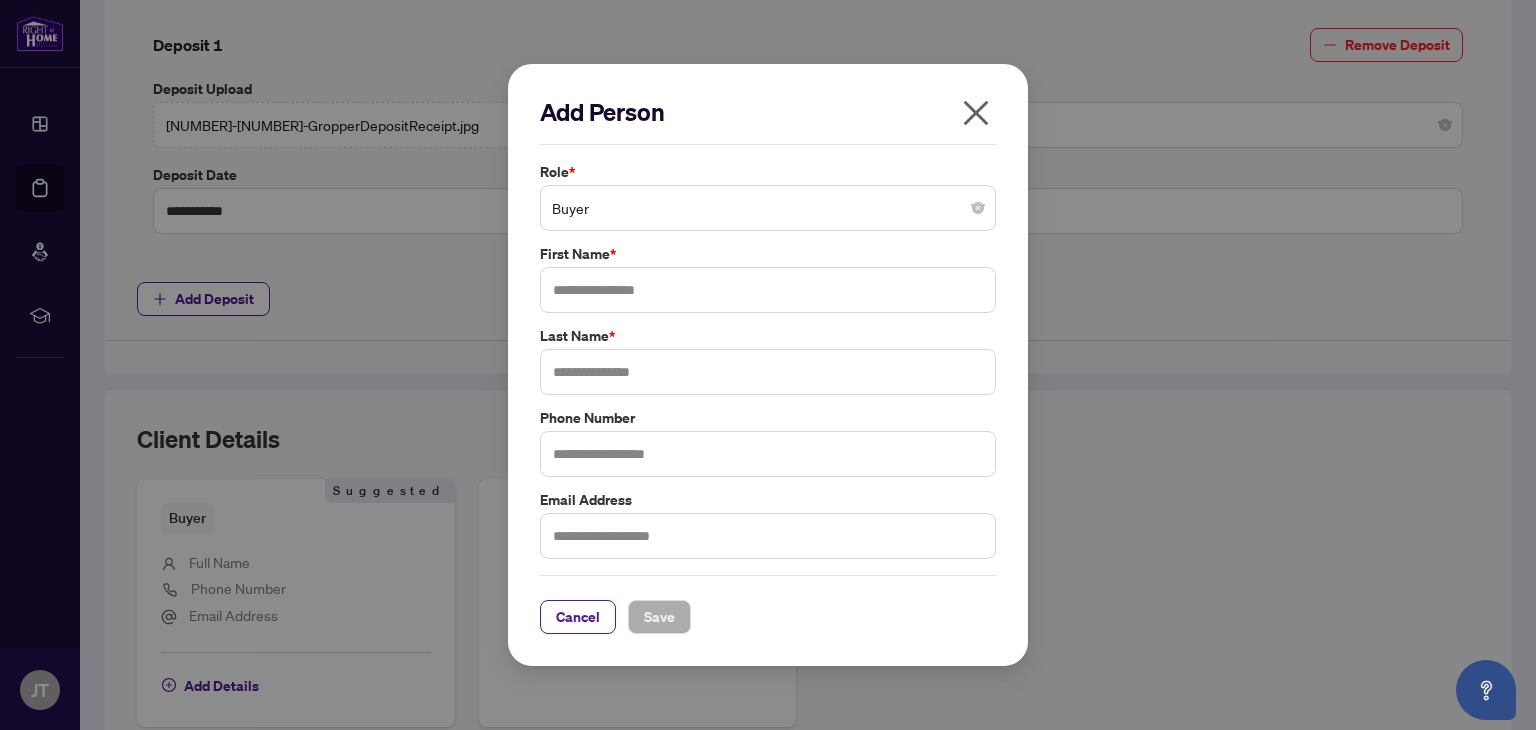 click on "Buyer" at bounding box center [768, 208] 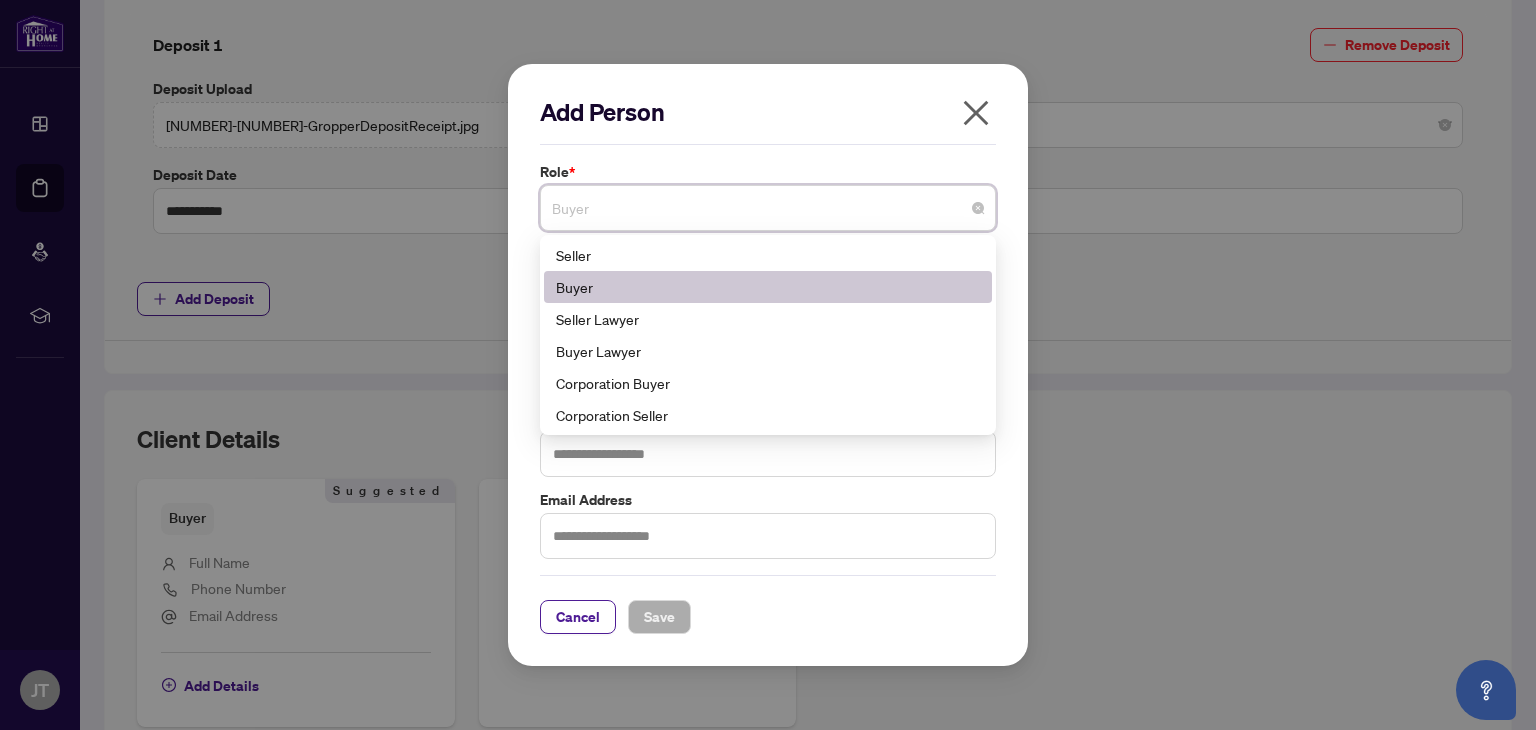 click on "Buyer" at bounding box center (768, 287) 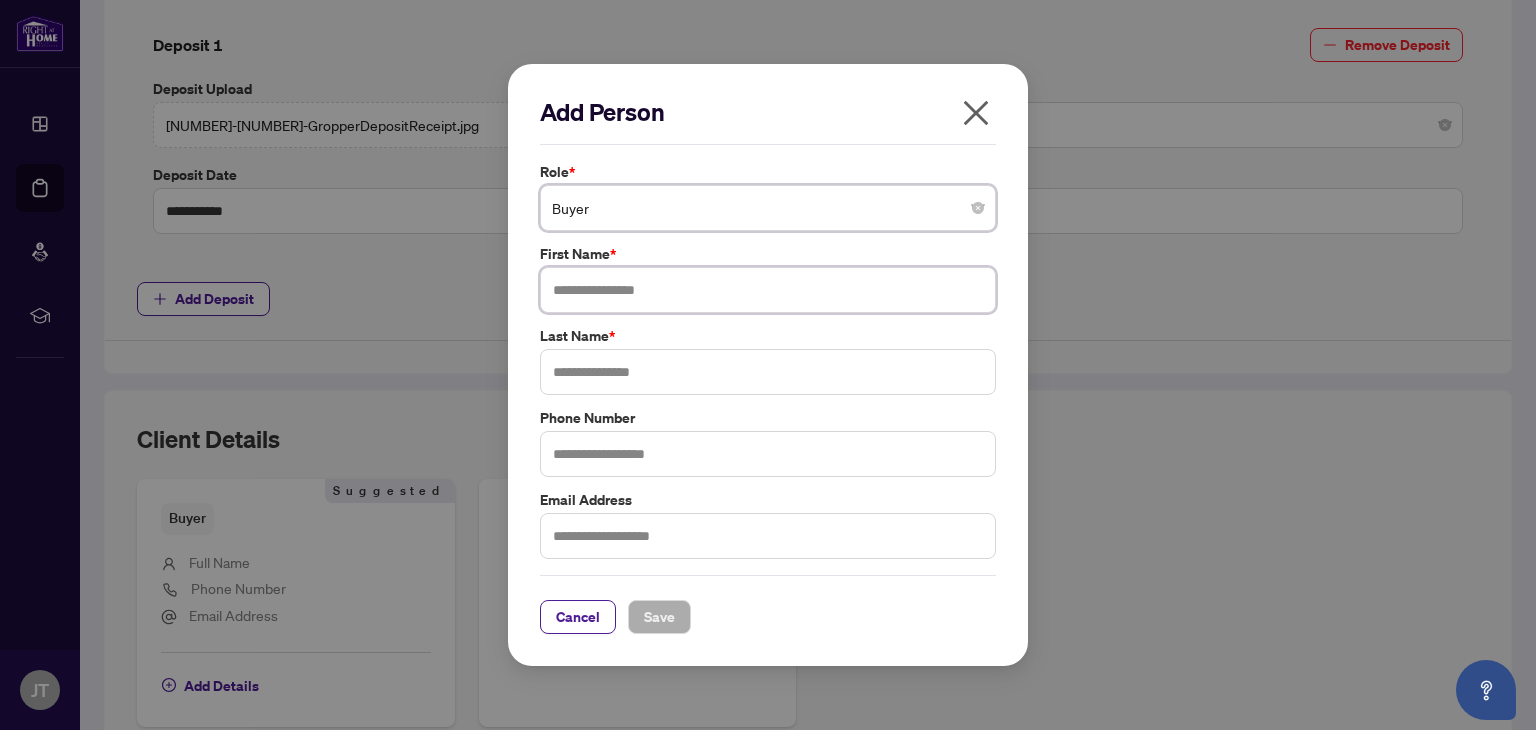 click at bounding box center (768, 290) 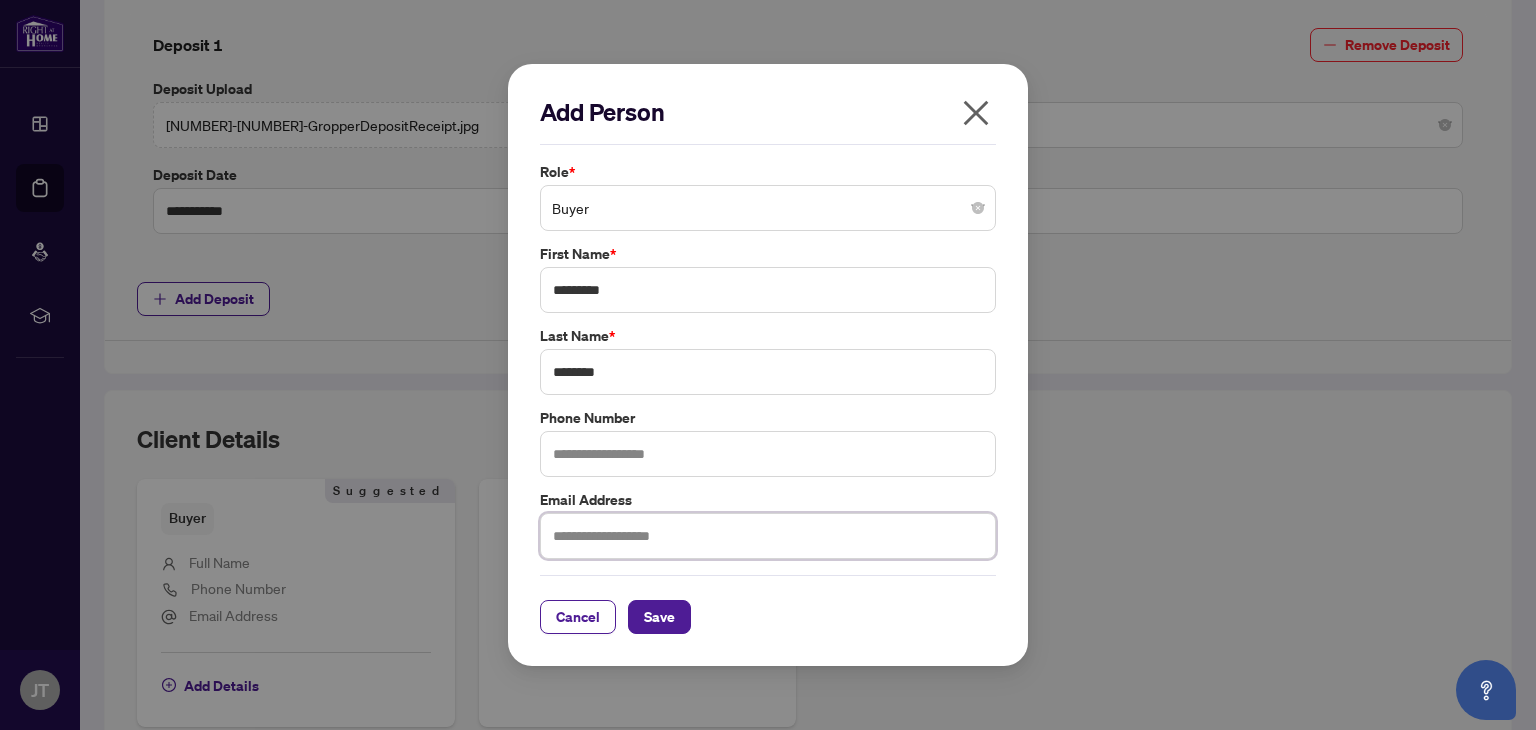 paste on "**********" 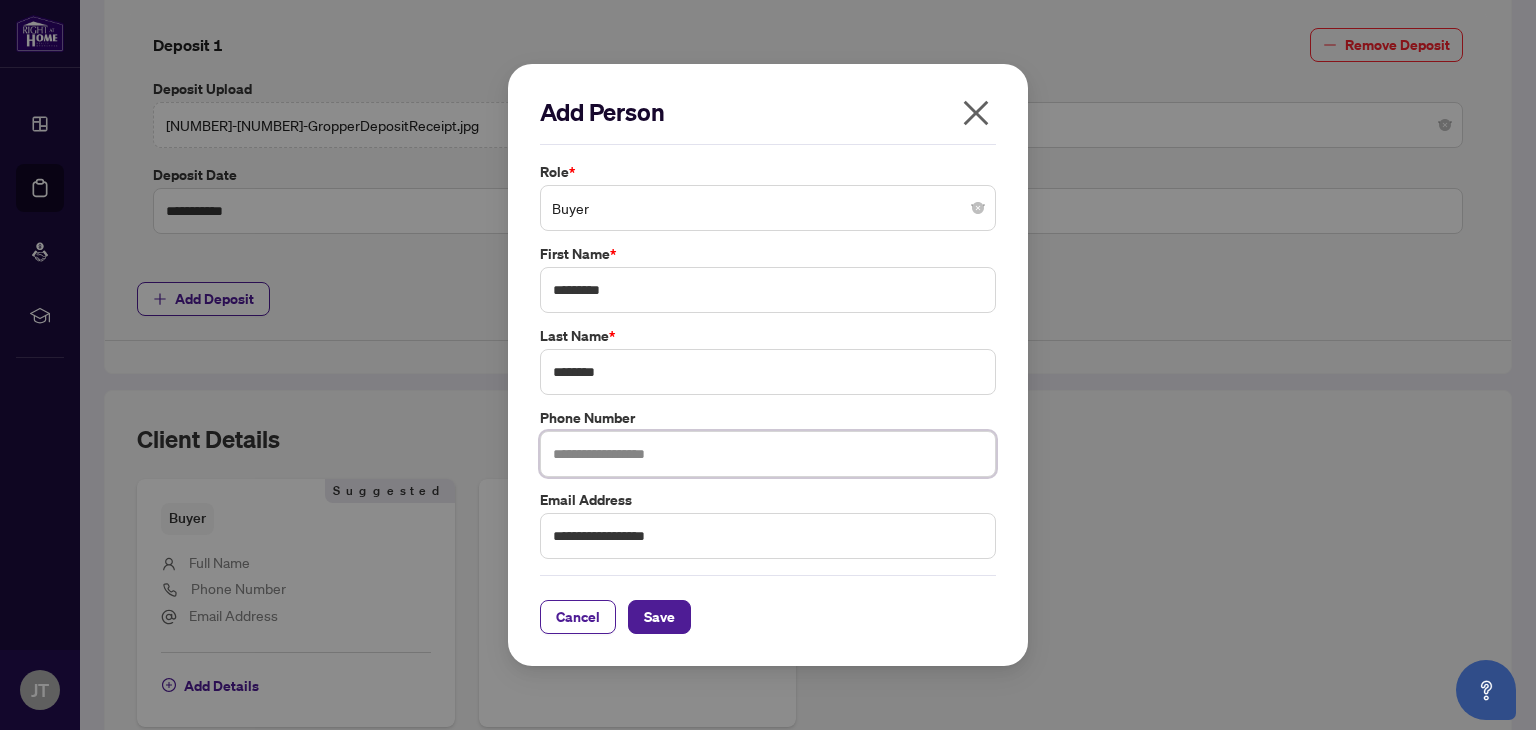 click at bounding box center [768, 454] 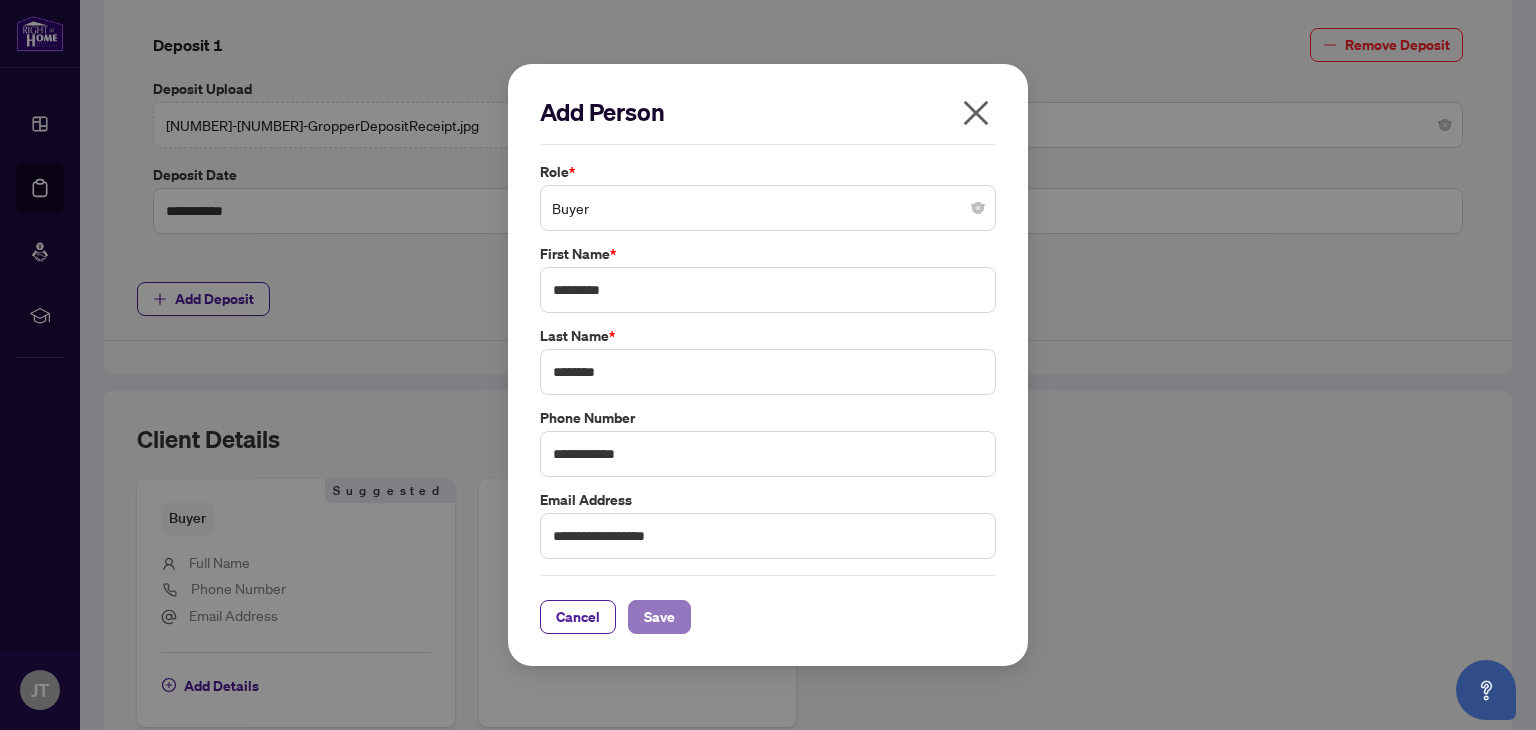 click on "Save" at bounding box center [659, 617] 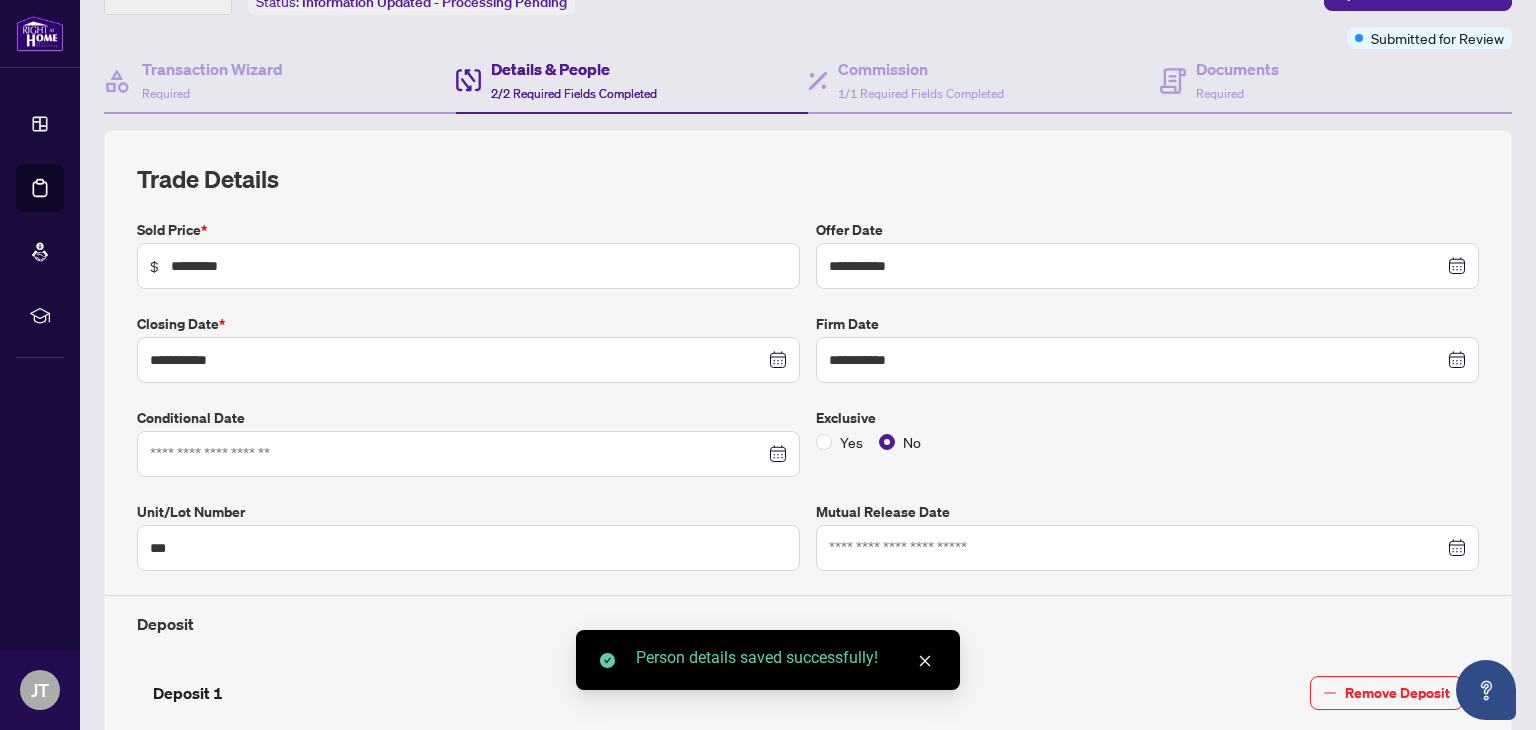 scroll, scrollTop: 139, scrollLeft: 0, axis: vertical 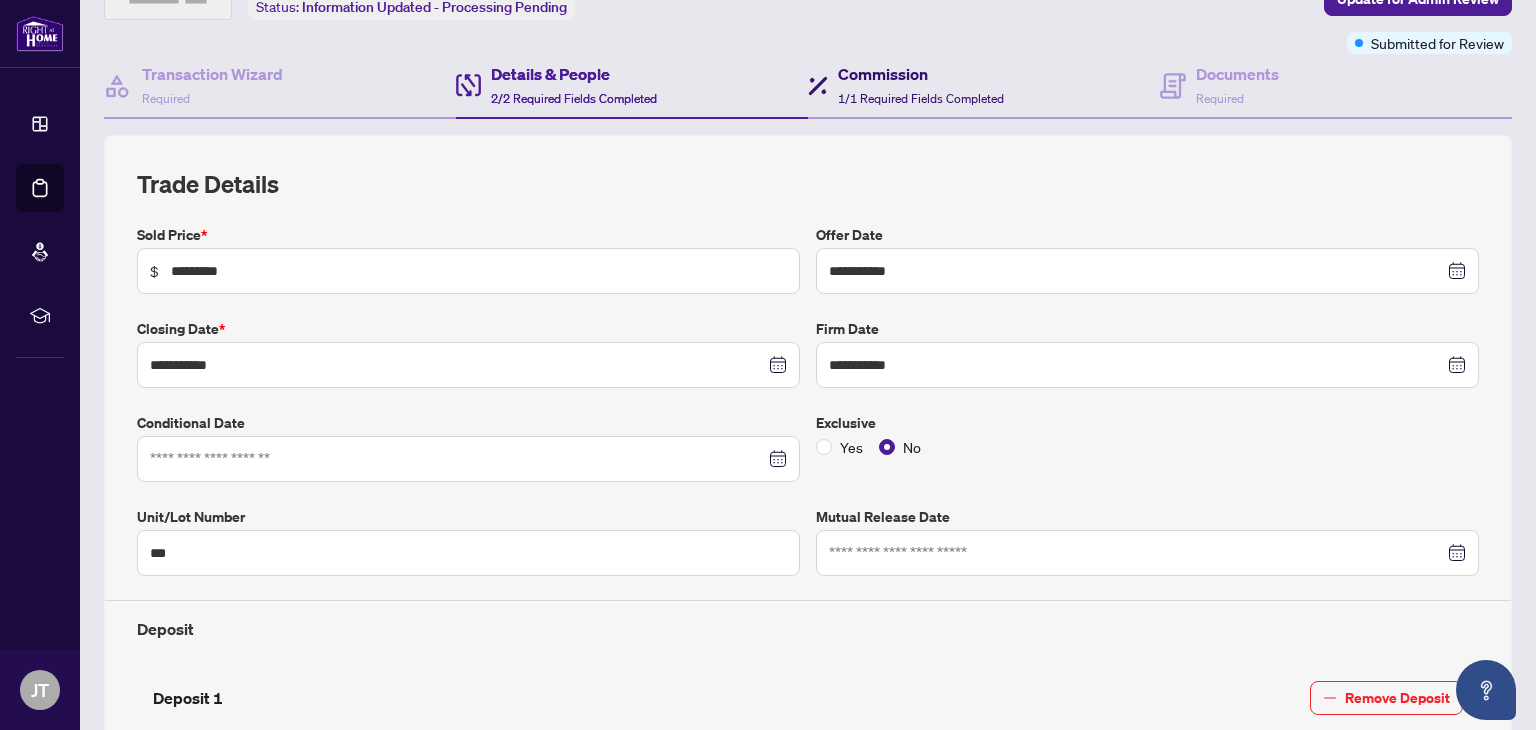 click on "1/1 Required Fields Completed" at bounding box center [921, 98] 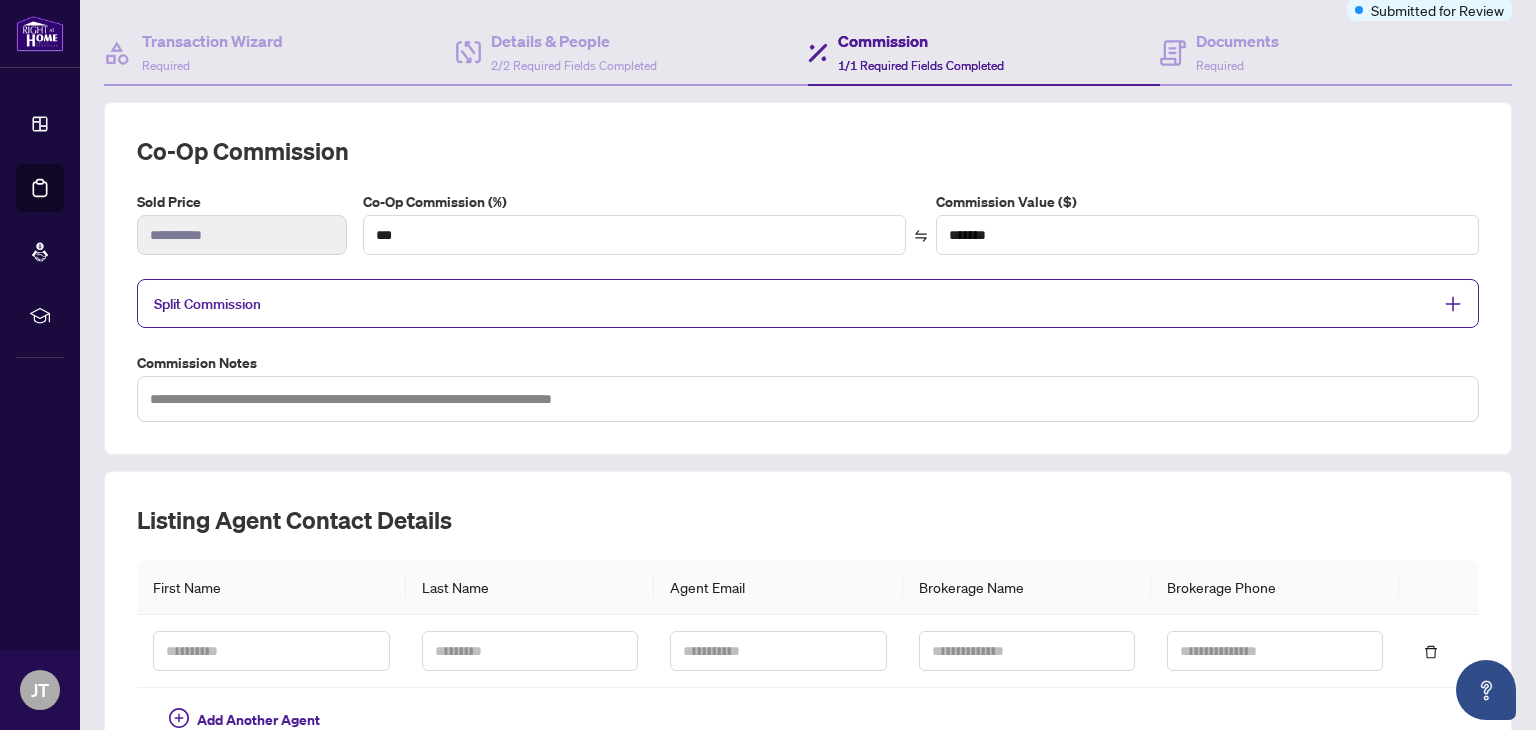 scroll, scrollTop: 171, scrollLeft: 0, axis: vertical 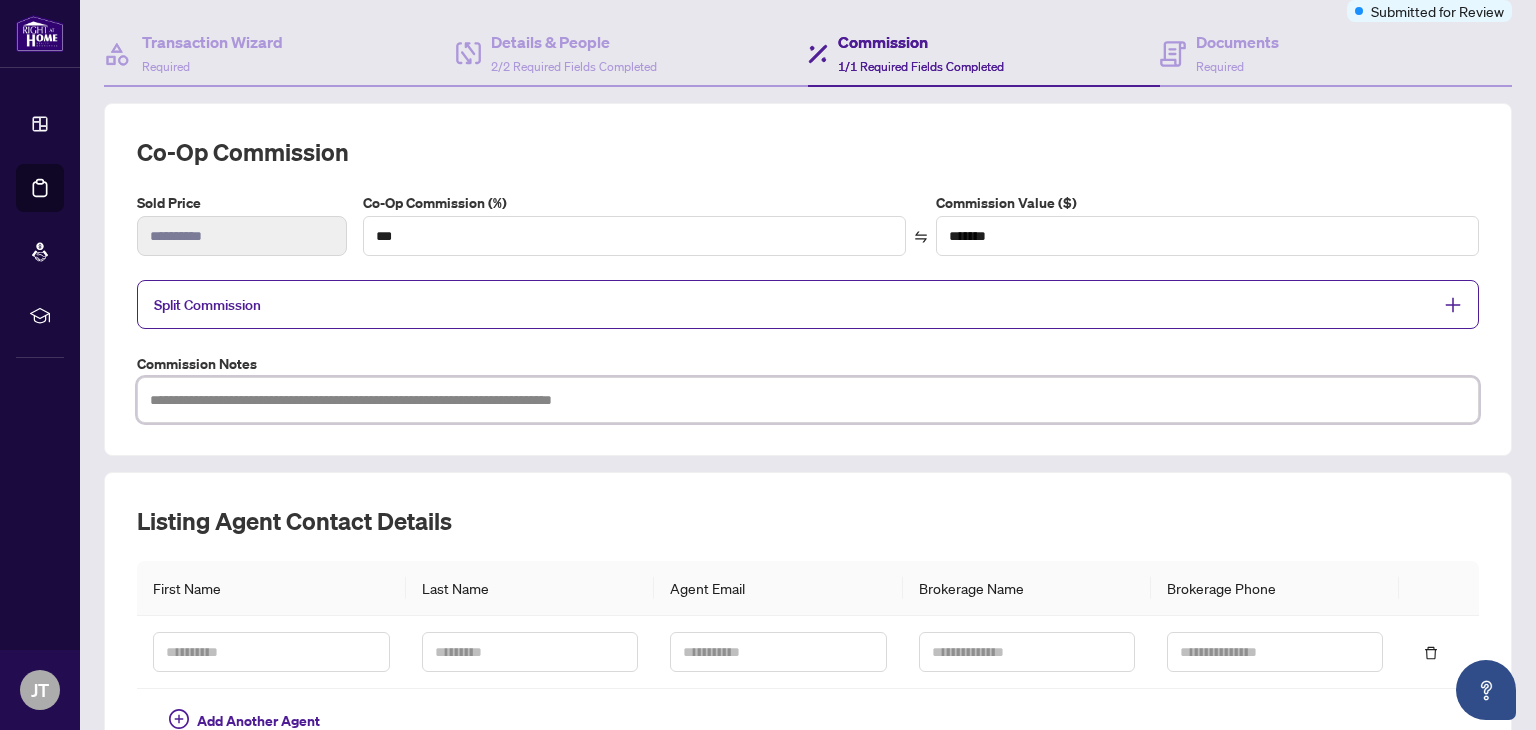 click at bounding box center (808, 400) 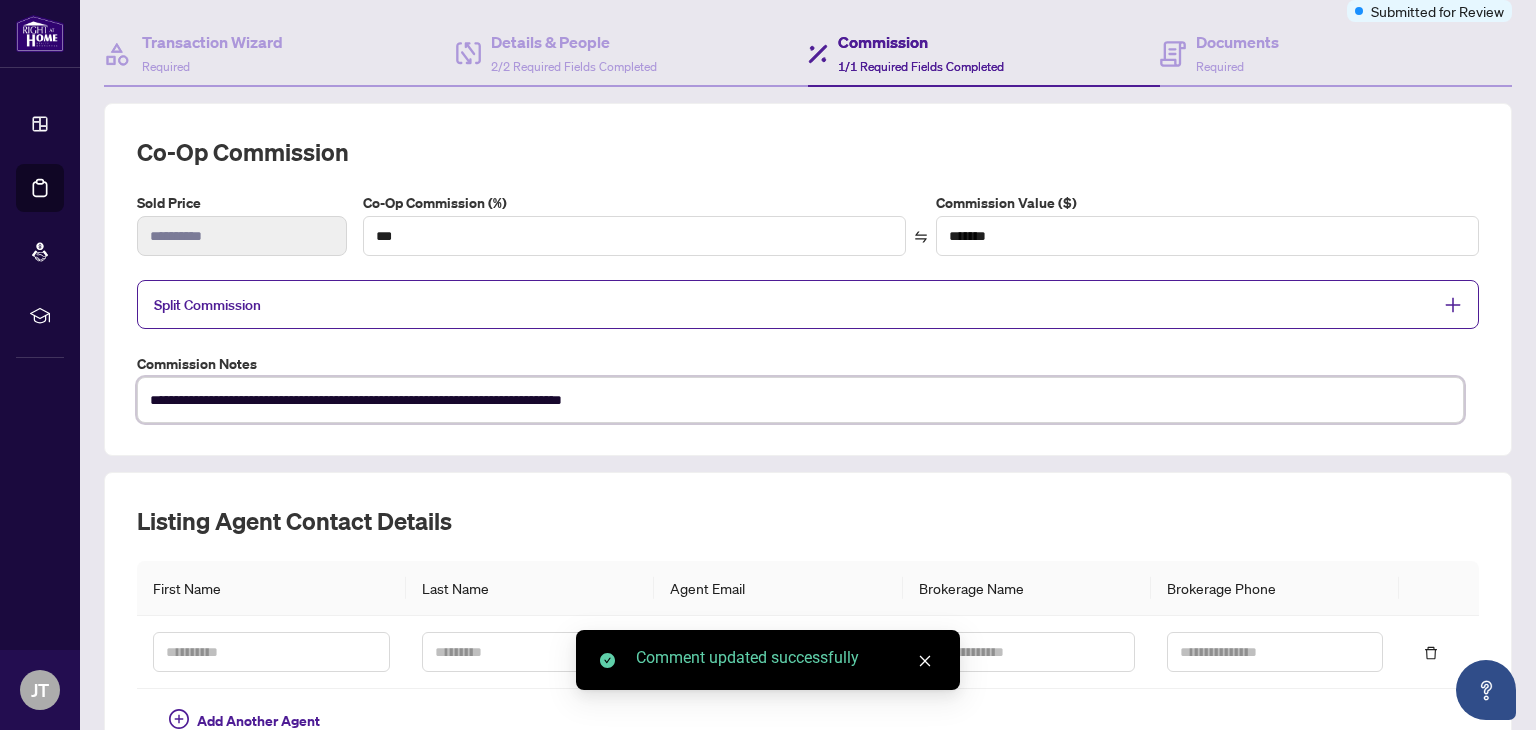 click on "**********" at bounding box center [800, 400] 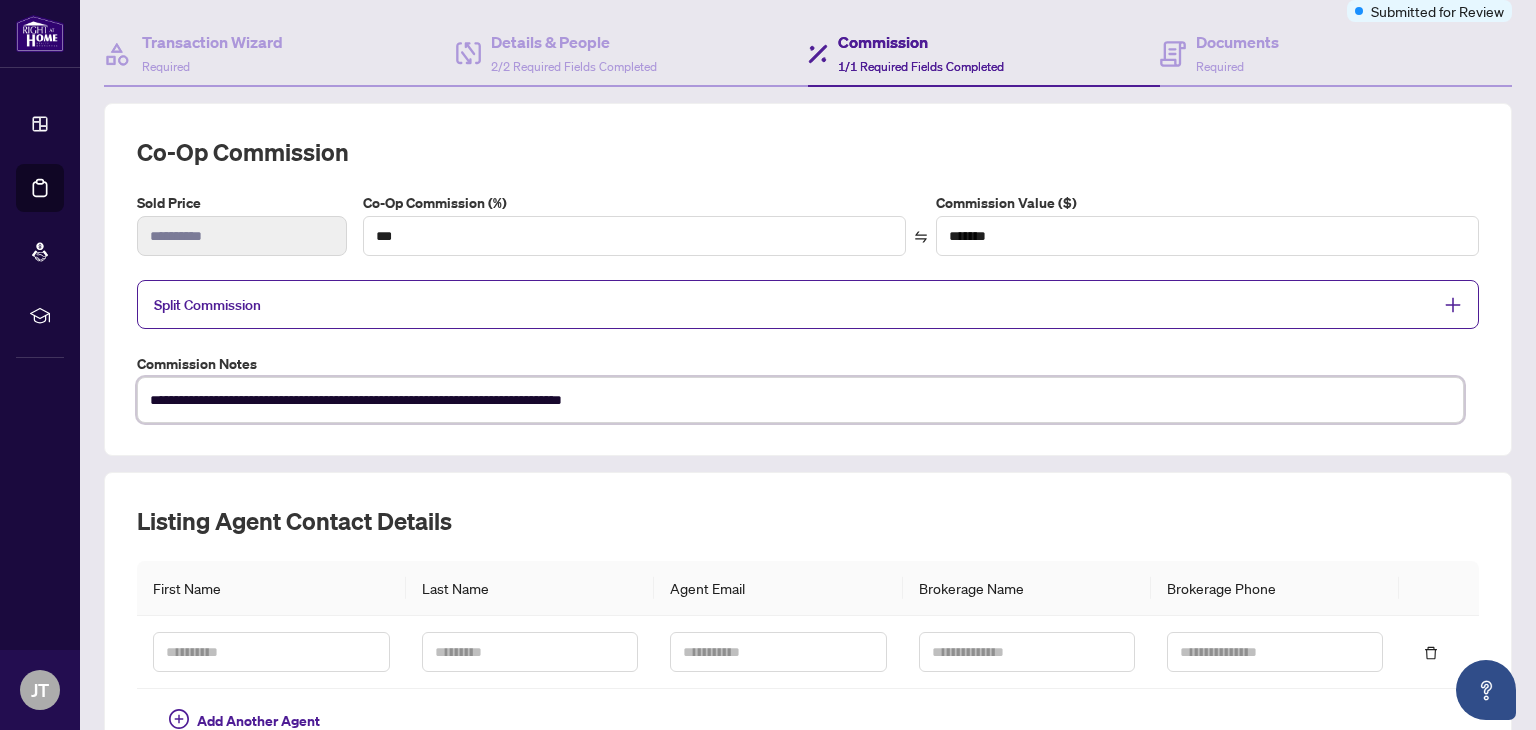 click on "**********" at bounding box center (800, 400) 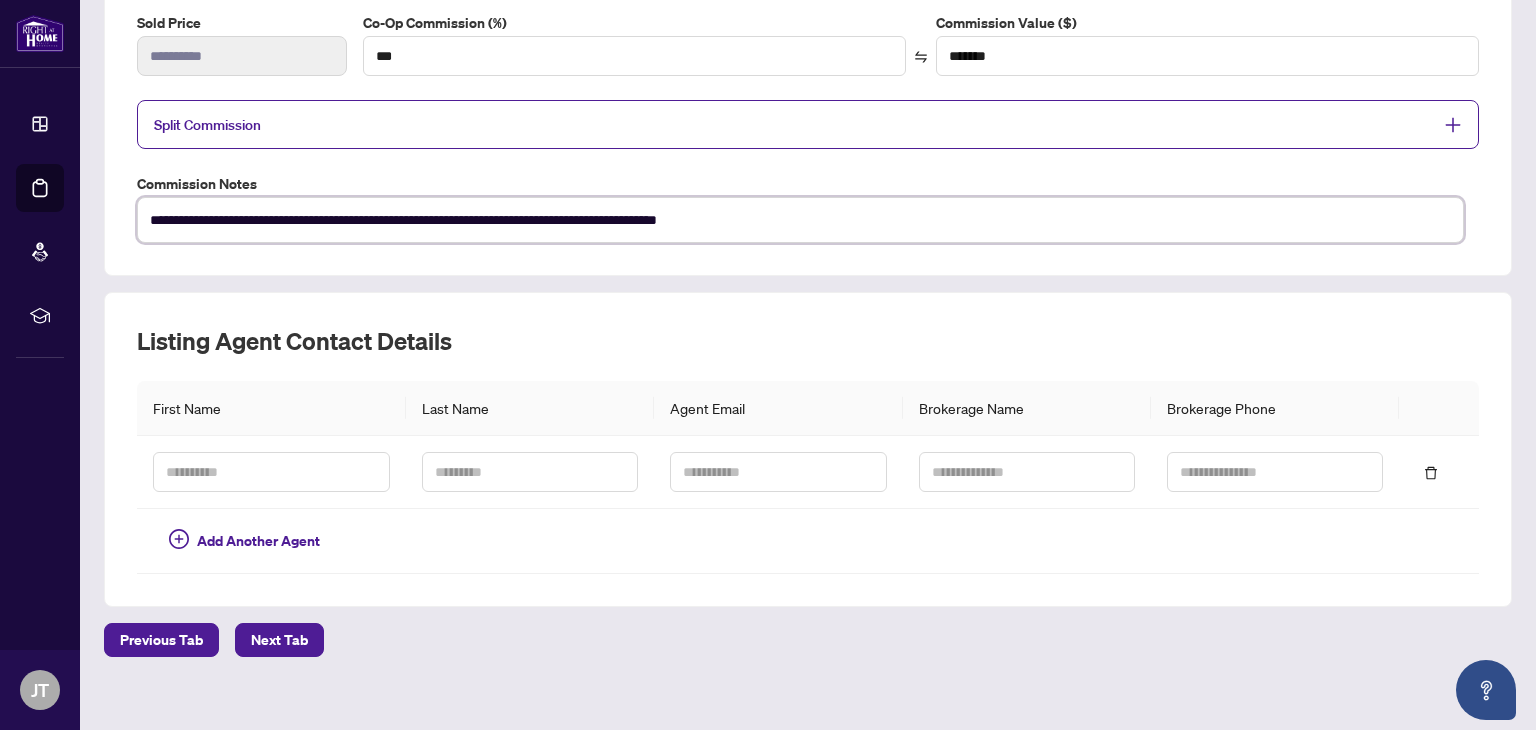 scroll, scrollTop: 352, scrollLeft: 0, axis: vertical 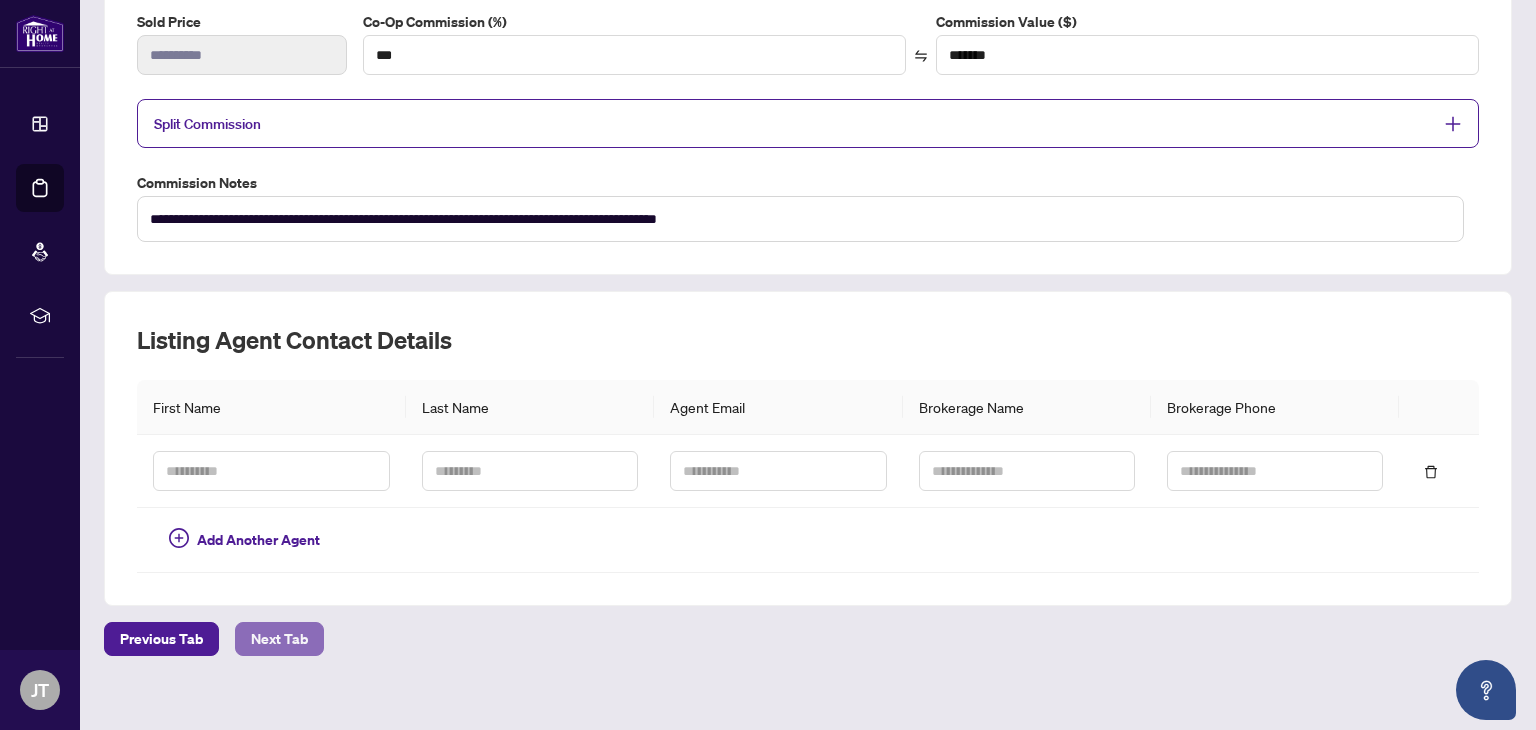 click on "Next Tab" at bounding box center (279, 639) 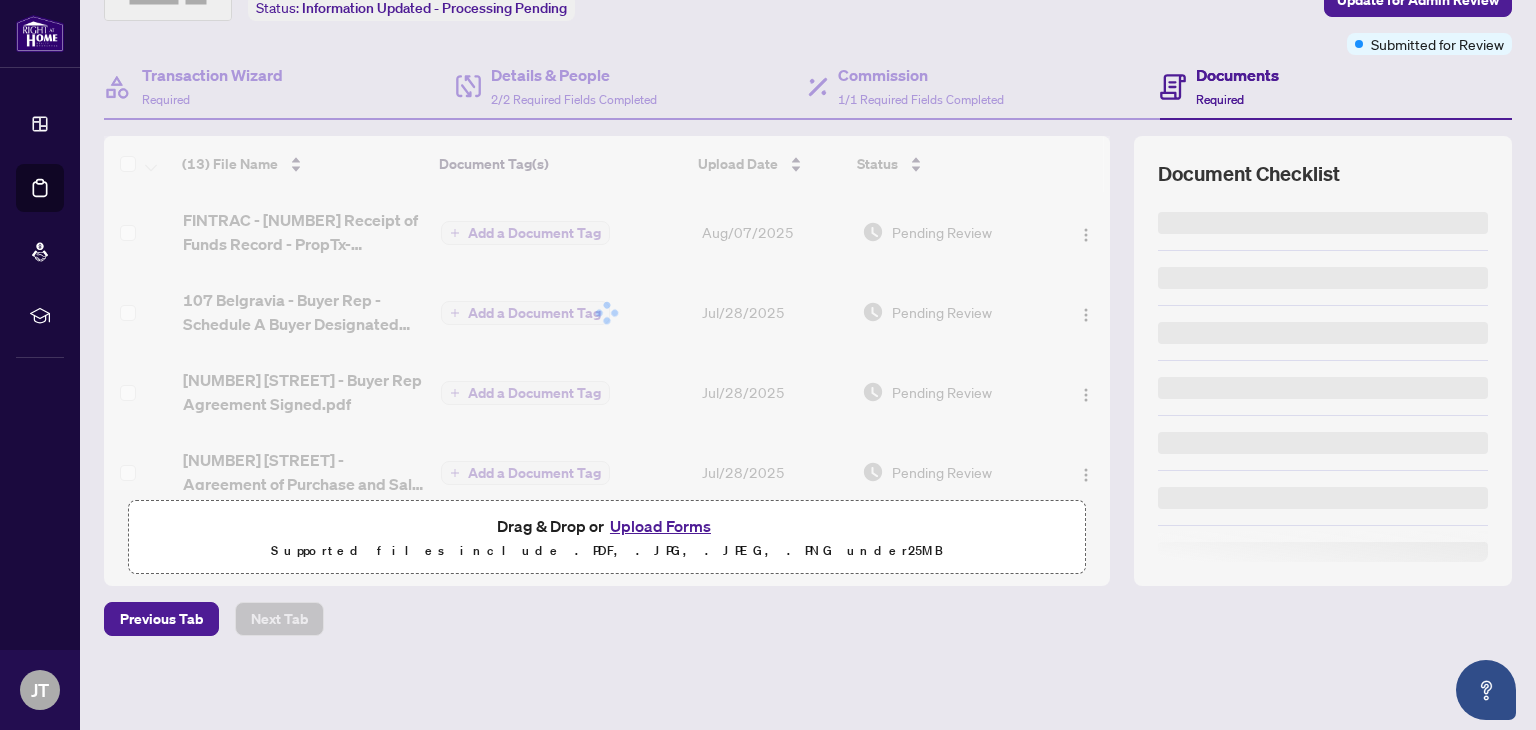 scroll, scrollTop: 0, scrollLeft: 0, axis: both 